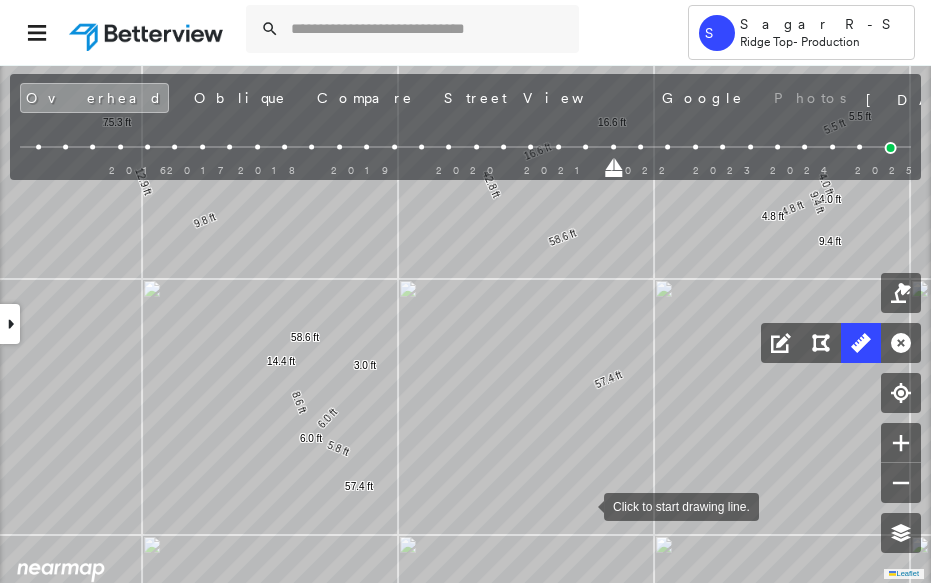 scroll, scrollTop: 0, scrollLeft: 0, axis: both 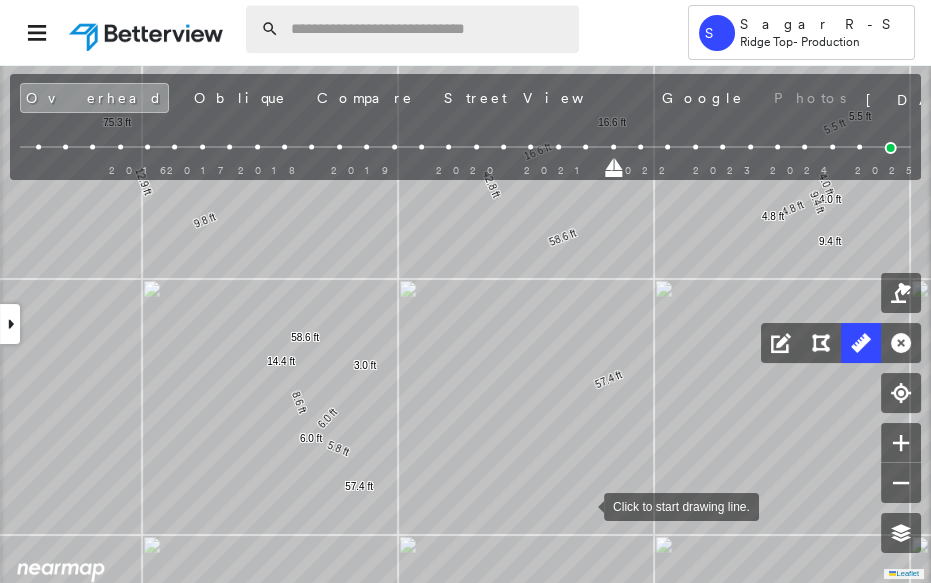 click at bounding box center [429, 29] 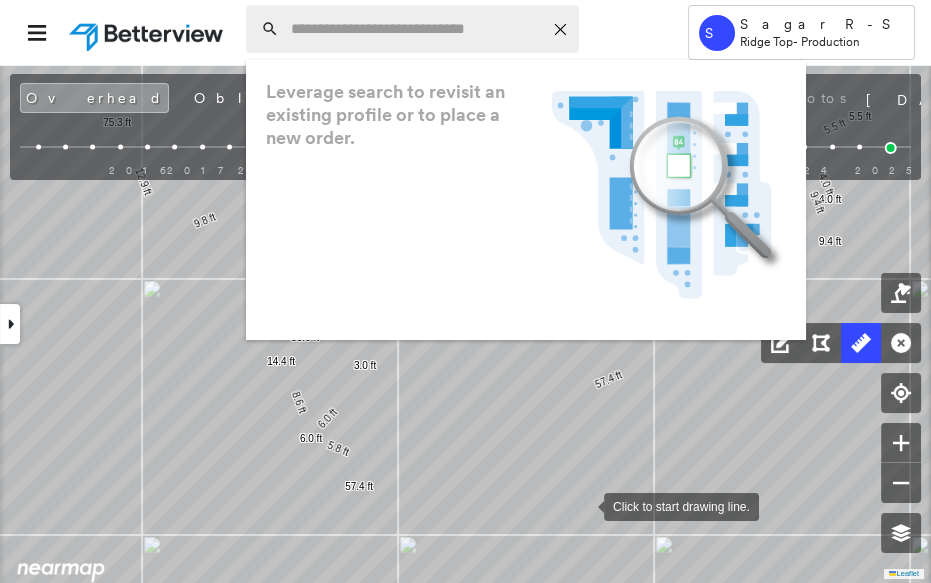 paste on "**********" 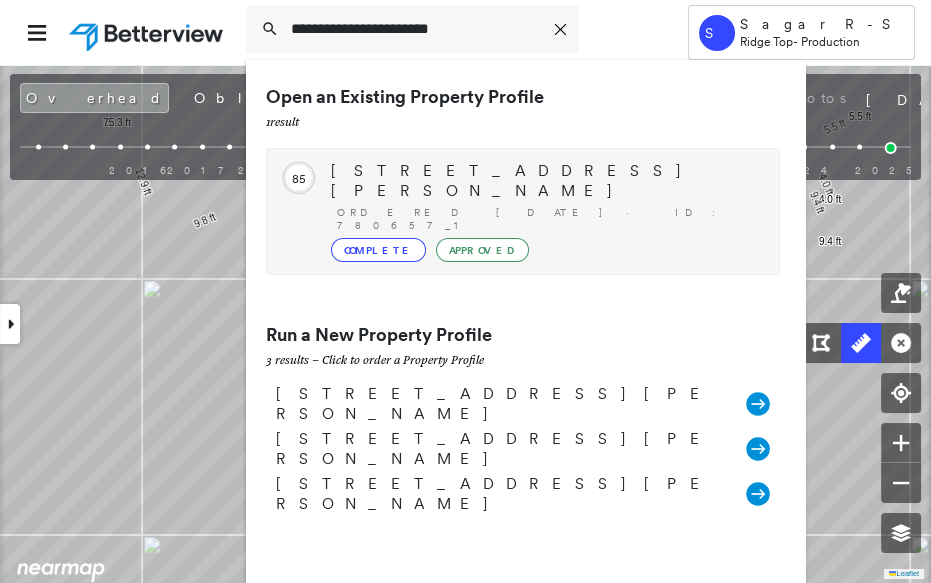 type on "**********" 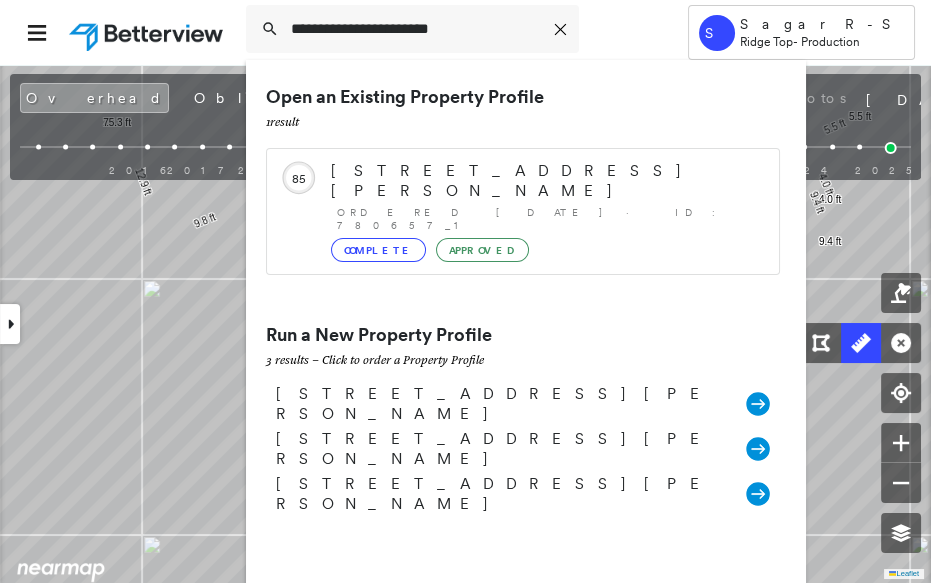 click on "Circled Text Icon [STREET_ADDRESS][PERSON_NAME] Ordered [DATE] · ID: 780657_1 Complete Approved" at bounding box center [523, 211] 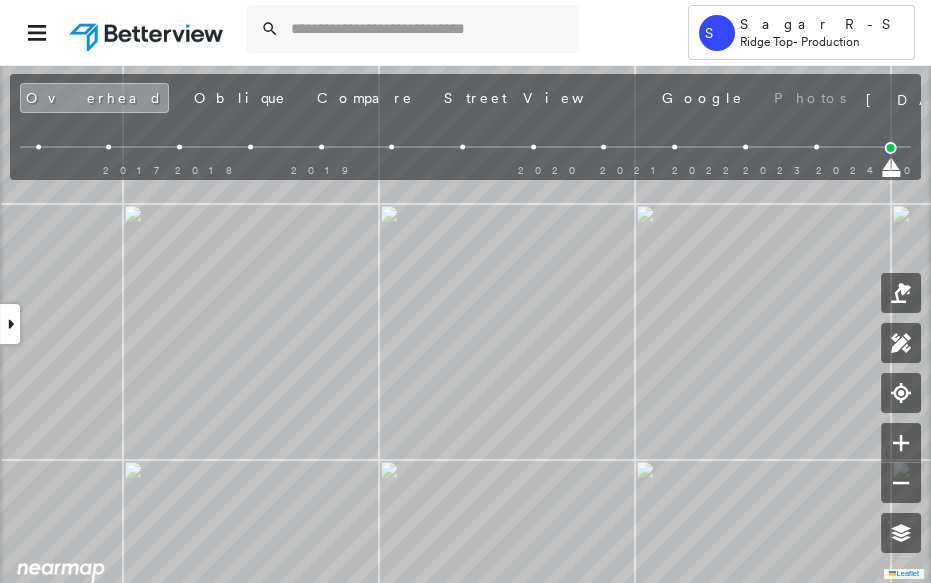 click at bounding box center (816, 147) 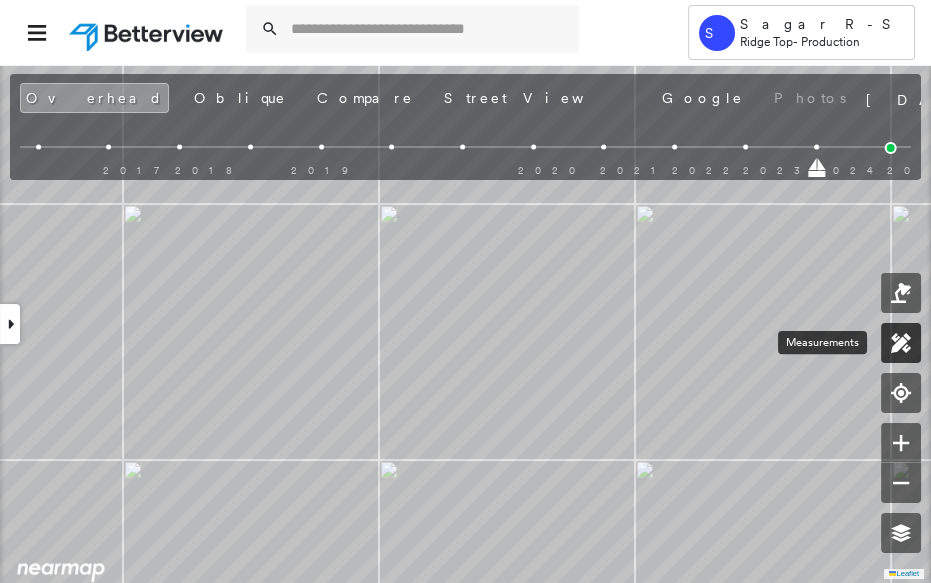 click 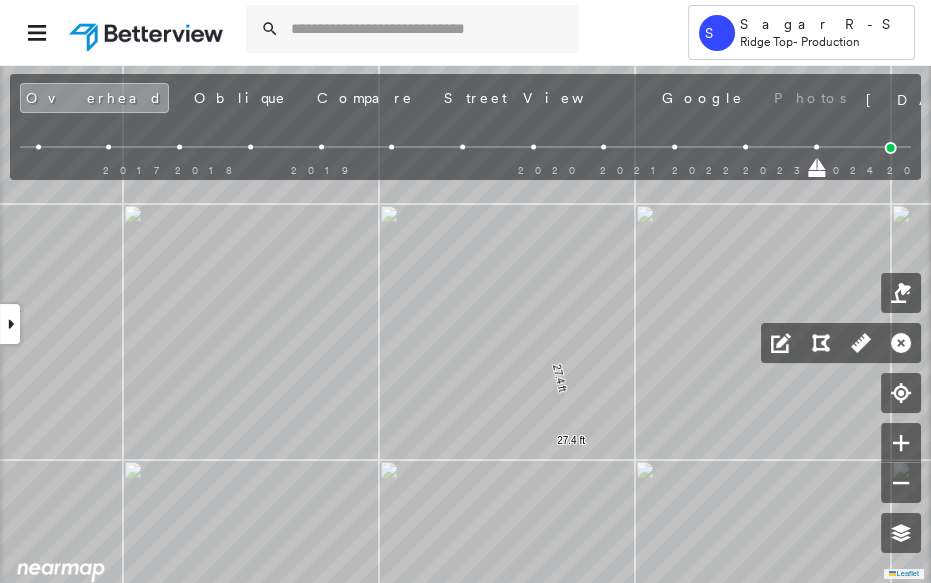 click at bounding box center (10, 324) 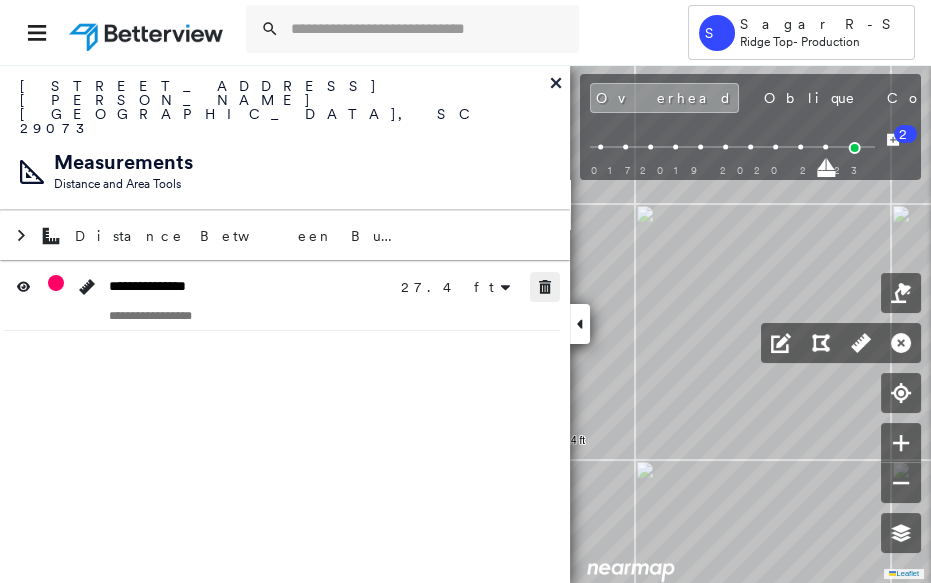 click at bounding box center [545, 287] 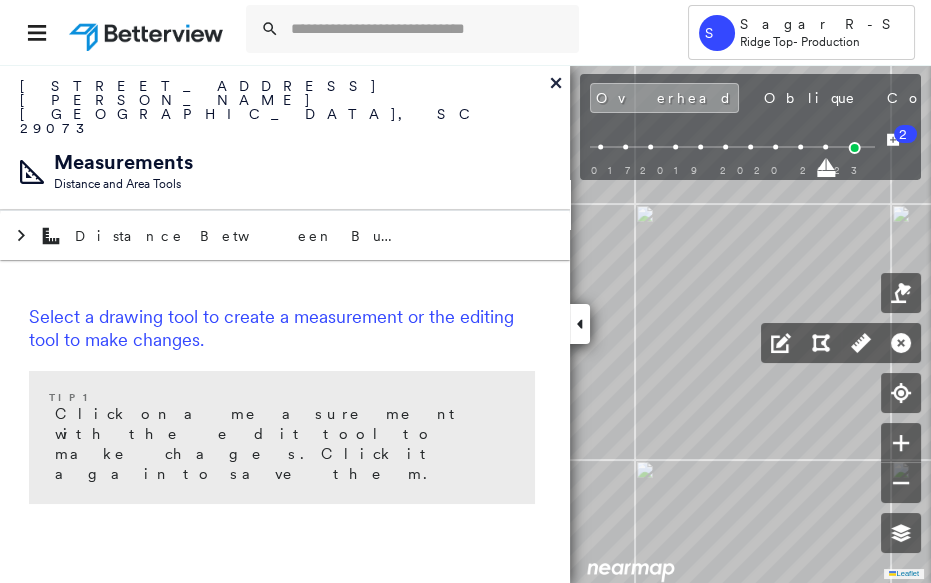click 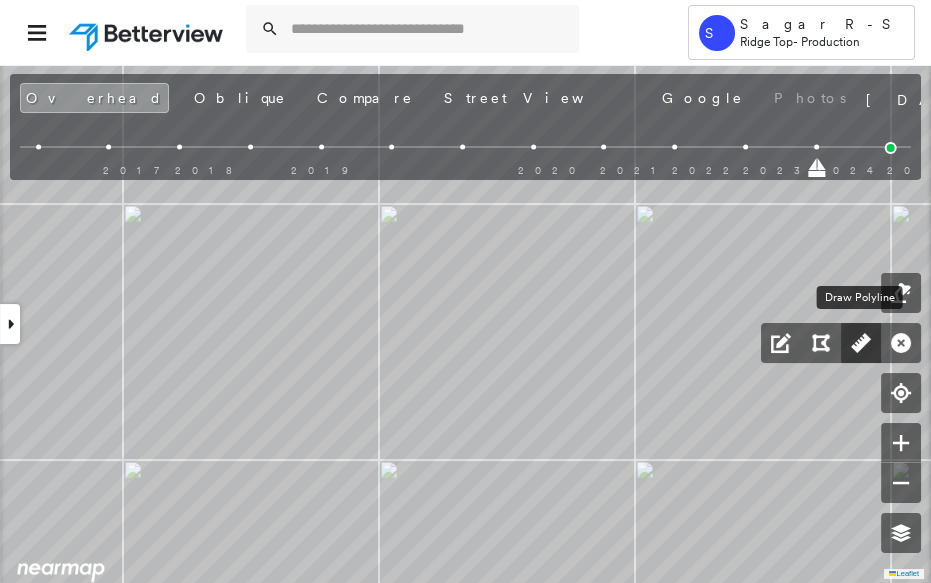 click 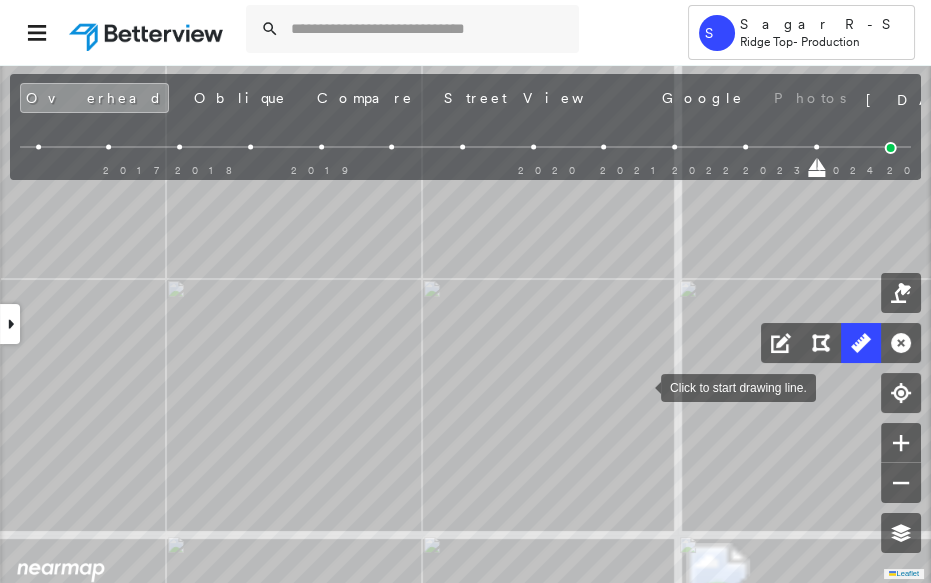 click at bounding box center [641, 386] 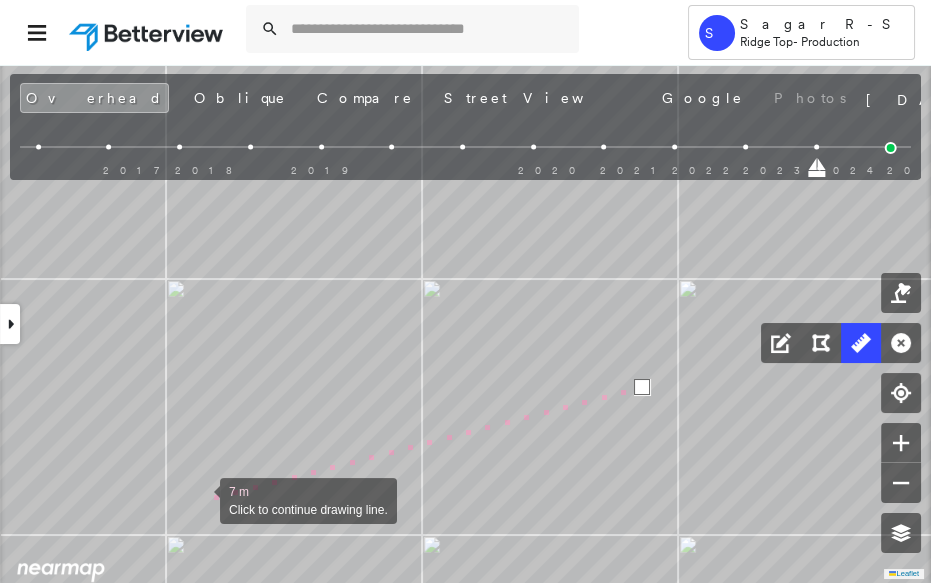 click at bounding box center (200, 499) 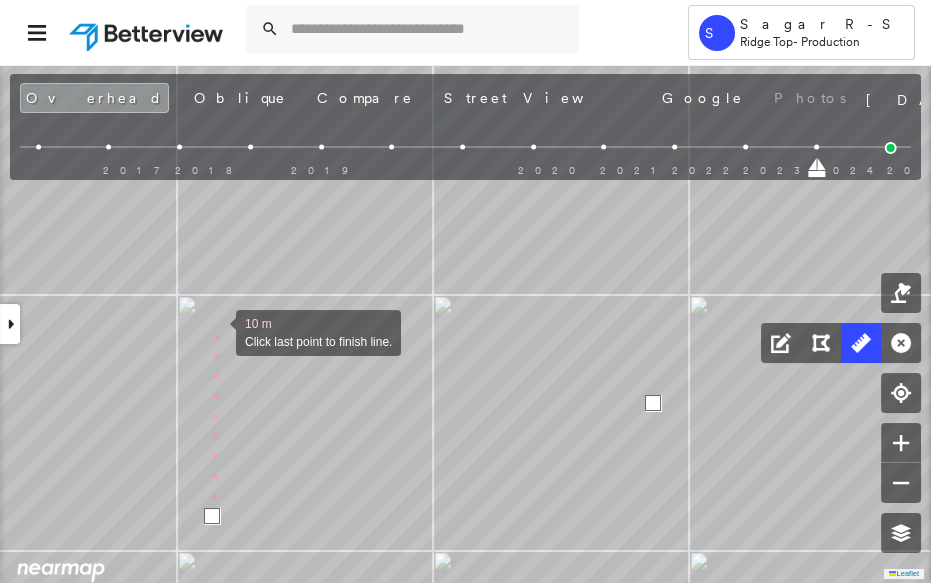 drag, startPoint x: 207, startPoint y: 320, endPoint x: 379, endPoint y: 503, distance: 251.14339 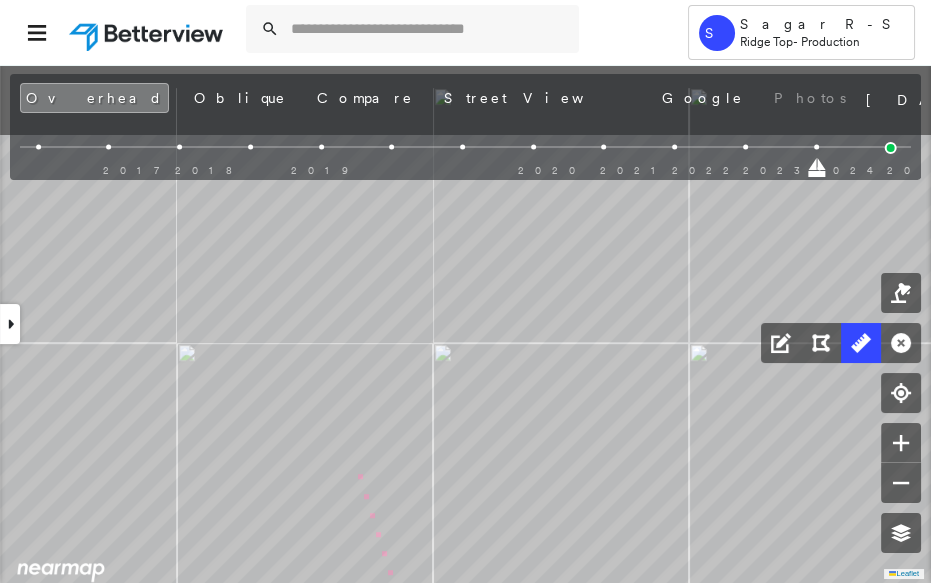 drag, startPoint x: 257, startPoint y: 323, endPoint x: 382, endPoint y: 552, distance: 260.89462 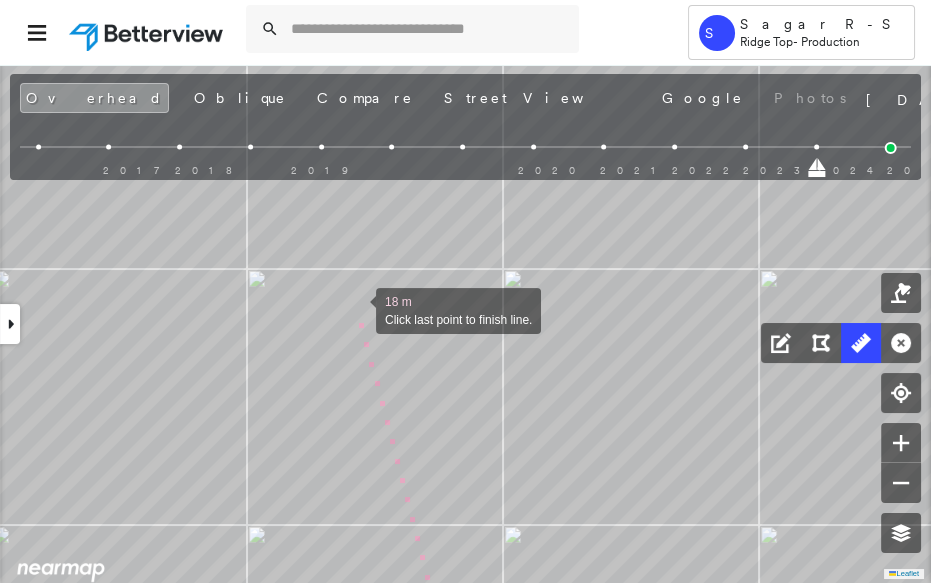 drag, startPoint x: 349, startPoint y: 290, endPoint x: 410, endPoint y: 469, distance: 189.10843 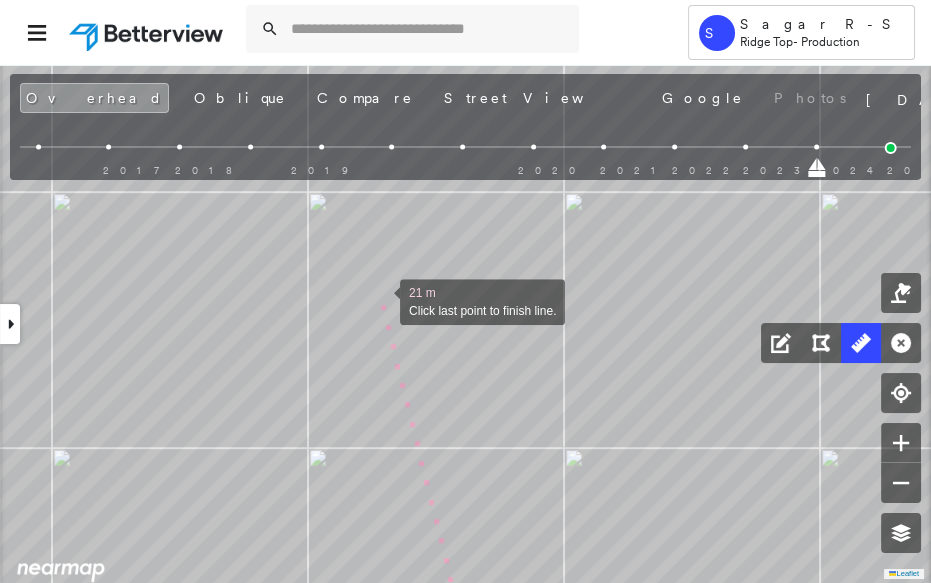 click at bounding box center (380, 300) 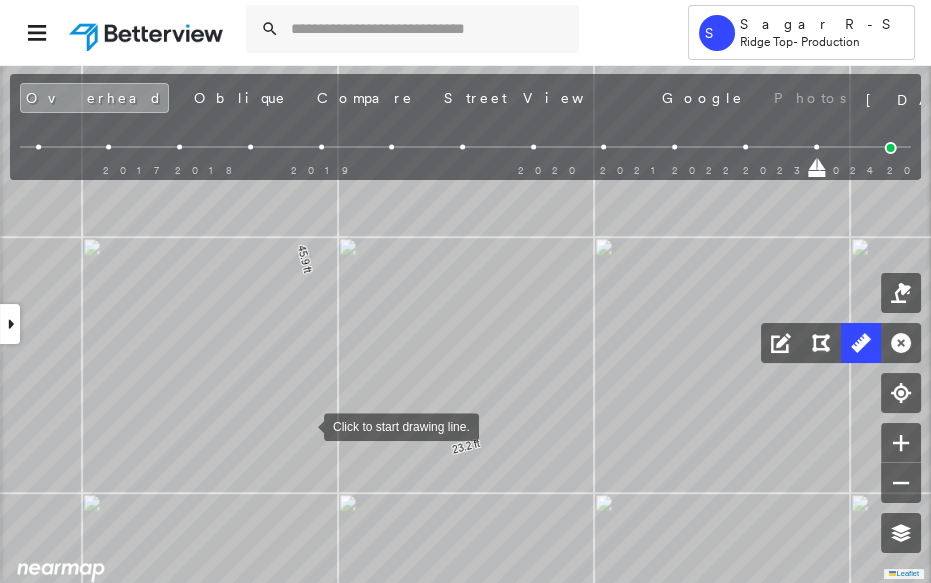 click on "23.2 ft 45.9 ft 69.1 ft Click to start drawing line." at bounding box center [405, 743] 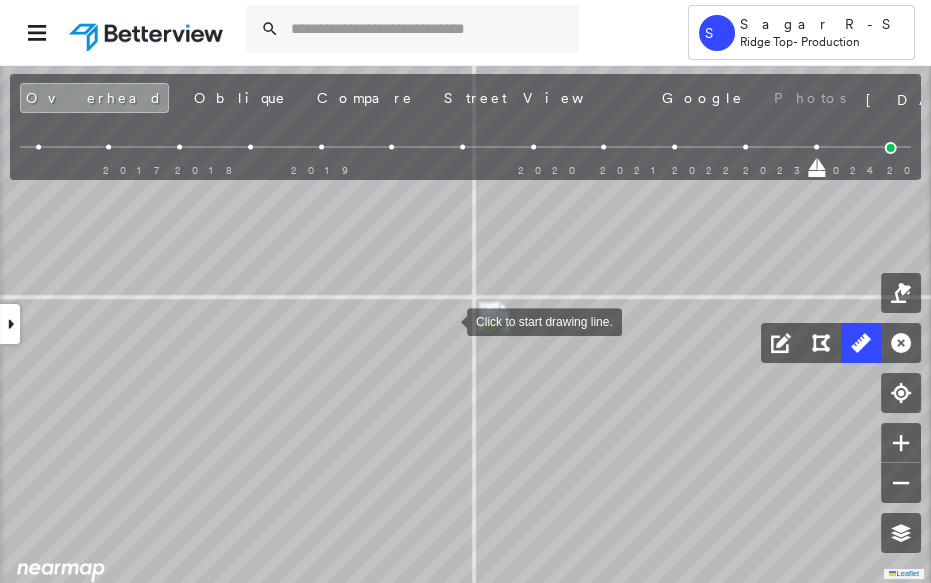 click at bounding box center [447, 320] 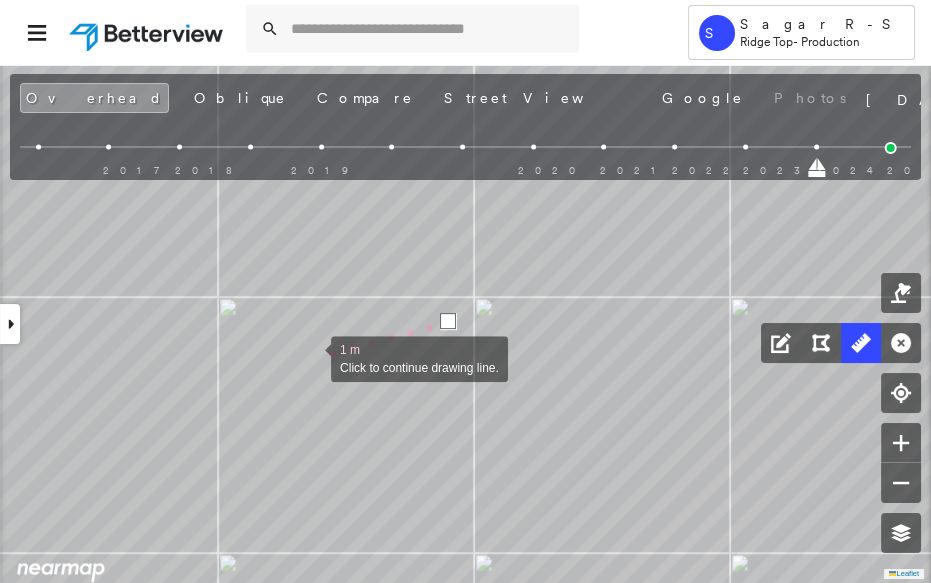 click at bounding box center (311, 357) 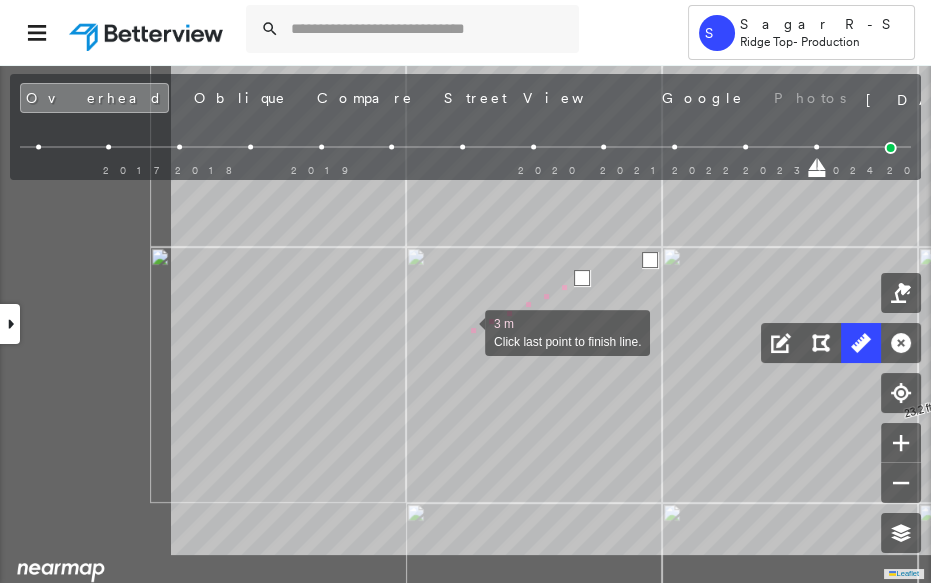 click on "23.2 ft 45.9 ft 69.1 ft 3 m Click last point to finish line." at bounding box center (809, 641) 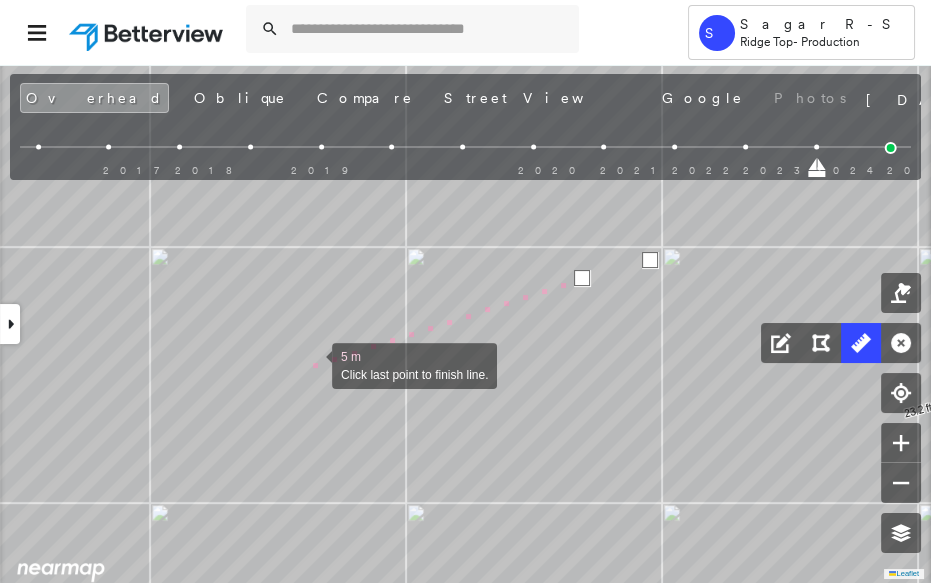 click at bounding box center [312, 364] 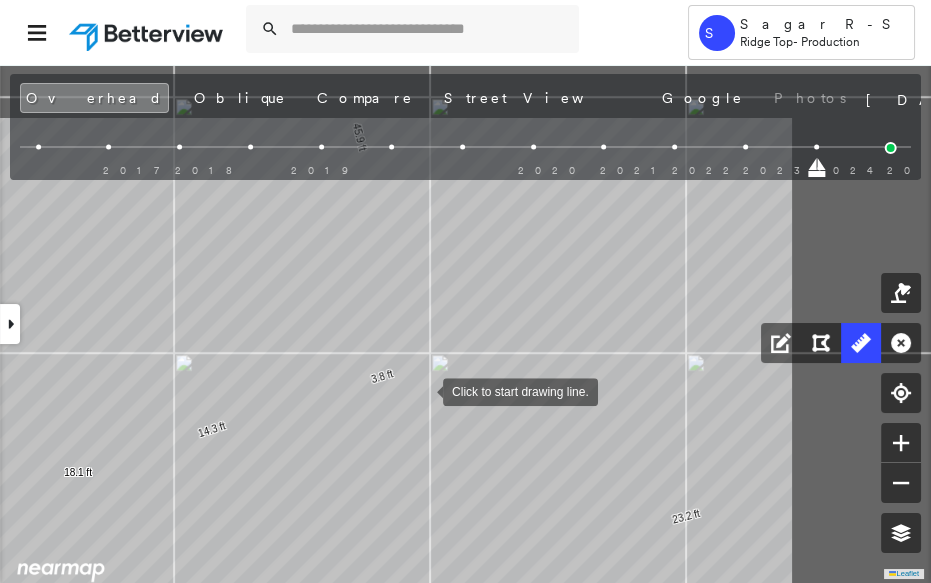 drag, startPoint x: 662, startPoint y: 280, endPoint x: 434, endPoint y: 386, distance: 251.43588 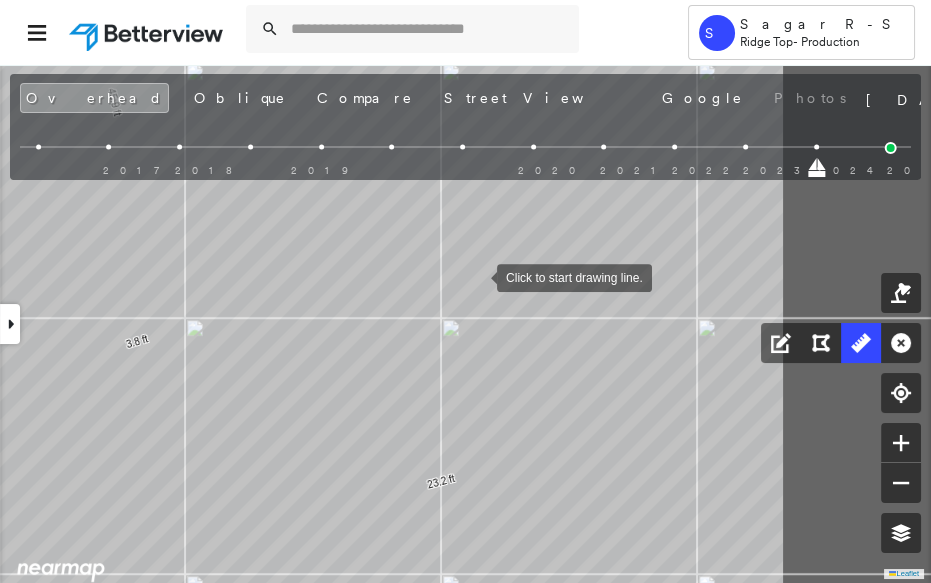 drag, startPoint x: 692, startPoint y: 307, endPoint x: 478, endPoint y: 276, distance: 216.23367 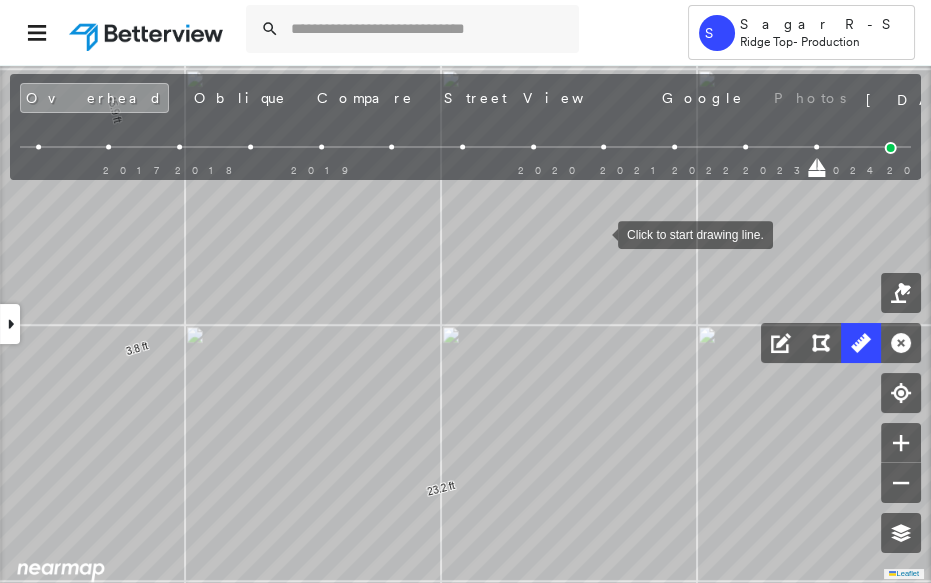 drag, startPoint x: 598, startPoint y: 226, endPoint x: 602, endPoint y: 279, distance: 53.15073 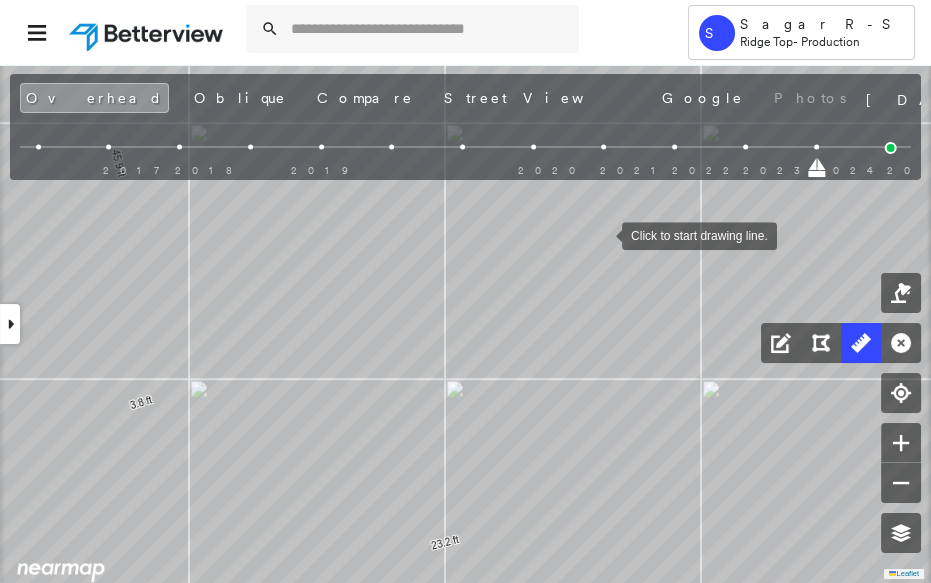 click at bounding box center (602, 234) 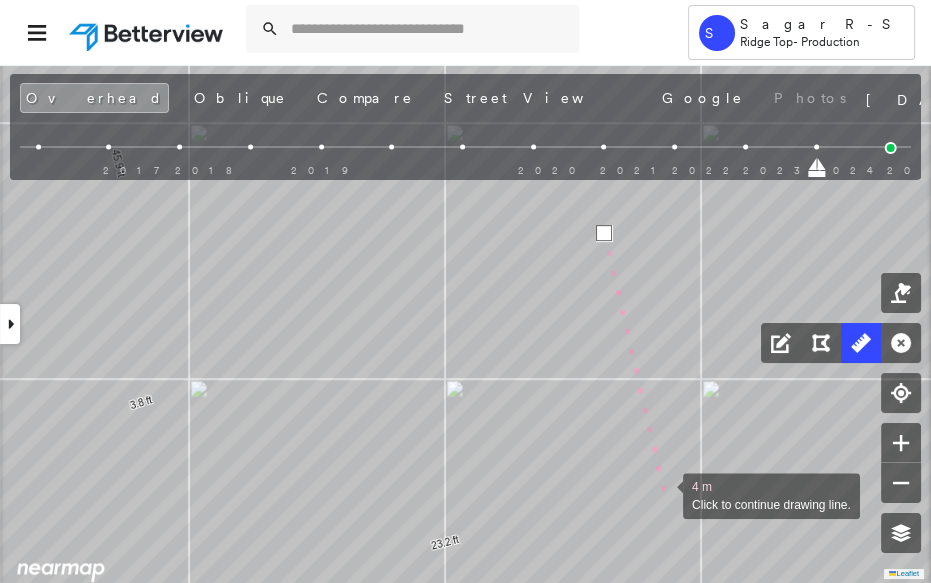 click at bounding box center [663, 494] 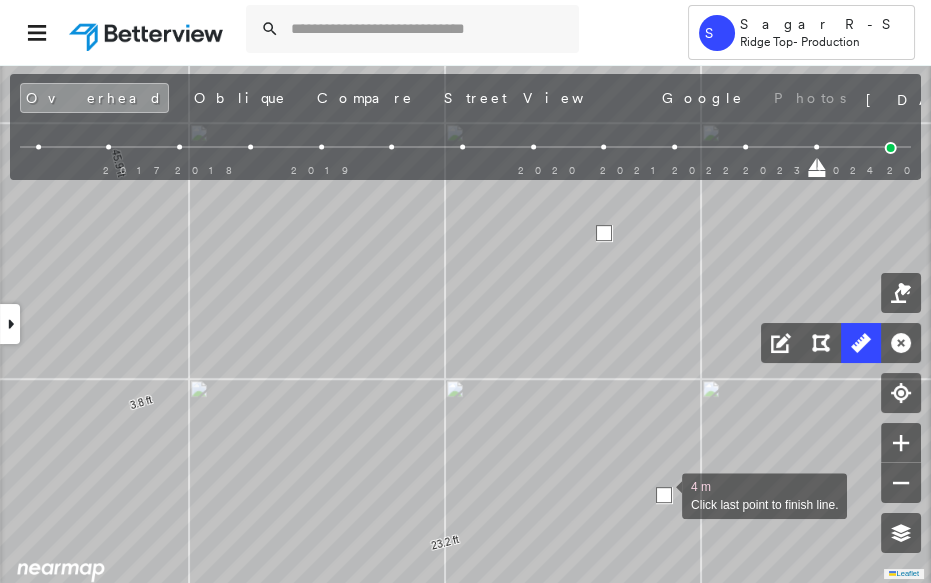 click at bounding box center [664, 495] 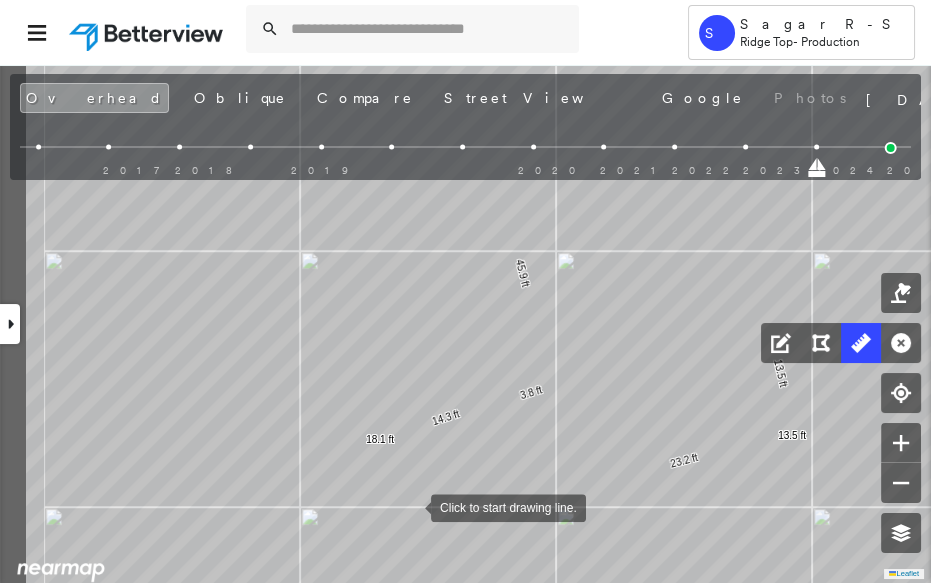 drag, startPoint x: 291, startPoint y: 474, endPoint x: 410, endPoint y: 506, distance: 123.22743 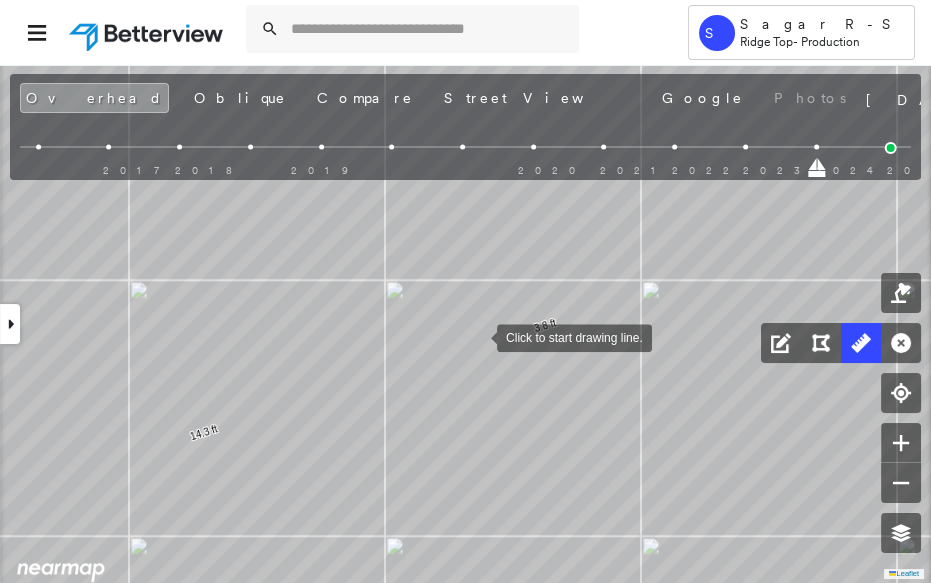 click at bounding box center (477, 336) 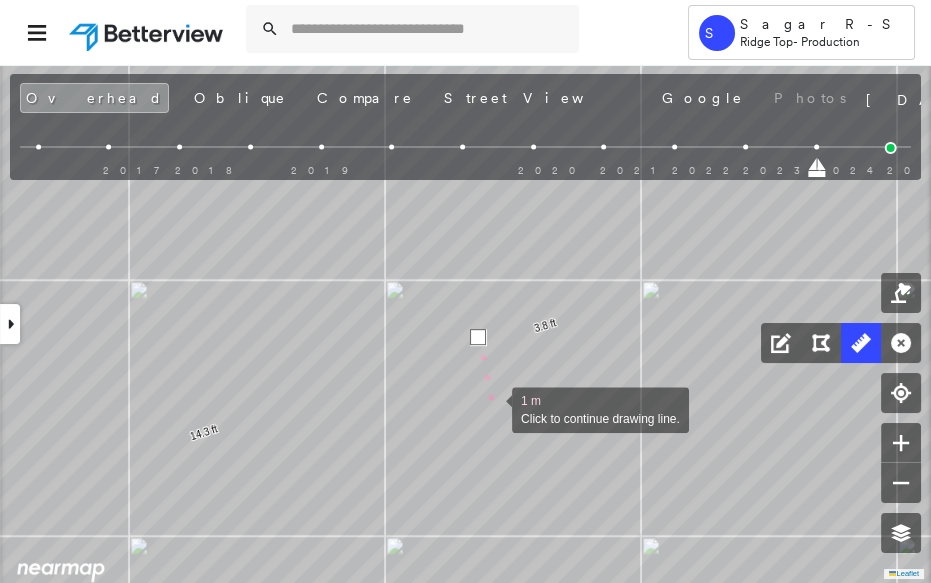 click at bounding box center (492, 408) 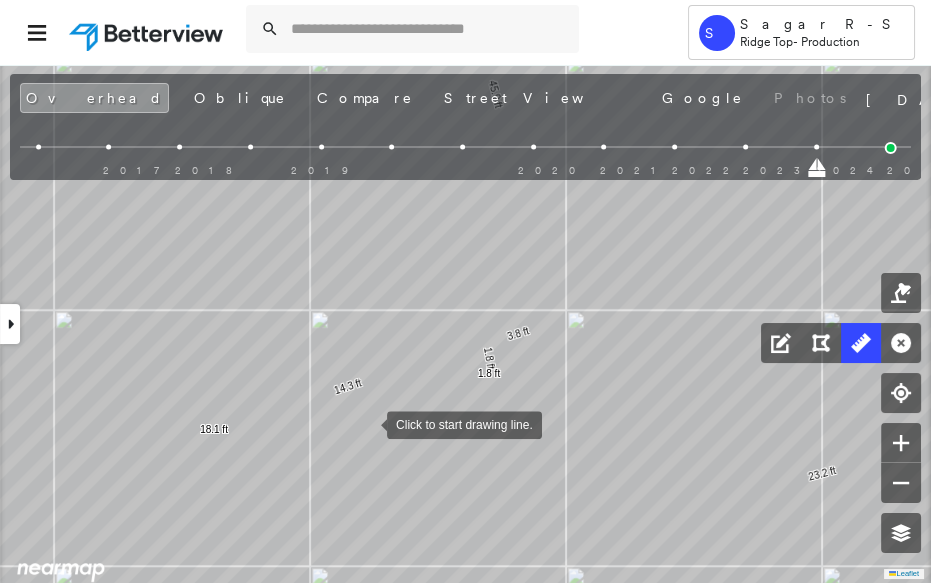 click at bounding box center (367, 423) 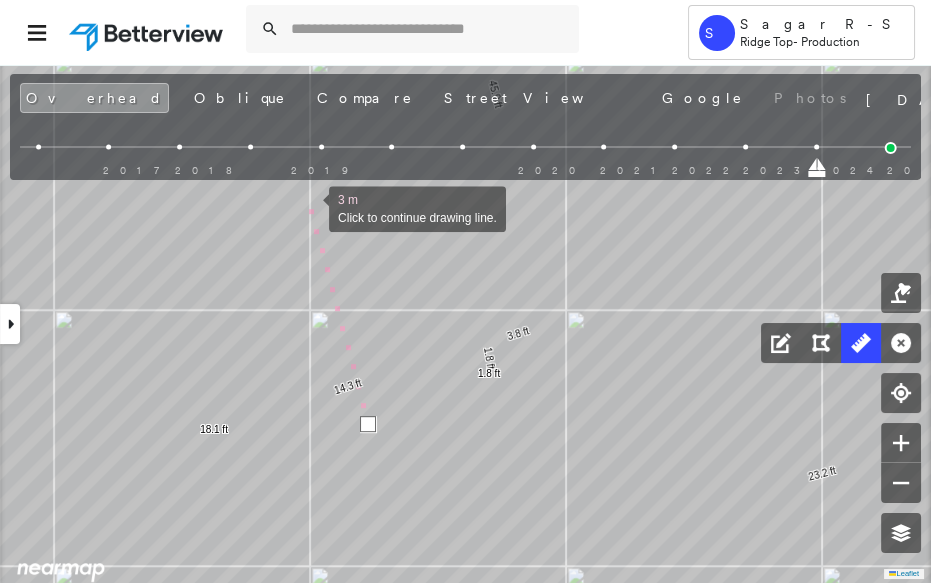 click at bounding box center [309, 207] 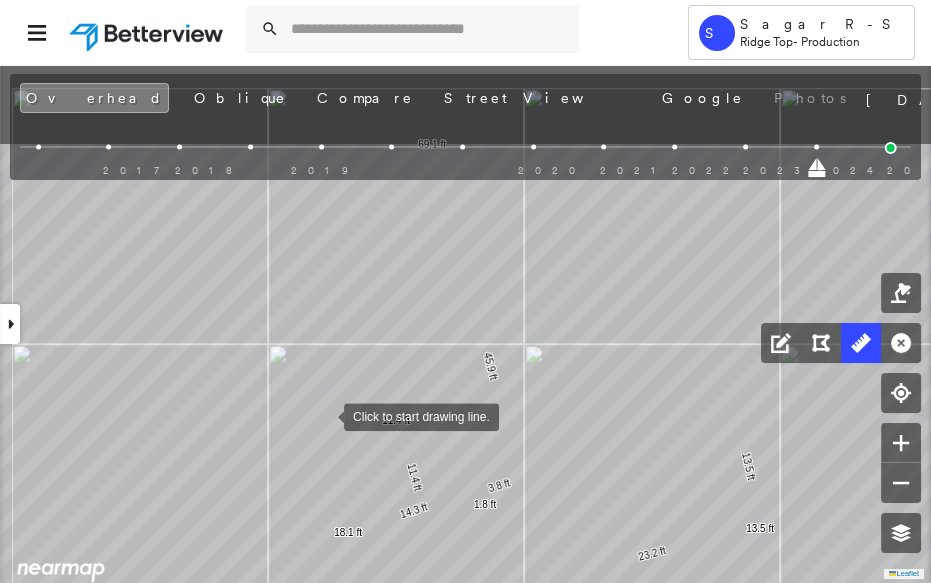 drag, startPoint x: 267, startPoint y: 280, endPoint x: 325, endPoint y: 415, distance: 146.93196 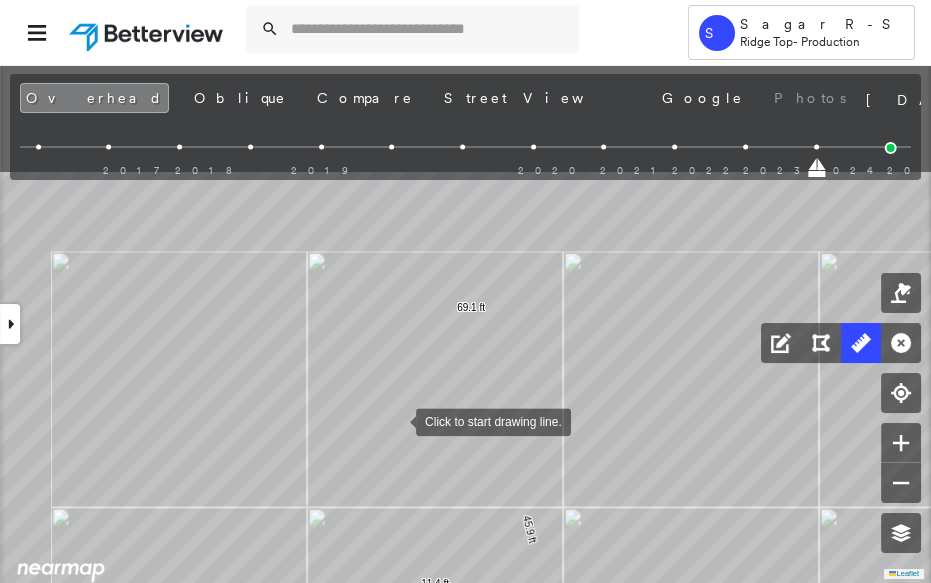 drag, startPoint x: 337, startPoint y: 332, endPoint x: 396, endPoint y: 420, distance: 105.9481 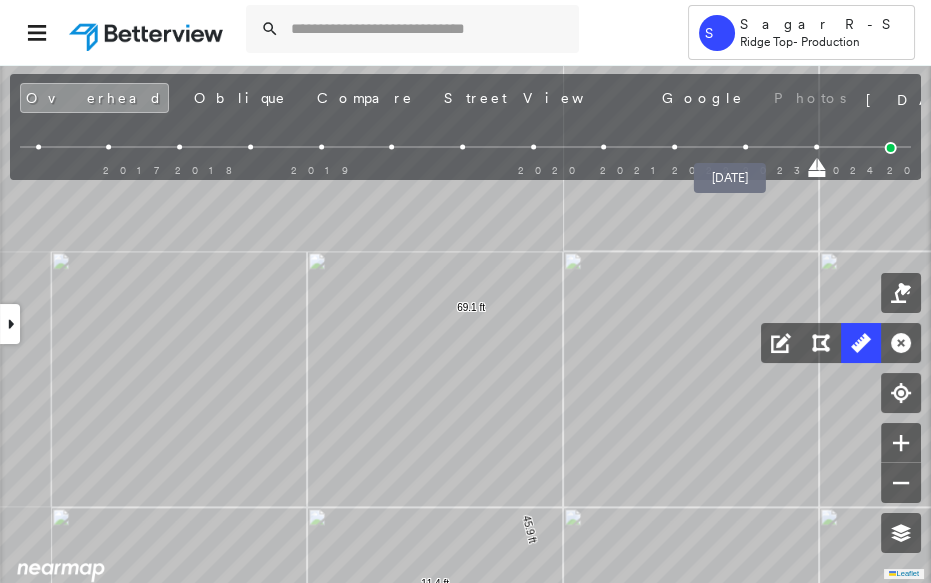 click at bounding box center (745, 147) 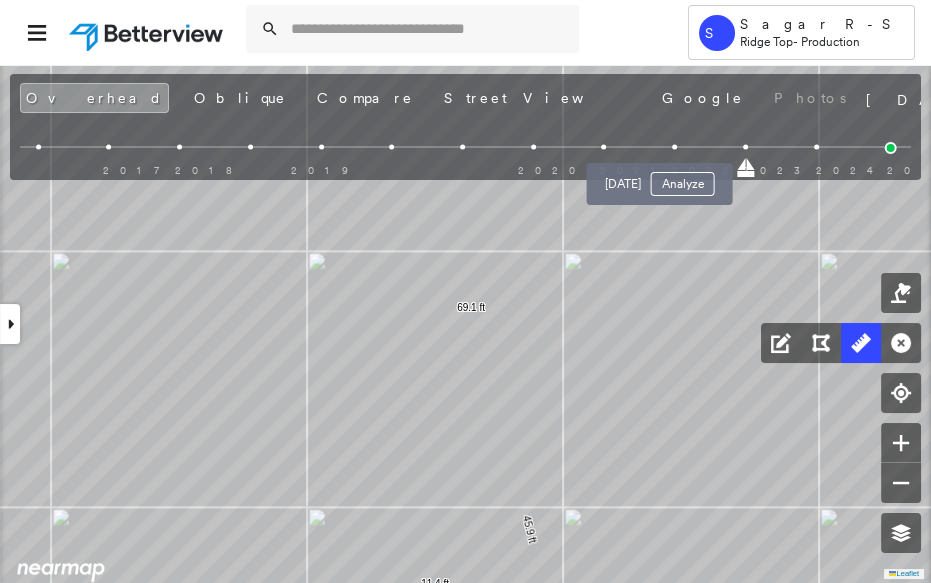 click on "[DATE] Analyze" at bounding box center [660, 178] 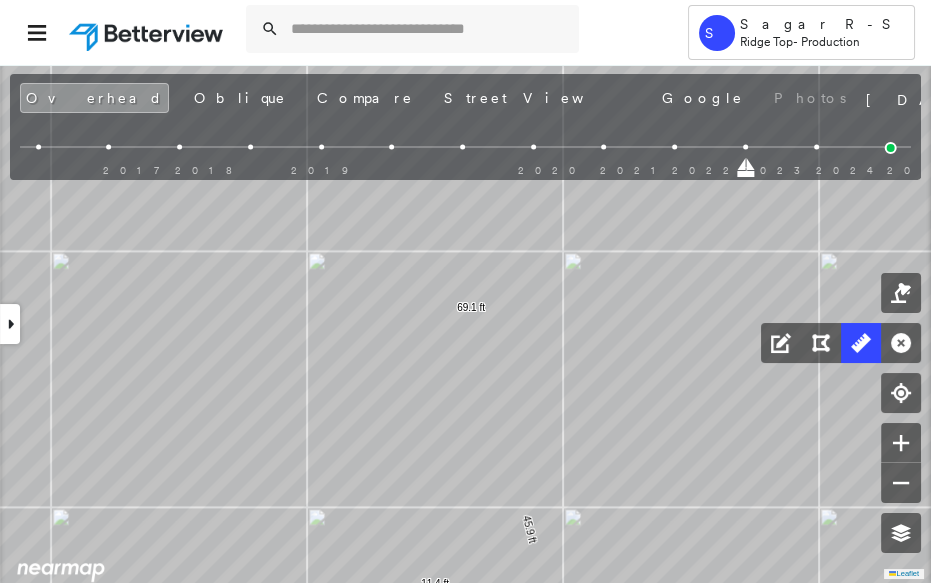 click on "2017 2018 2019 2020 2021 2022 2023 2024 2025" at bounding box center (465, 150) 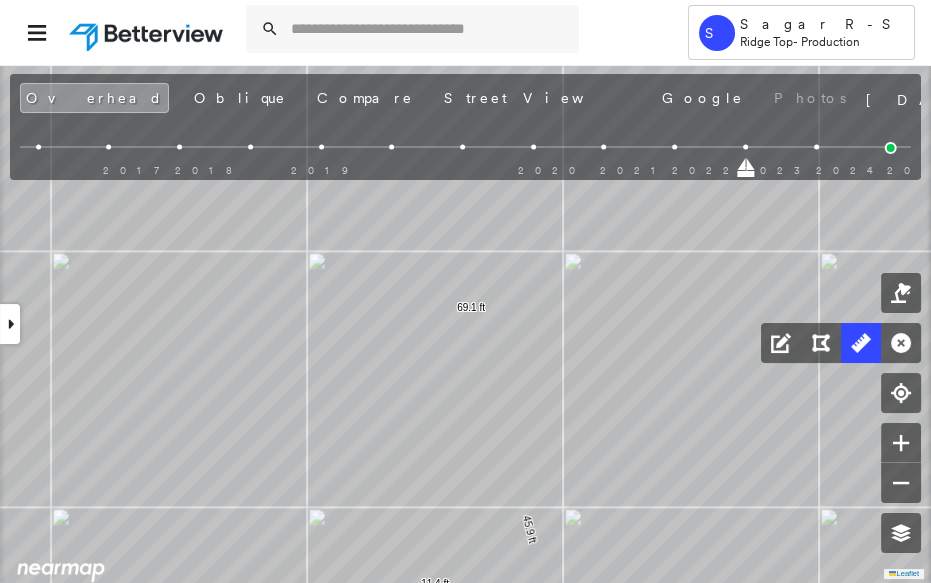 click at bounding box center [674, 147] 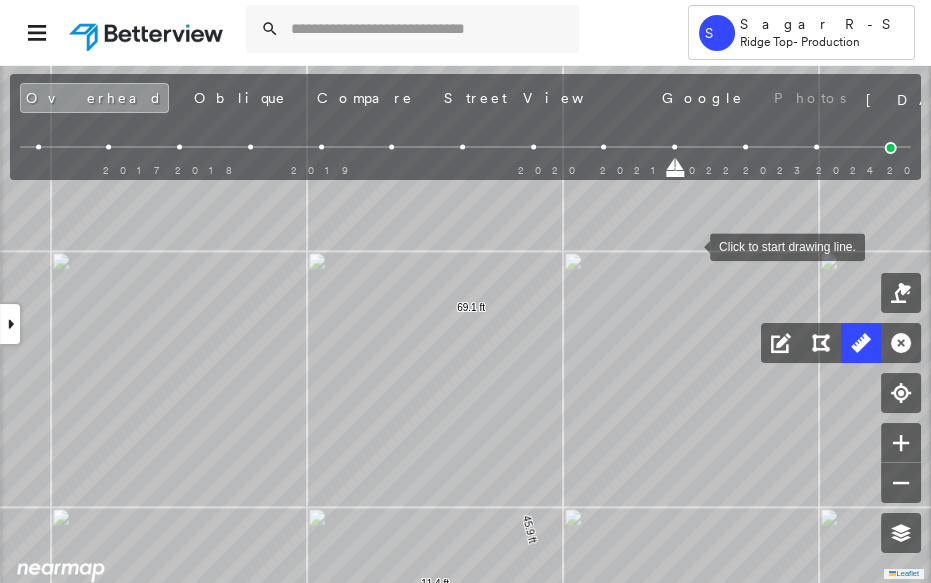 click at bounding box center (690, 245) 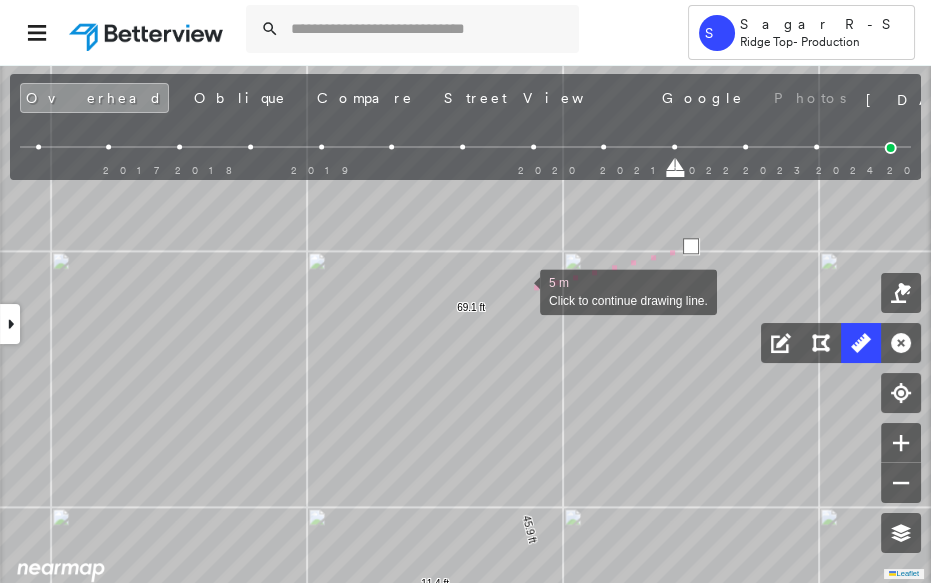 click at bounding box center (520, 290) 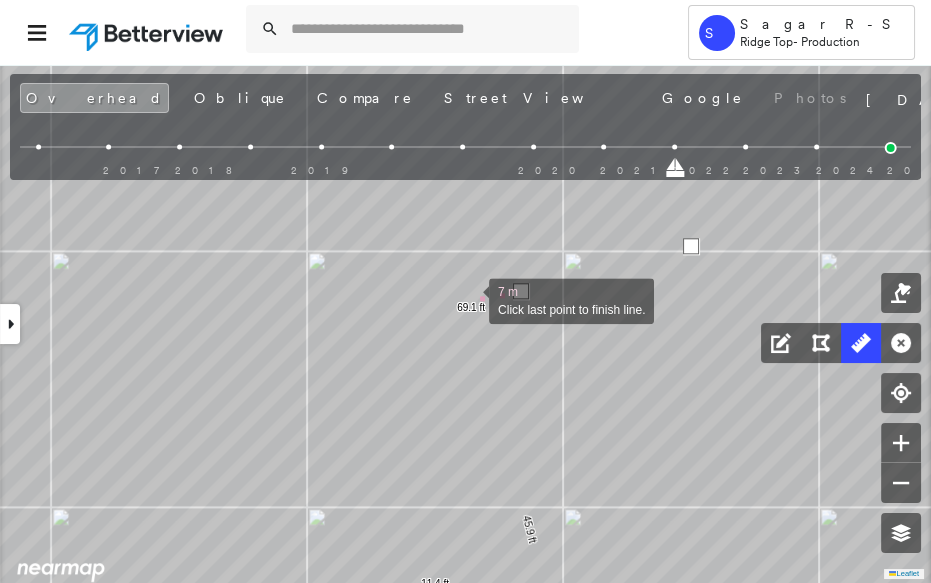 click at bounding box center [469, 299] 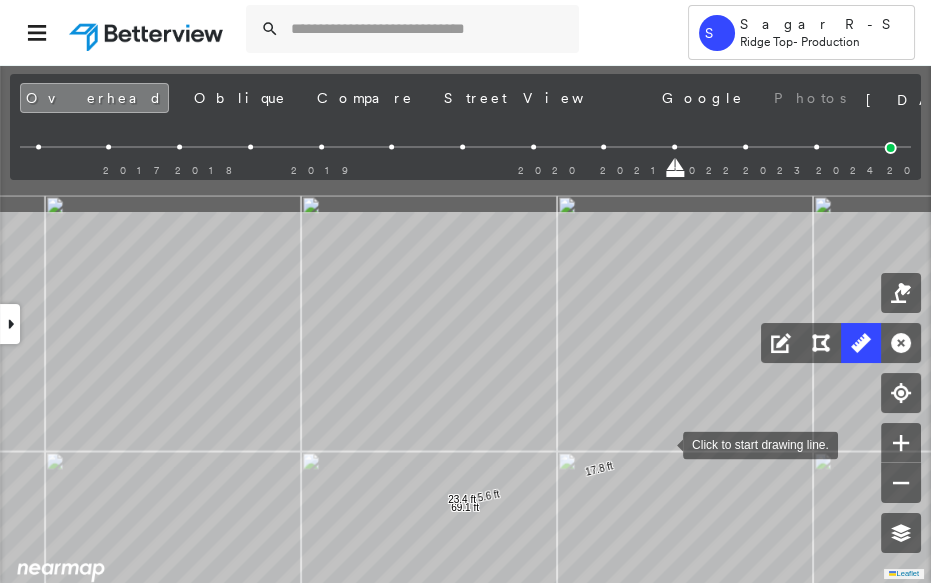 drag, startPoint x: 670, startPoint y: 223, endPoint x: 661, endPoint y: 403, distance: 180.22485 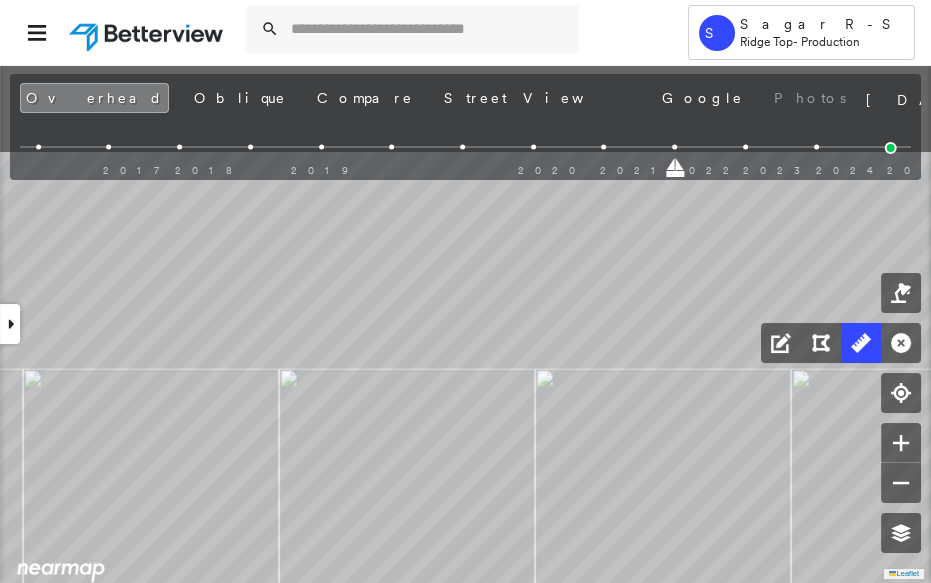 drag, startPoint x: 633, startPoint y: 298, endPoint x: 551, endPoint y: 484, distance: 203.27321 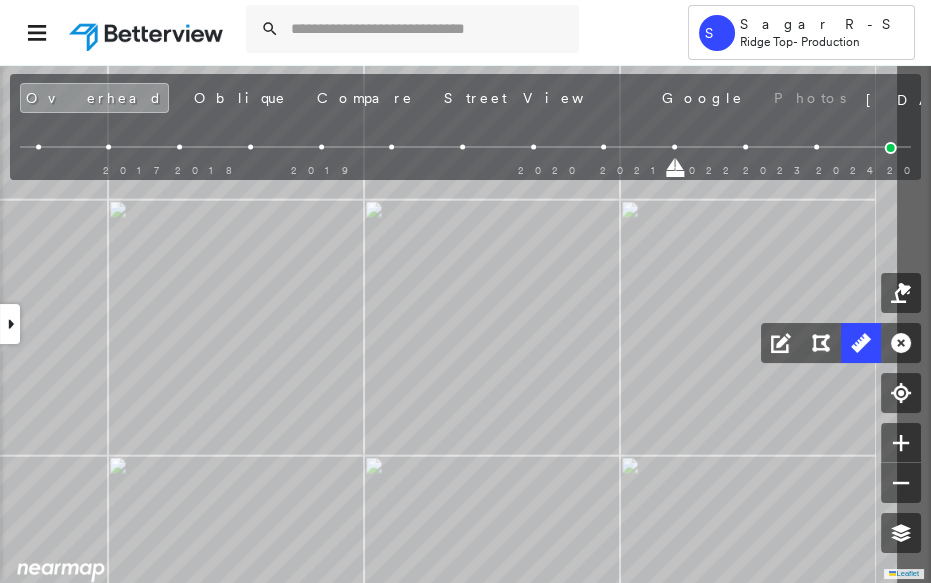 drag, startPoint x: 627, startPoint y: 390, endPoint x: 251, endPoint y: 515, distance: 396.23352 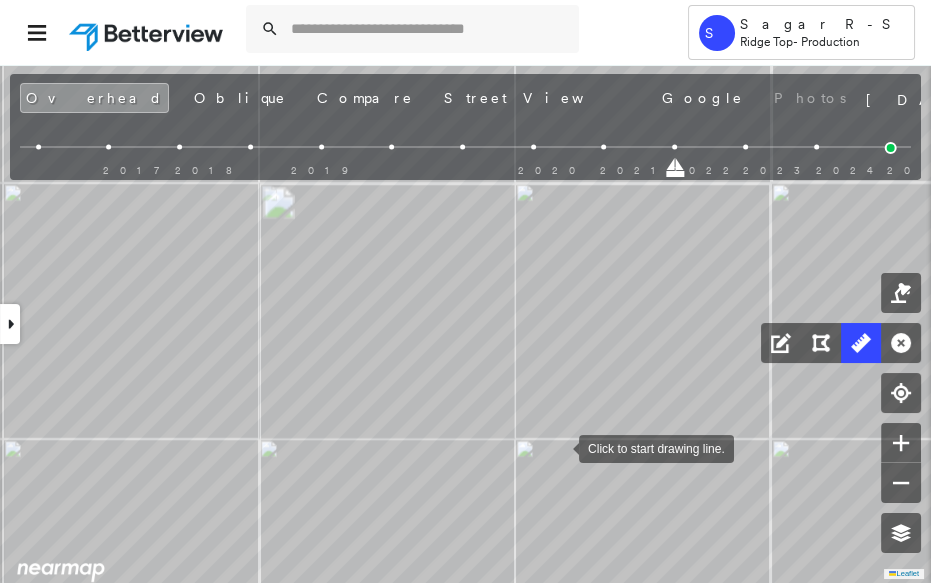 click at bounding box center [559, 447] 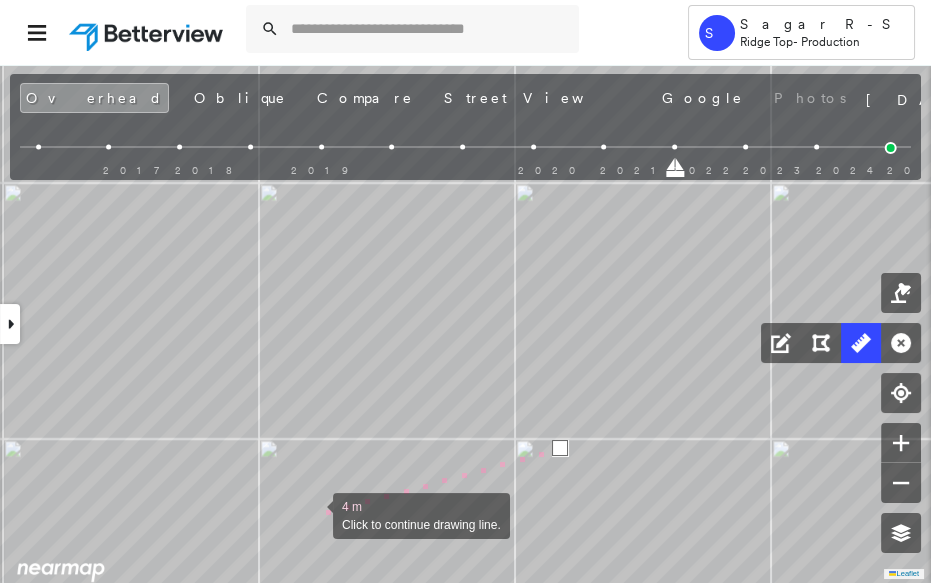 drag, startPoint x: 313, startPoint y: 514, endPoint x: 299, endPoint y: 372, distance: 142.68848 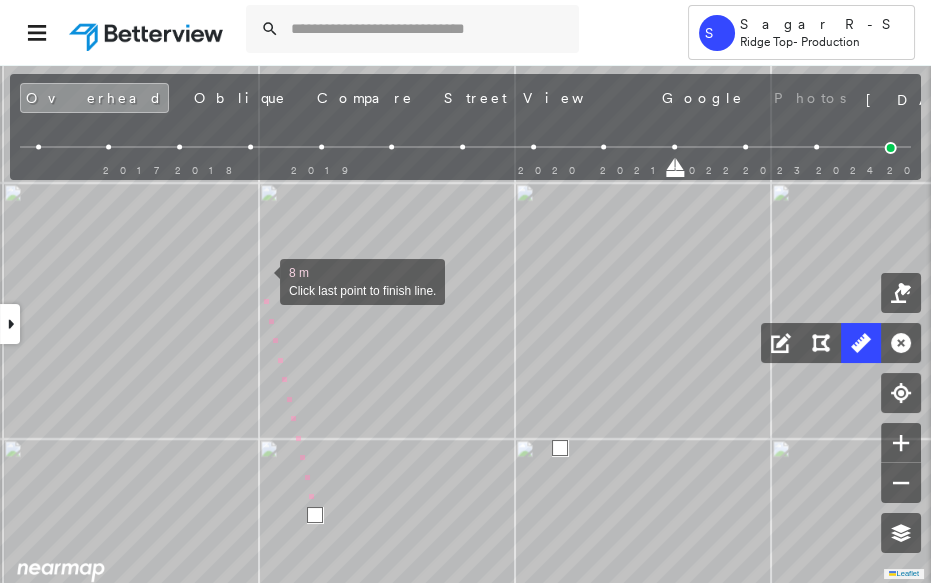 click at bounding box center (260, 280) 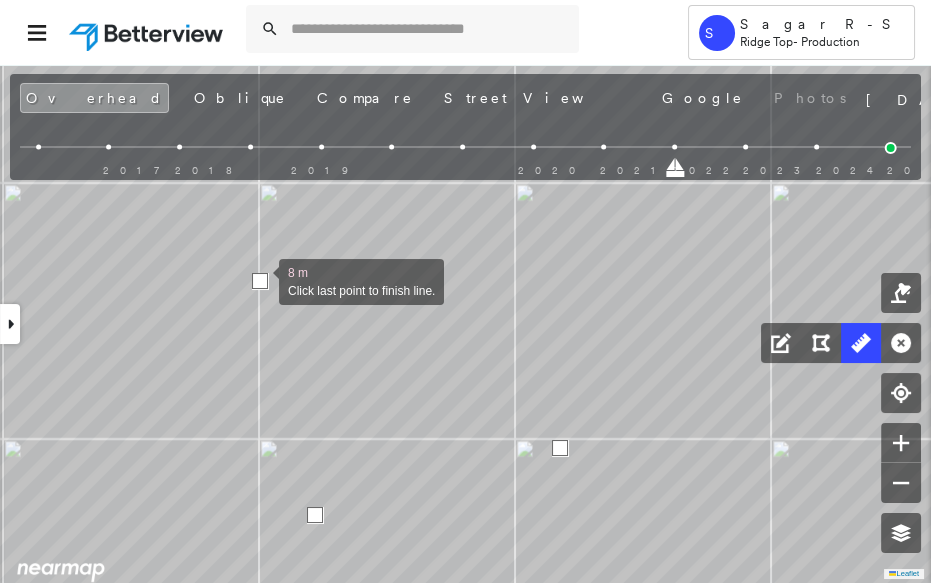 click at bounding box center [260, 281] 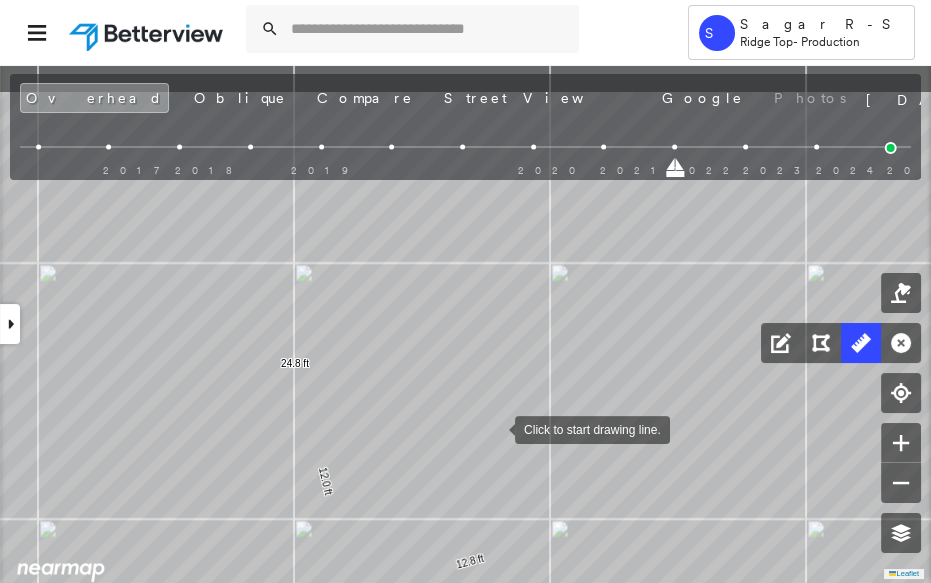drag, startPoint x: 459, startPoint y: 350, endPoint x: 494, endPoint y: 427, distance: 84.58132 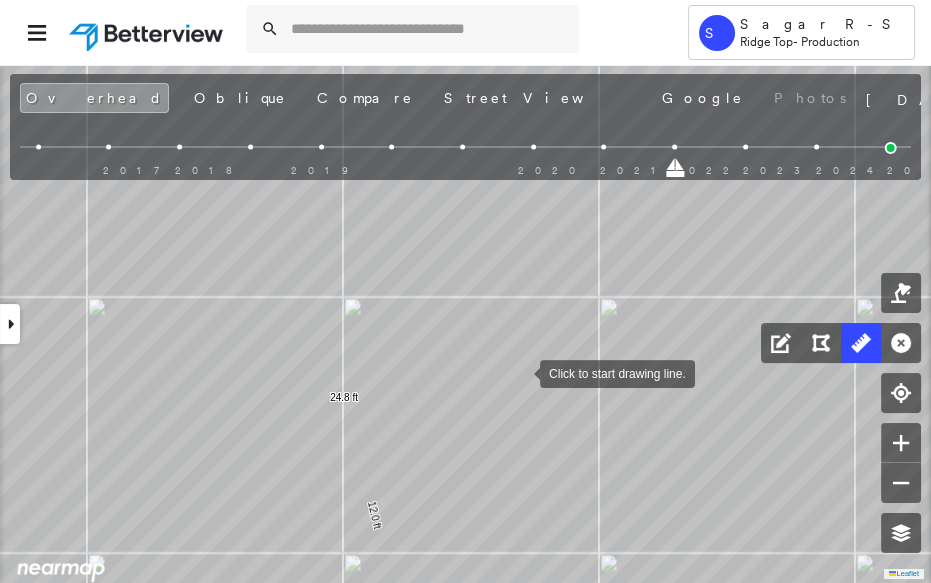 drag, startPoint x: 470, startPoint y: 337, endPoint x: 429, endPoint y: 380, distance: 59.413803 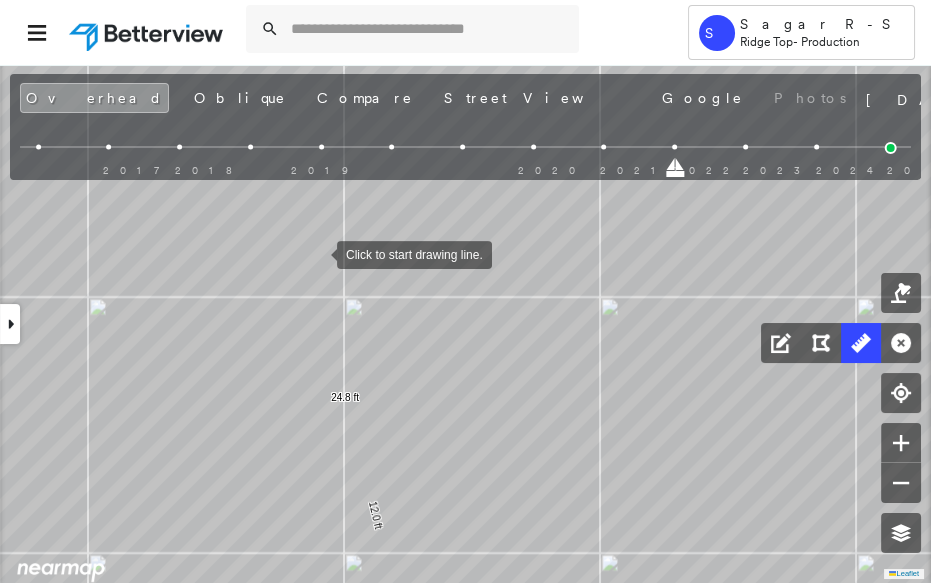 click at bounding box center (317, 253) 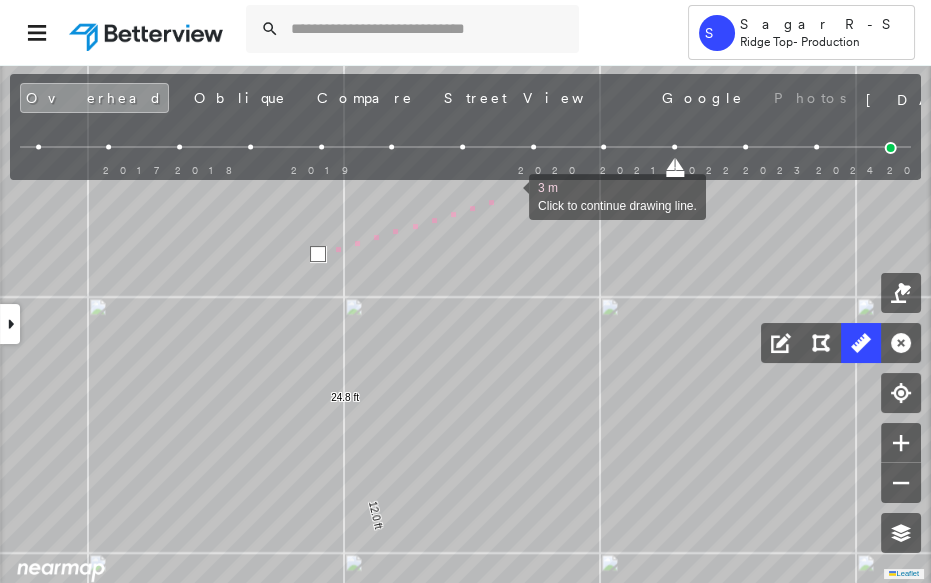click at bounding box center [509, 195] 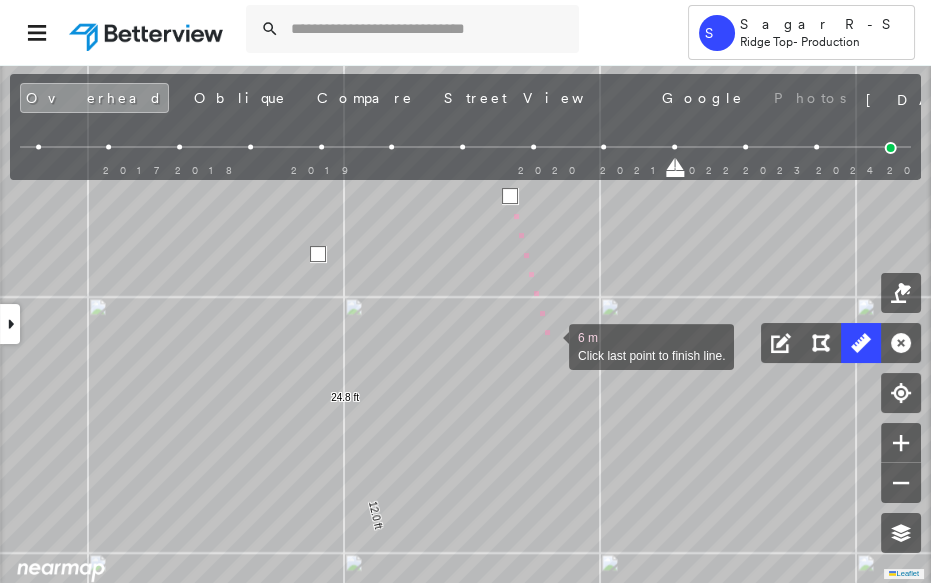 click at bounding box center [549, 345] 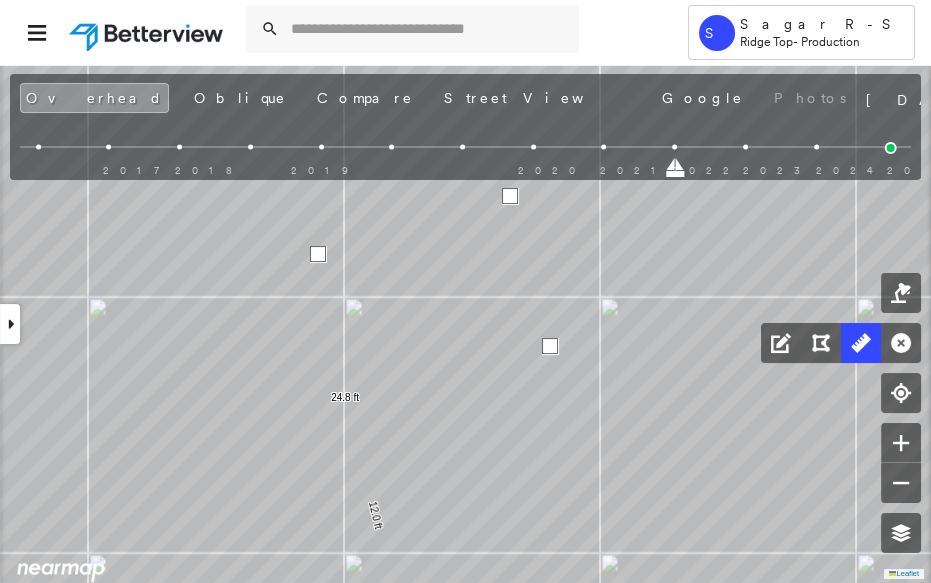 click at bounding box center [550, 346] 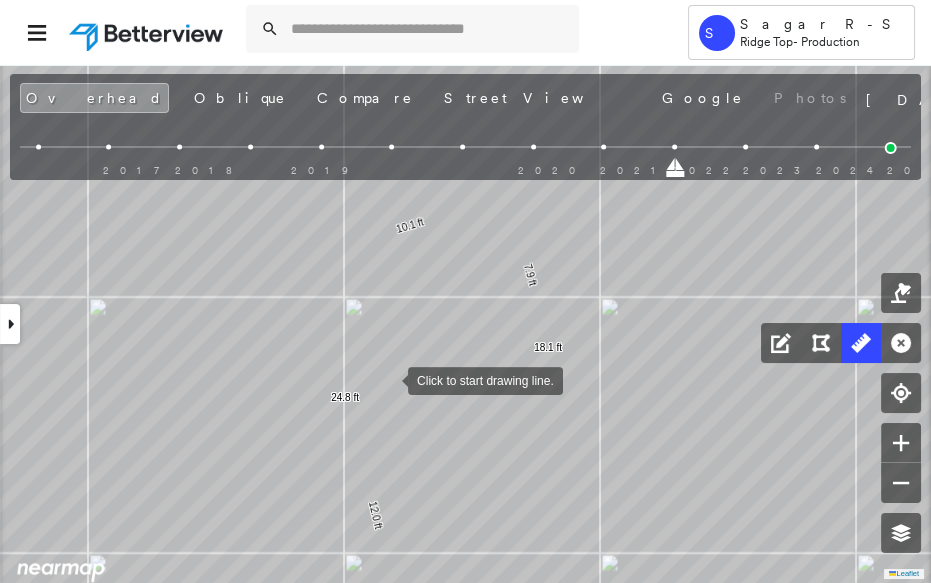 drag, startPoint x: 388, startPoint y: 379, endPoint x: 382, endPoint y: 364, distance: 16.155495 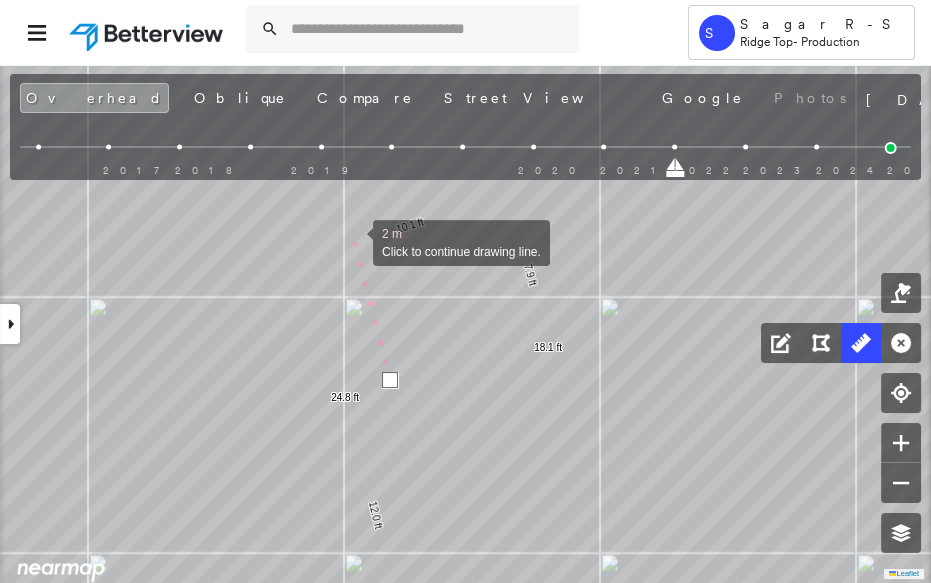 click at bounding box center (353, 241) 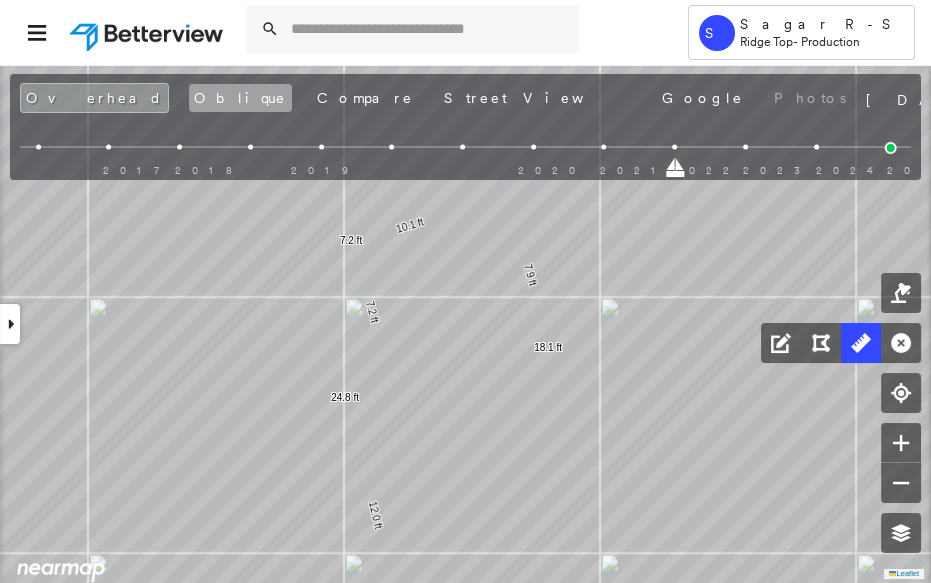 click on "Oblique" at bounding box center (240, 98) 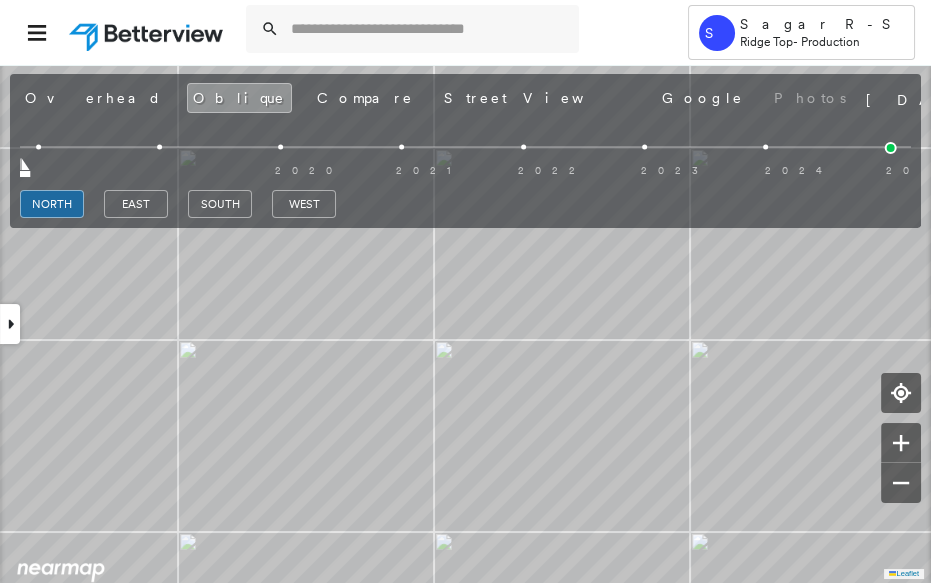 click on "east" at bounding box center (136, 207) 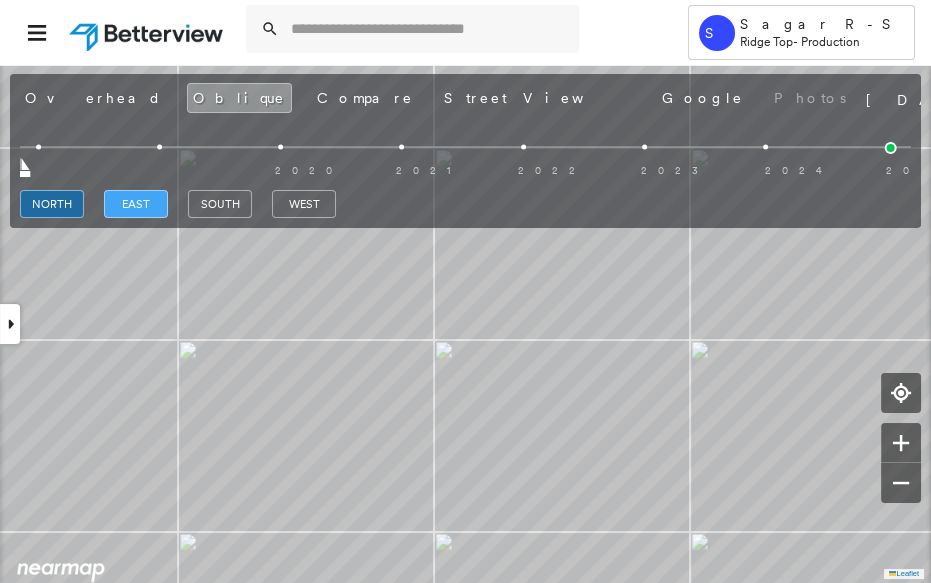 click on "east" at bounding box center (136, 204) 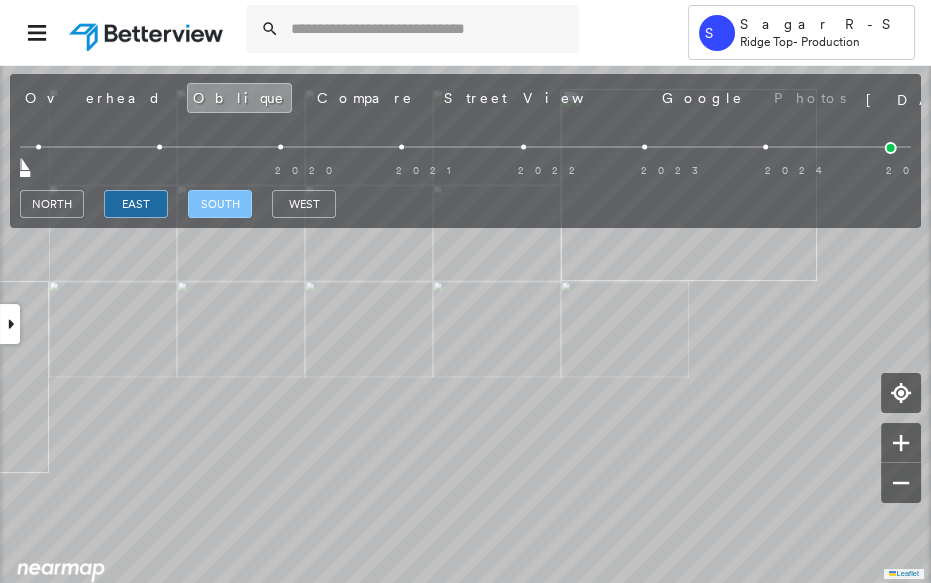 click on "south" at bounding box center [220, 204] 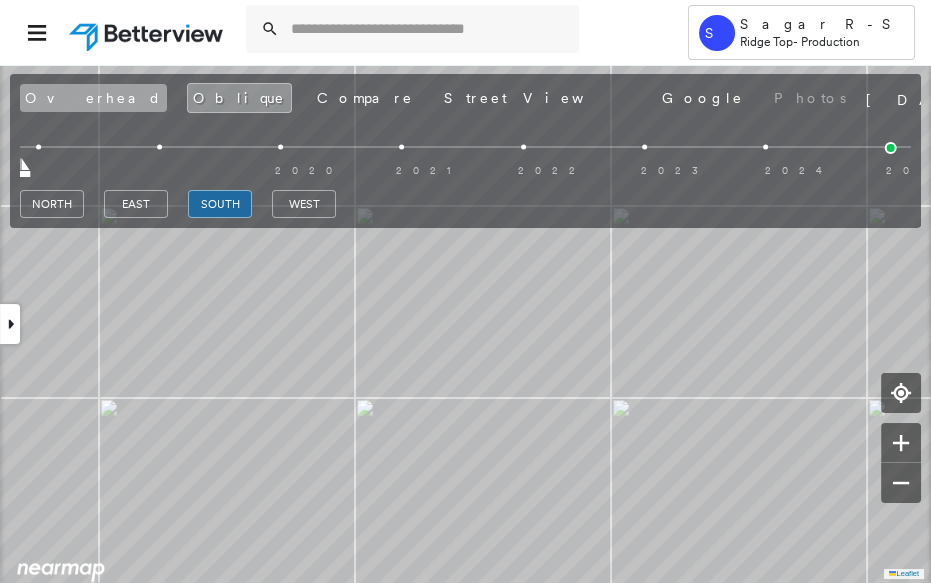 click on "Overhead" at bounding box center (93, 98) 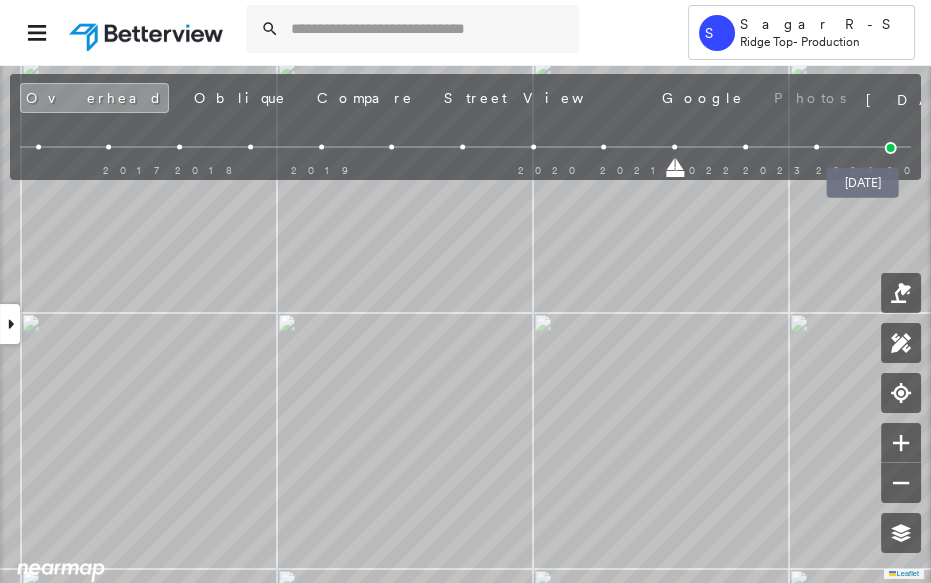 click at bounding box center [891, 148] 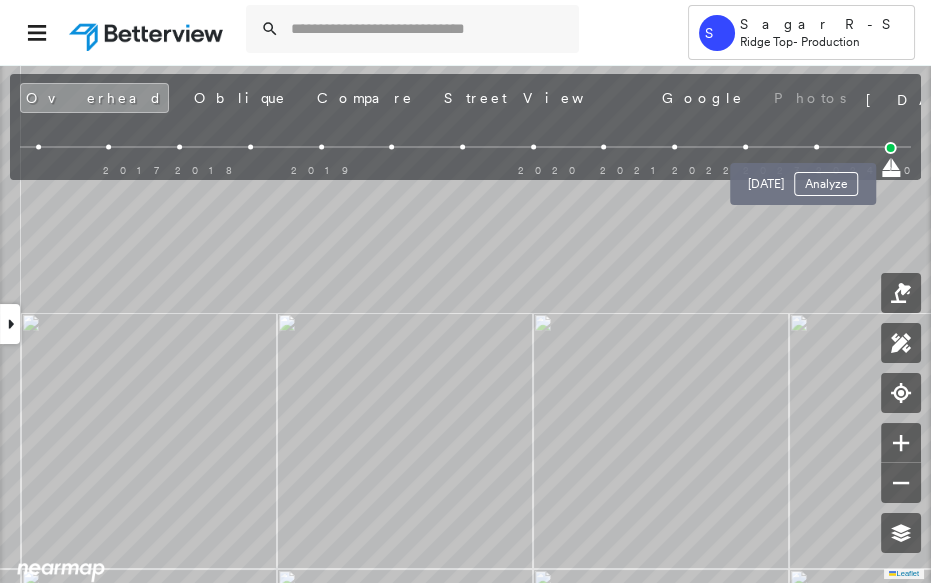 click at bounding box center [816, 147] 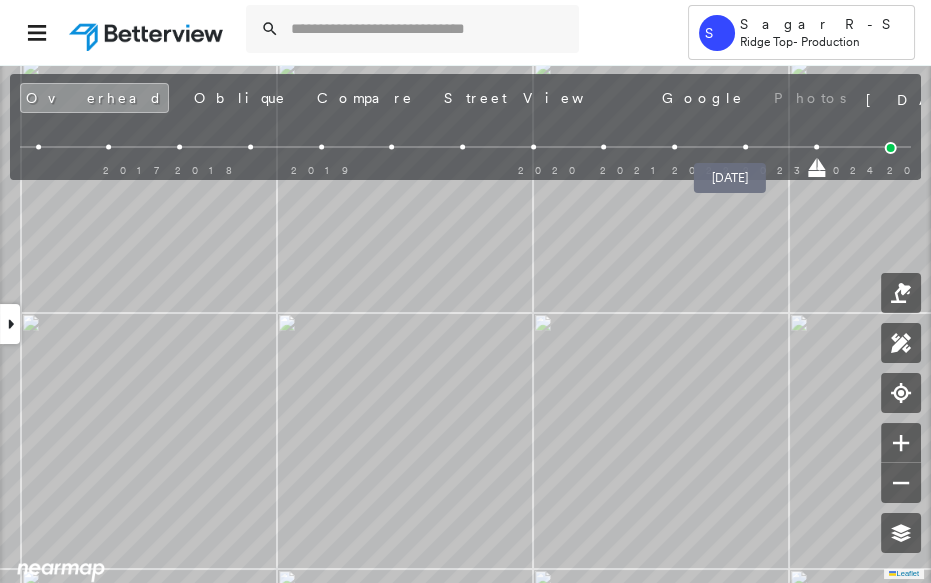 click at bounding box center (745, 147) 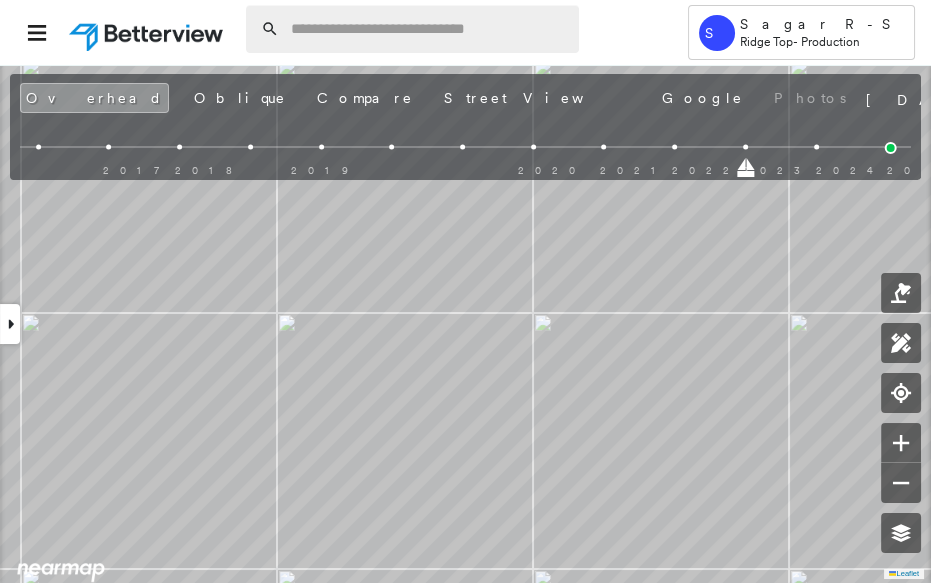 click at bounding box center [429, 29] 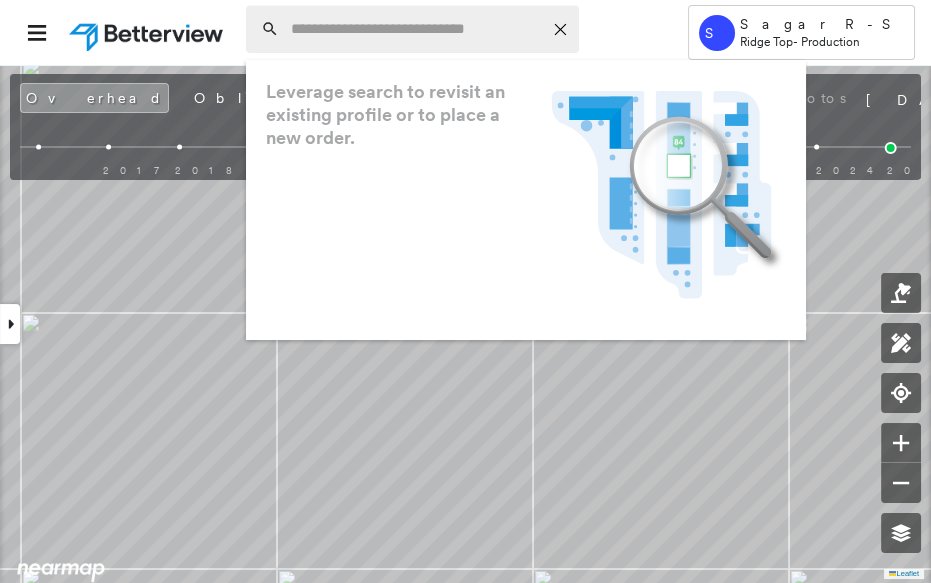 paste on "**********" 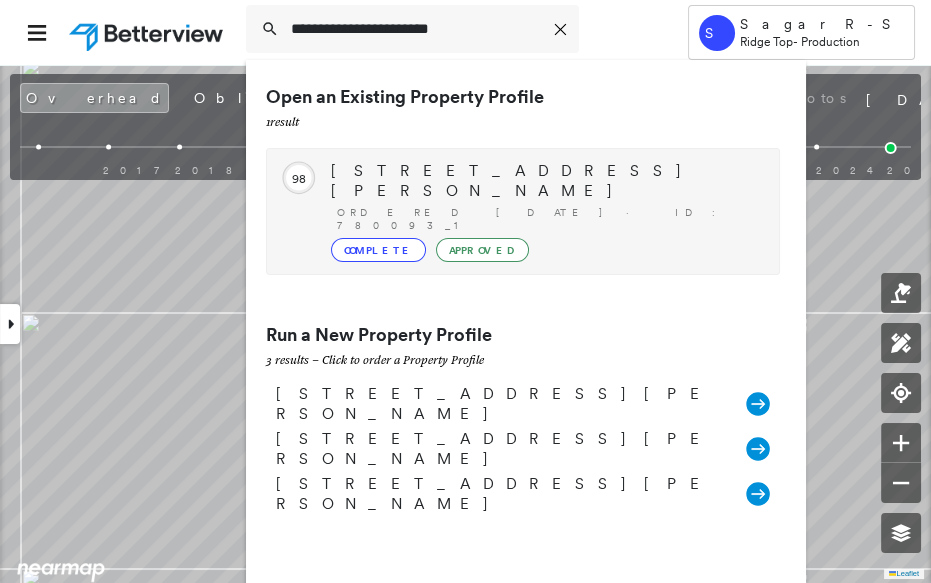 type on "**********" 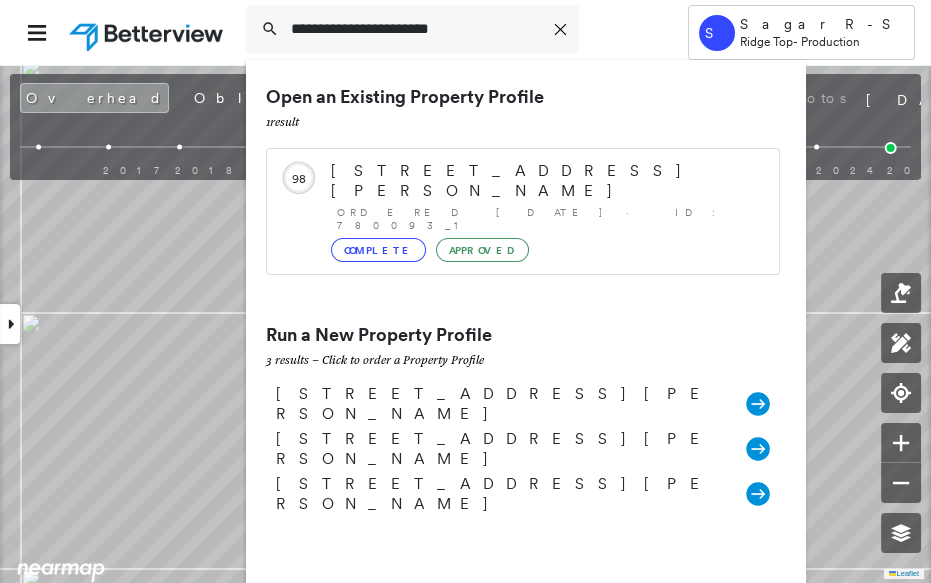 click on "[STREET_ADDRESS][PERSON_NAME]" at bounding box center [545, 181] 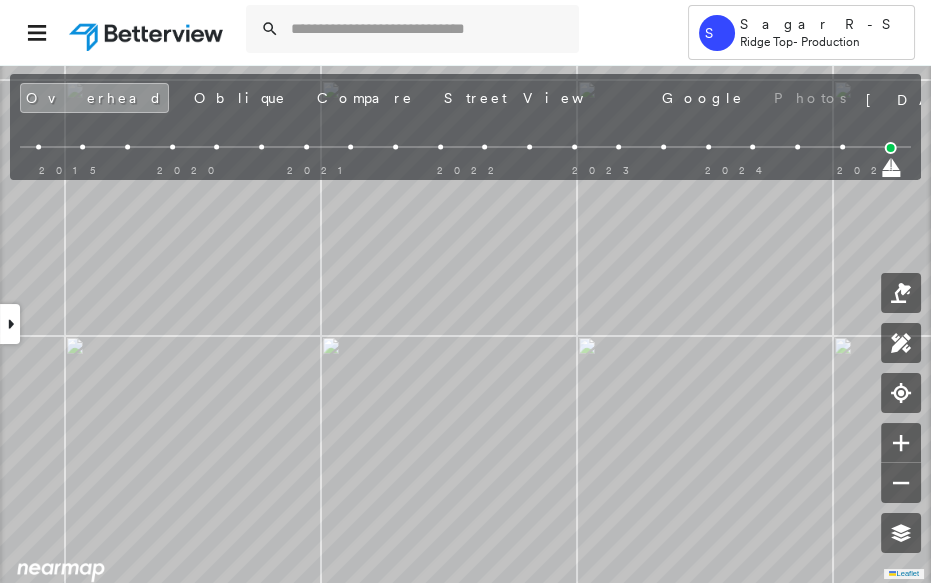 click at bounding box center (10, 324) 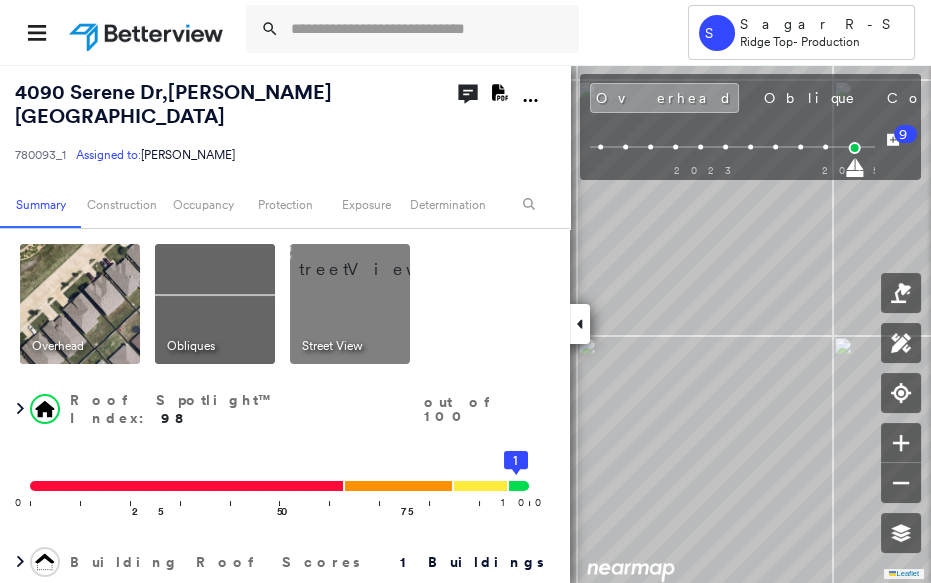 click 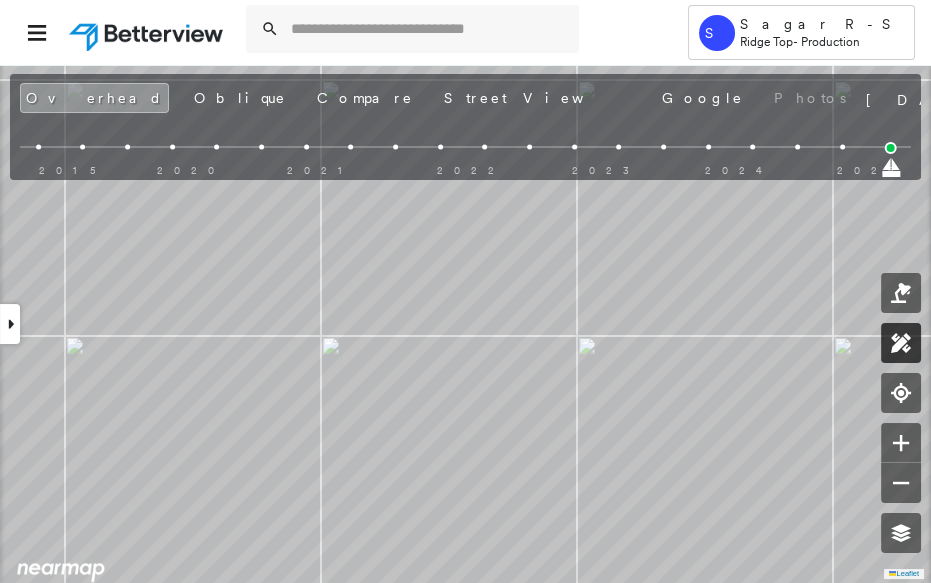 click at bounding box center (901, 343) 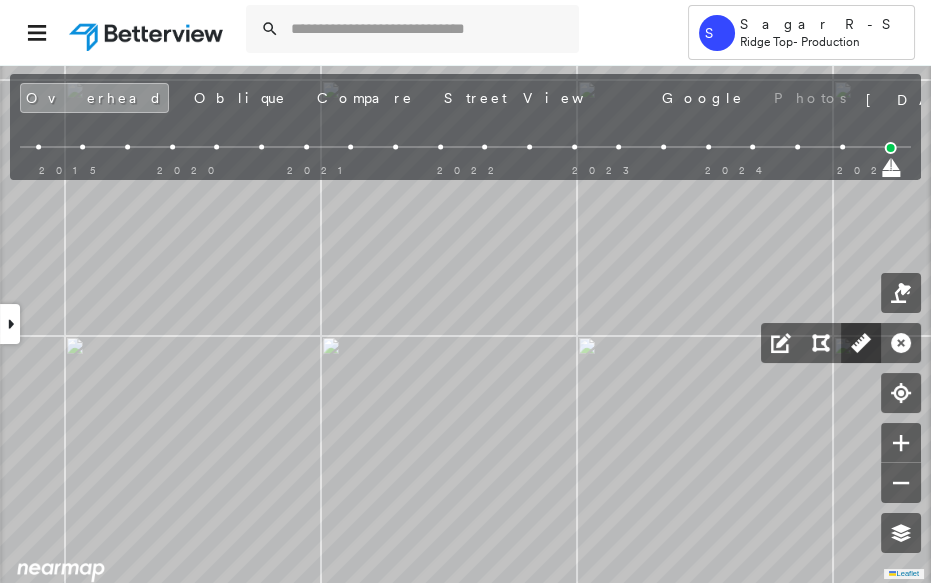 click 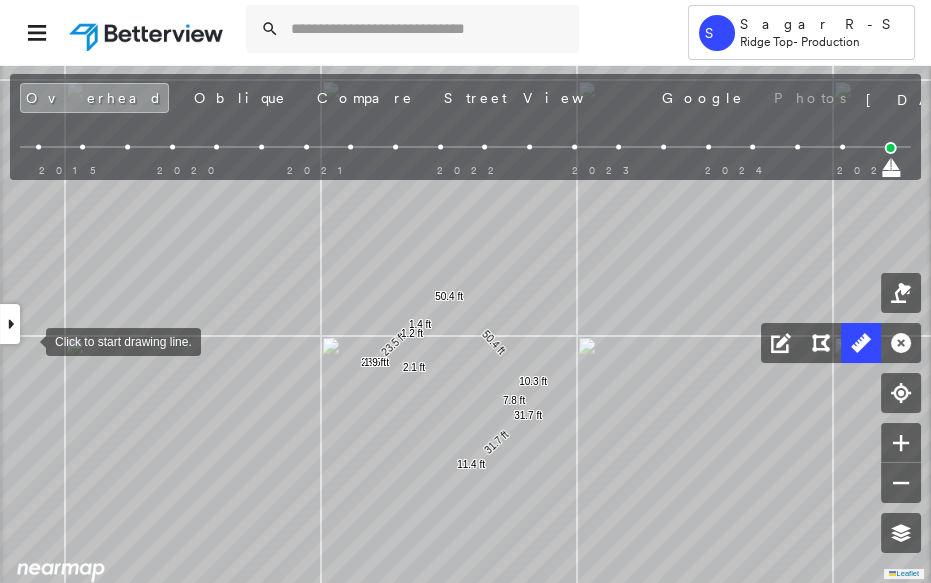 click at bounding box center (10, 324) 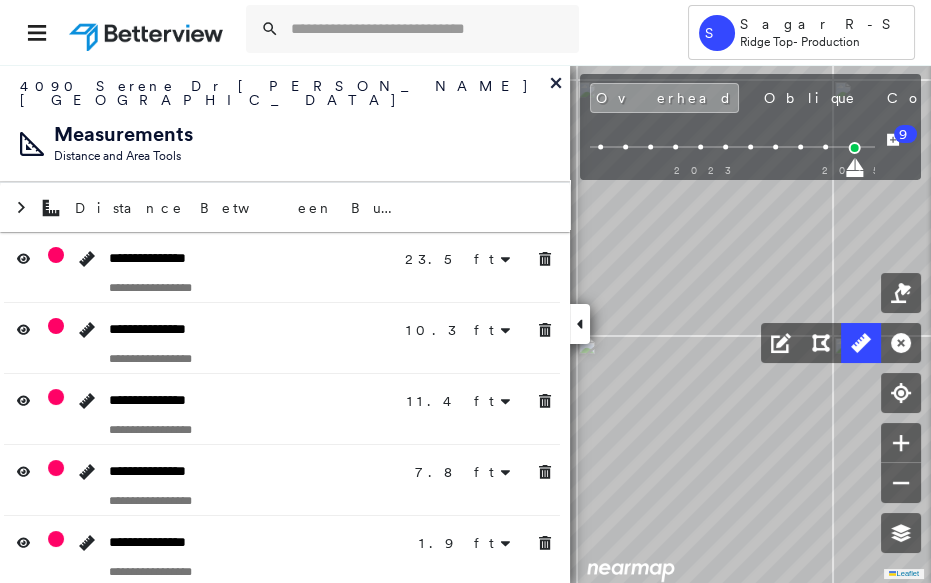 click at bounding box center [545, 259] 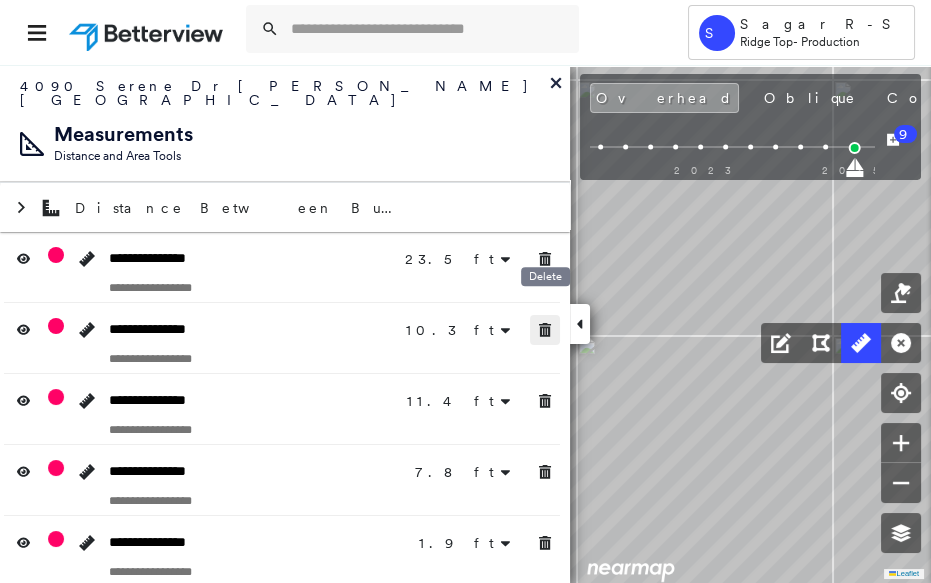 click 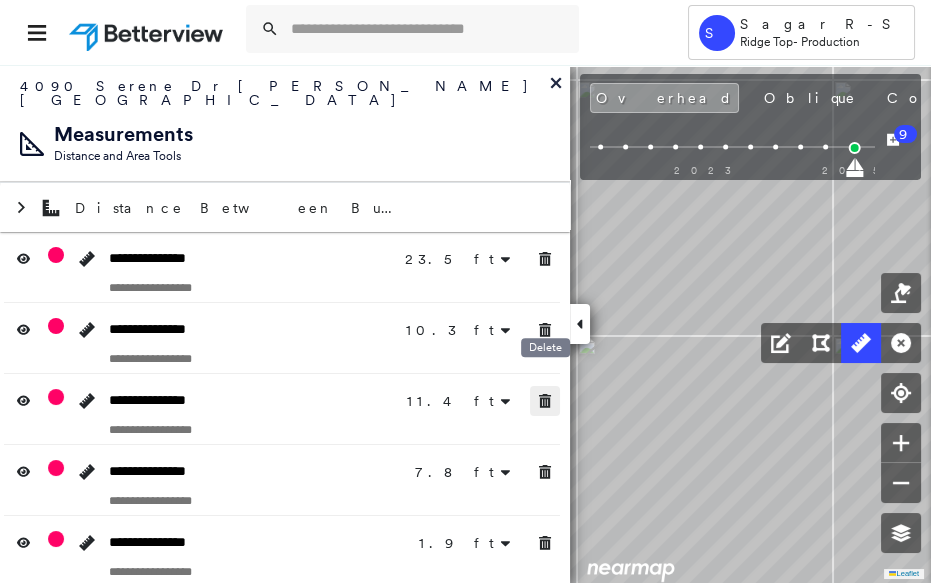 drag, startPoint x: 547, startPoint y: 378, endPoint x: 550, endPoint y: 422, distance: 44.102154 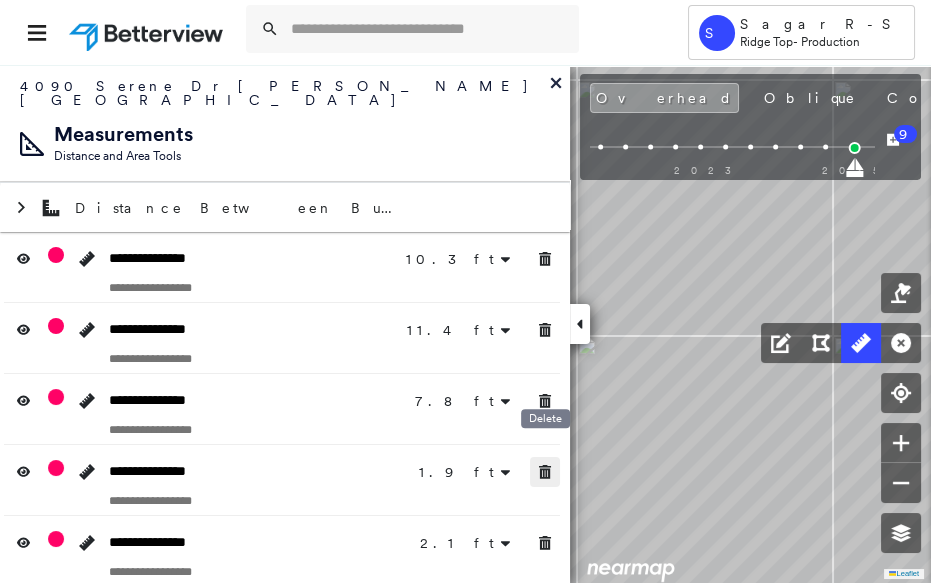 click 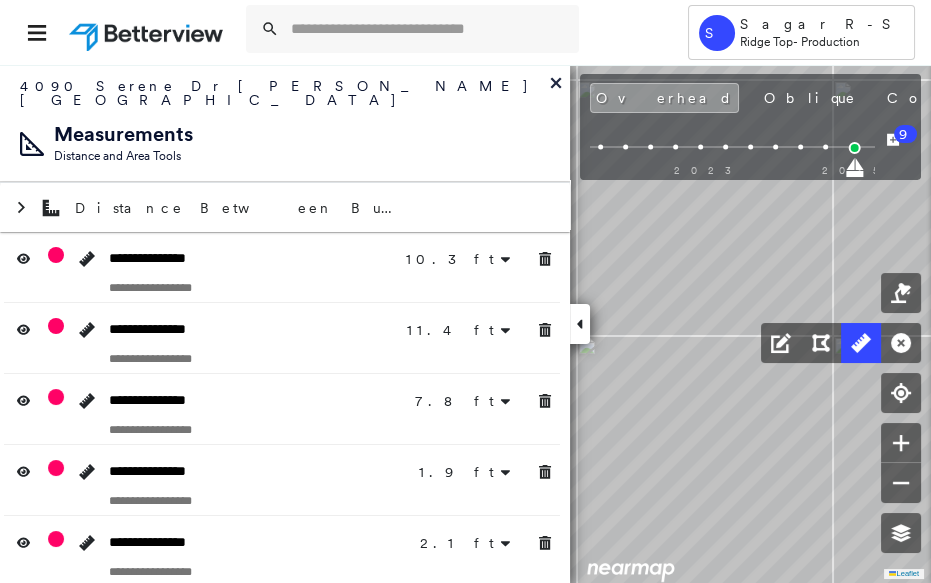 click on "**********" at bounding box center [285, 551] 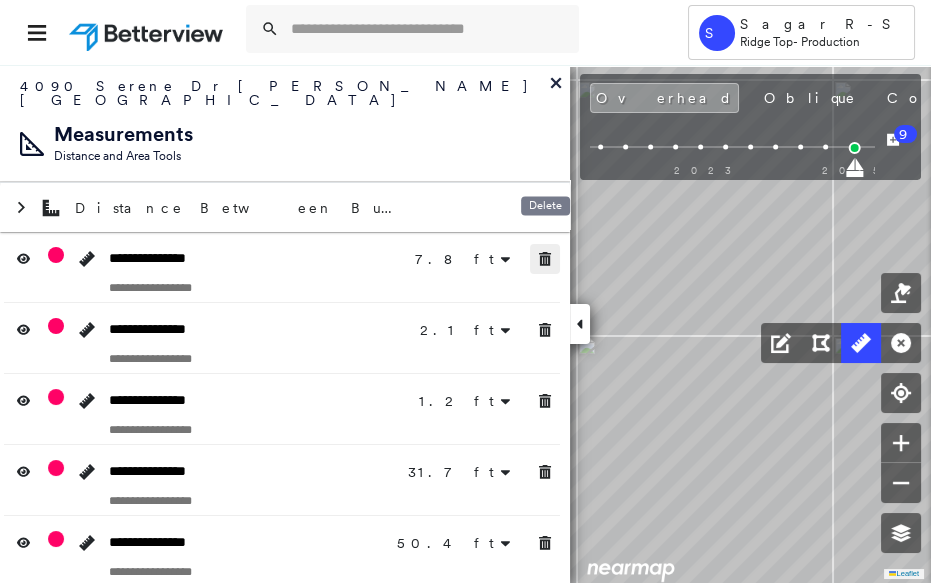 click 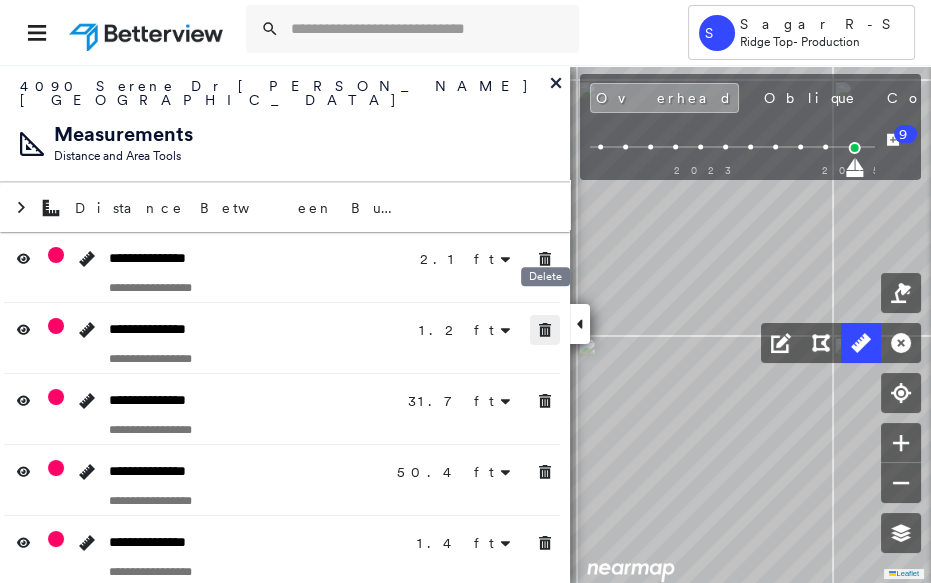 click at bounding box center (545, 330) 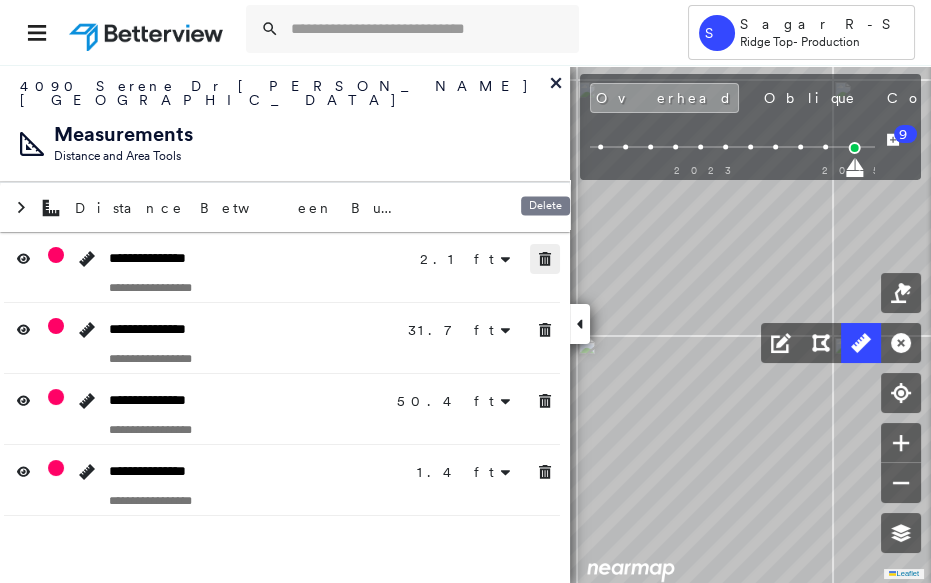 click 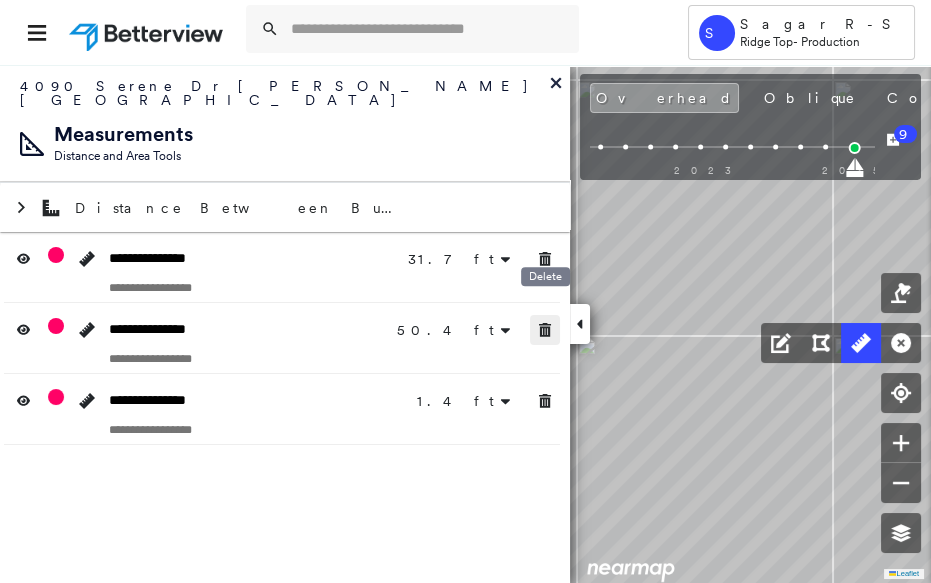 click on "Delete" at bounding box center (545, 282) 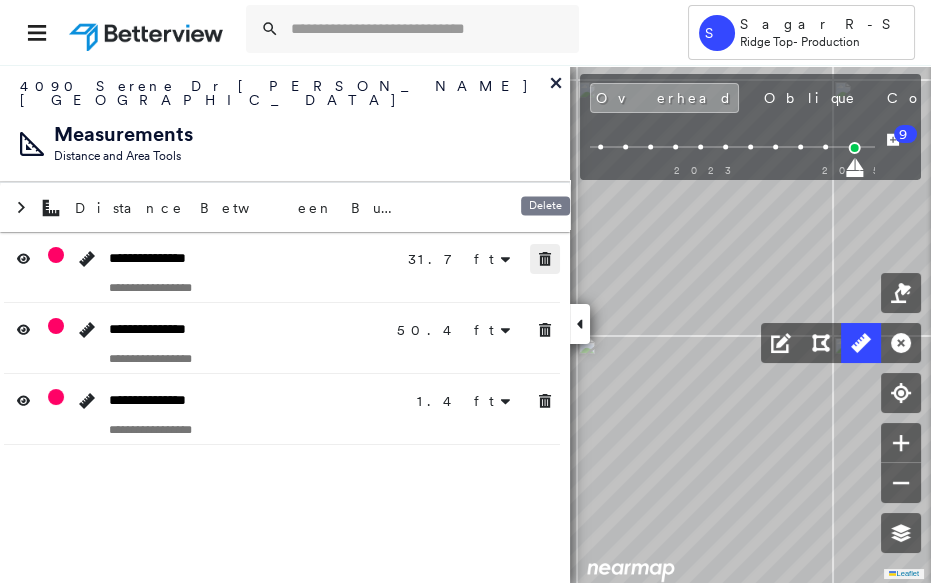 click at bounding box center (545, 259) 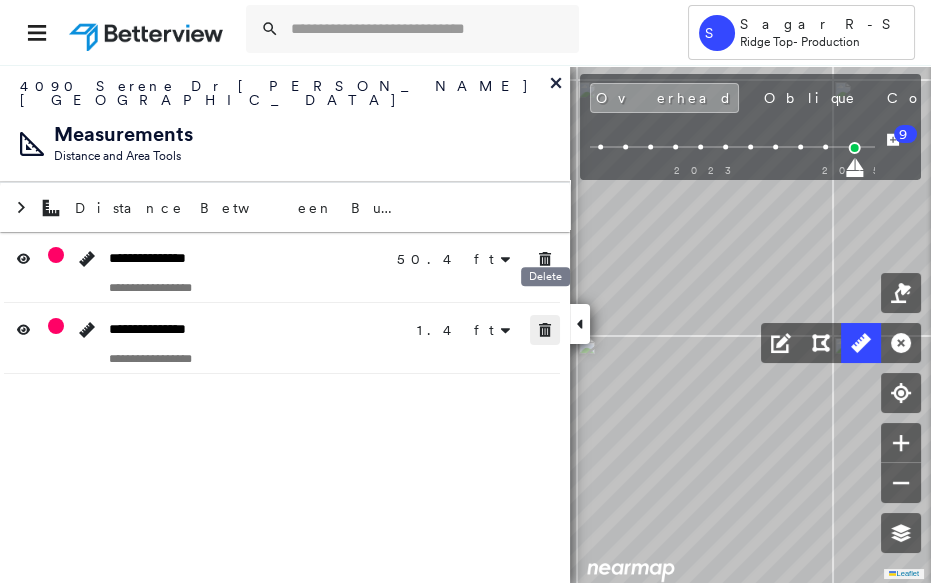 click on "[GEOGRAPHIC_DATA] Top  -   Production [STREET_ADDRESS][PERSON_NAME] Assigned to:  [PERSON_NAME] Nayyan Assigned to:  [PERSON_NAME] Nayyan 780093_1 Assigned to:  [PERSON_NAME] Nayyan Open Comments Download PDF Report Summary Construction Occupancy Protection Exposure Determination Overhead Obliques Street View Roof Spotlight™ Index :  98 out of 100 0 100 25 50 75 1 Building Roof Scores 1 Buildings Policy Information :  780093_1 Flags :  1 (0 cleared, 1 uncleared) Construction Roof Spotlights :  Vent, Satellite Dish Property Features Roof Size & Shape :  1 building  - Hip | Asphalt Shingle Occupancy Protection Exposure Determination Flags :  1 (0 cleared, 1 uncleared) Uncleared Flags (1) Cleared Flags  (0) Betterview Property Flagged [DATE] Clear Action Taken New Entry History Quote/New Business Terms & Conditions Added ACV Endorsement Added Cosmetic Endorsement Inspection/Loss Control Report Information Added to Inspection Survey Onsite Inspection Ordered Determined No Inspection Needed General Save Renewal" at bounding box center (465, 291) 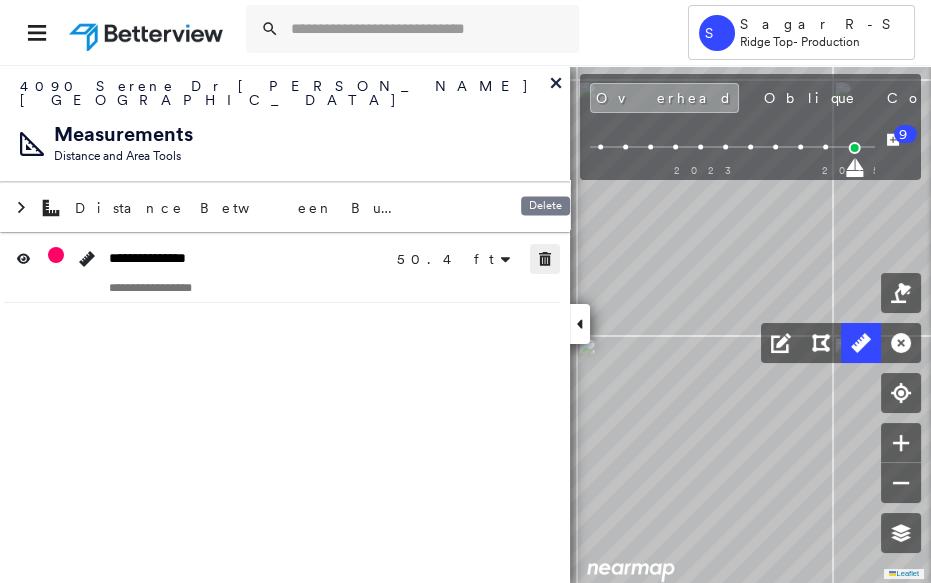 click 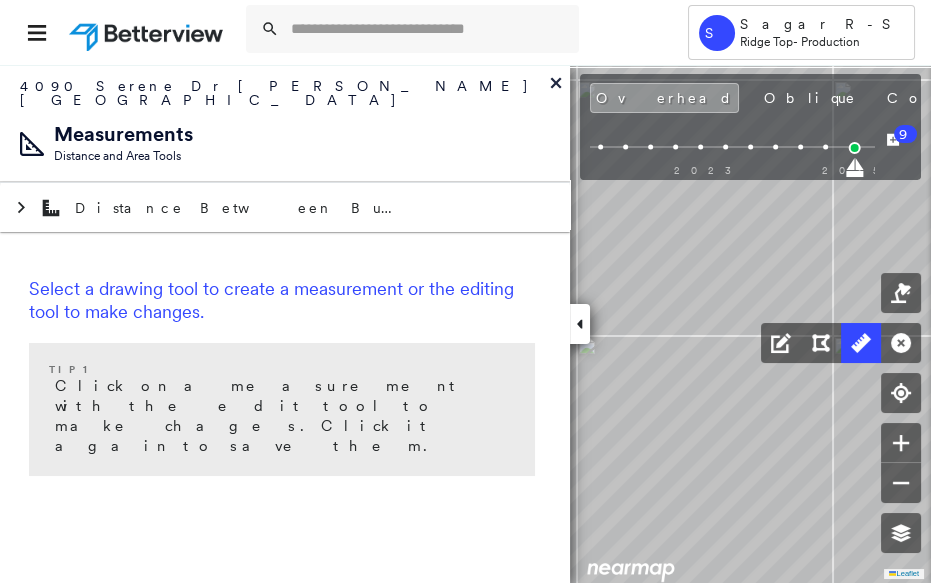 click at bounding box center (580, 324) 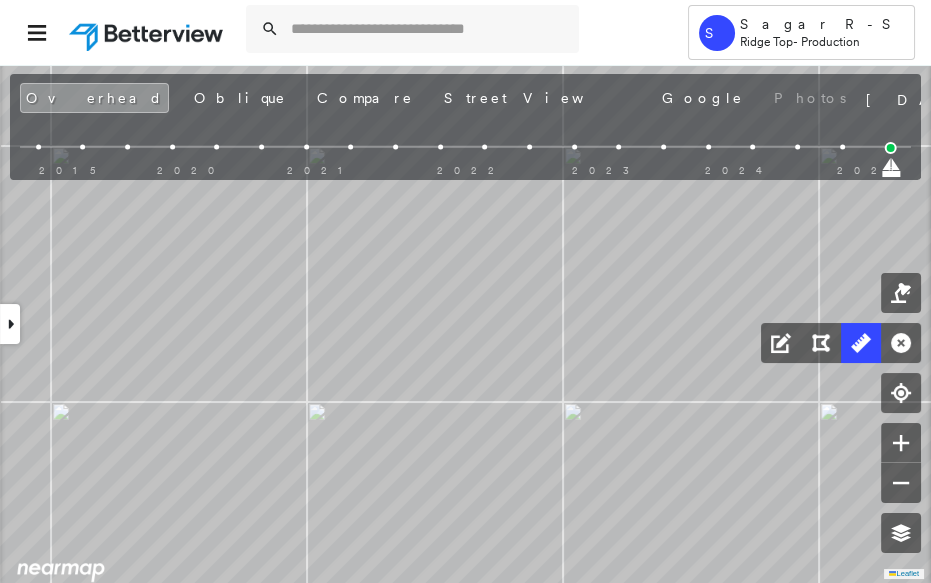 click at bounding box center (842, 147) 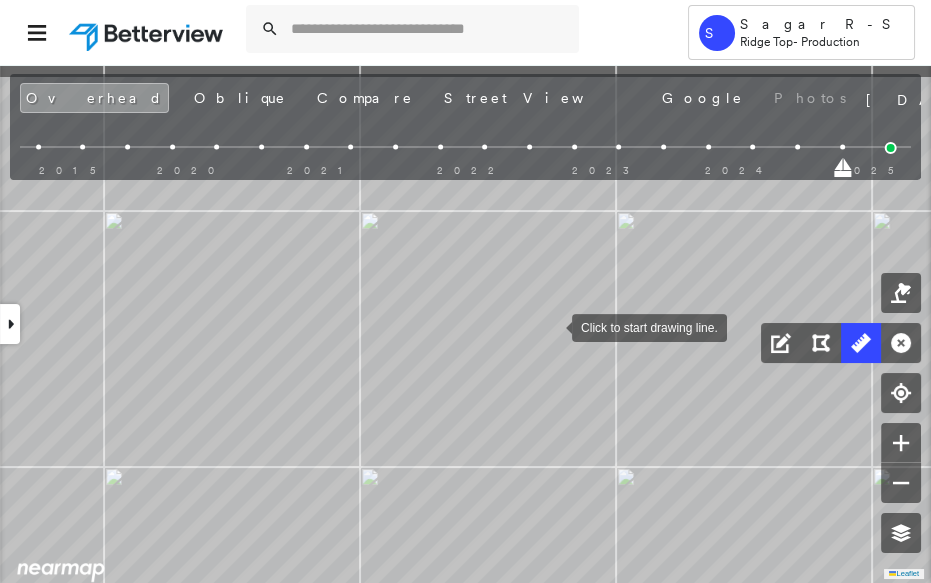 drag, startPoint x: 499, startPoint y: 260, endPoint x: 552, endPoint y: 325, distance: 83.86894 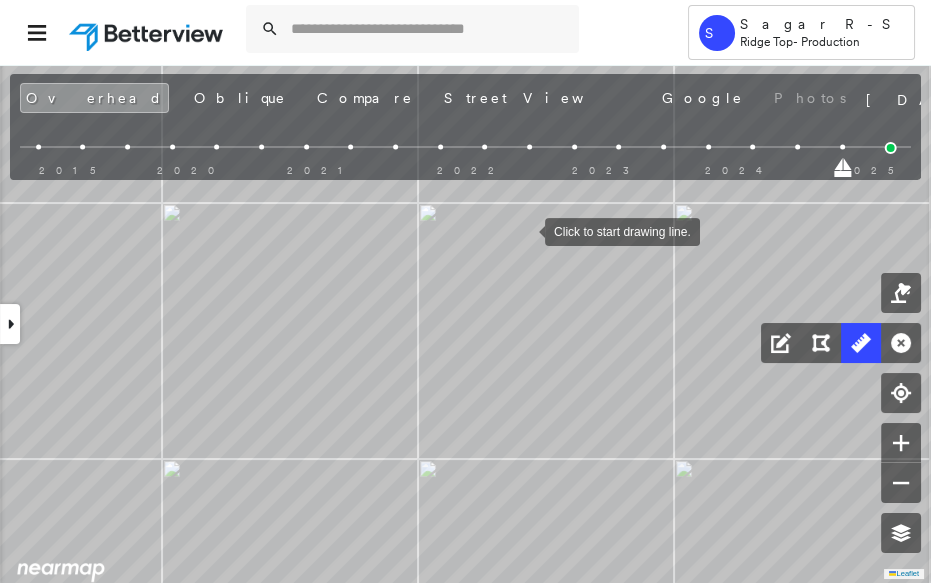 click at bounding box center [525, 230] 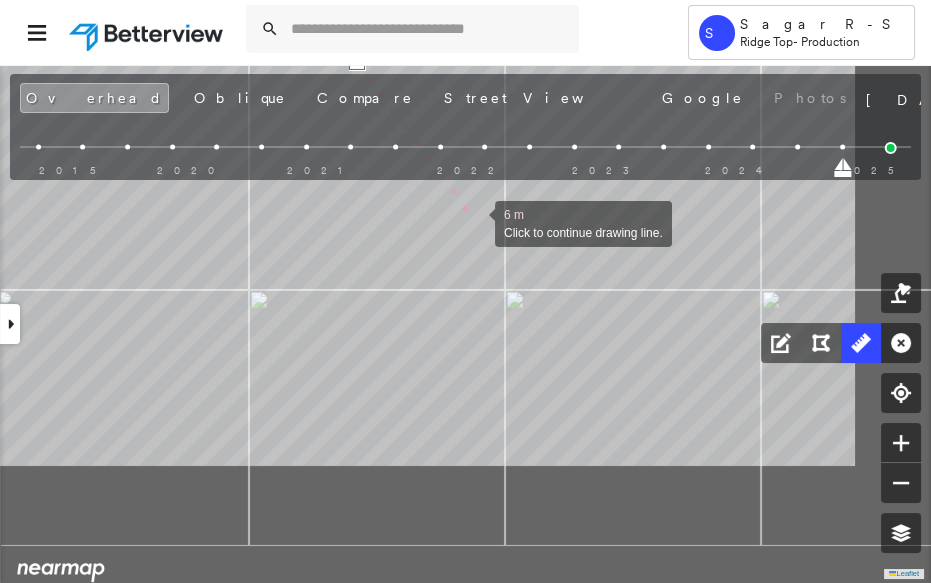 drag, startPoint x: 644, startPoint y: 393, endPoint x: 476, endPoint y: 223, distance: 239.00627 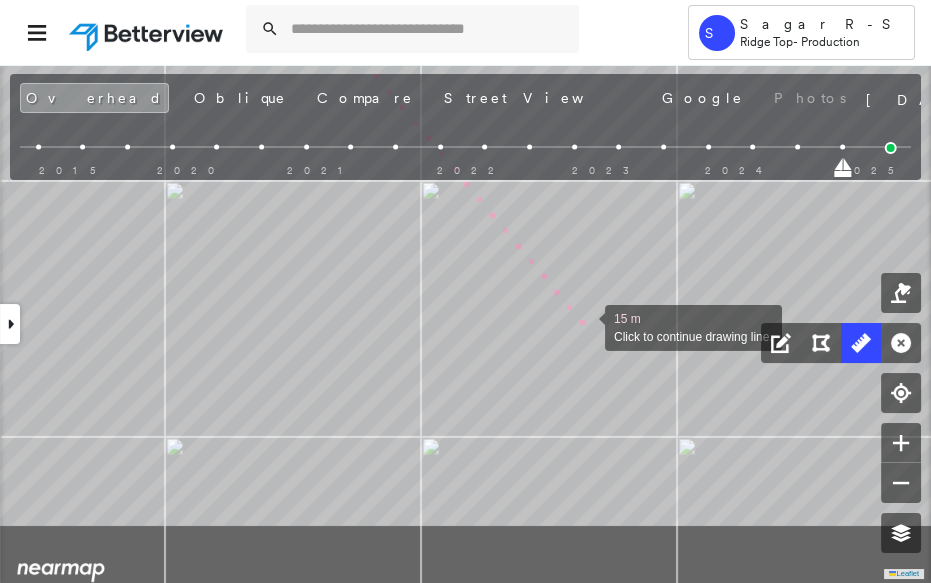 drag, startPoint x: 674, startPoint y: 442, endPoint x: 590, endPoint y: 333, distance: 137.61177 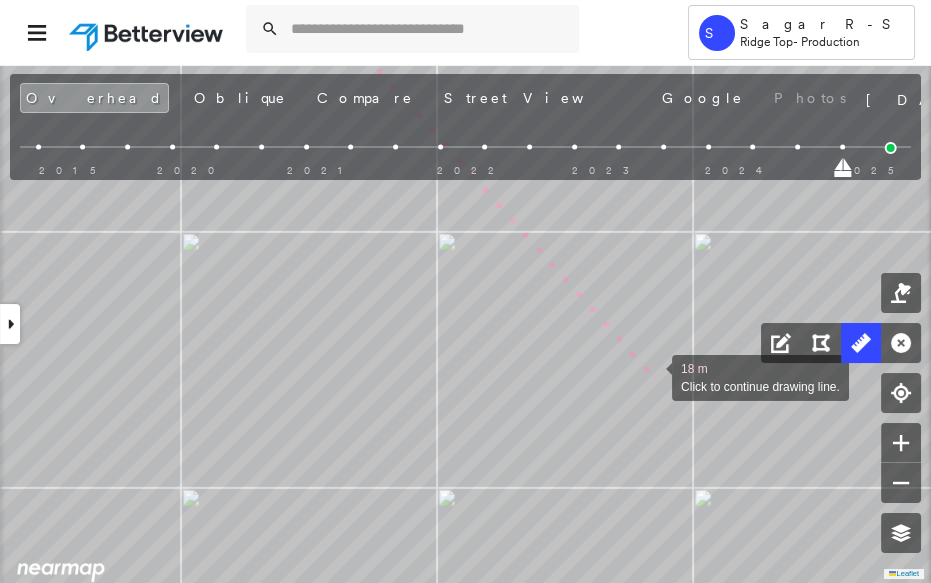 click at bounding box center [652, 376] 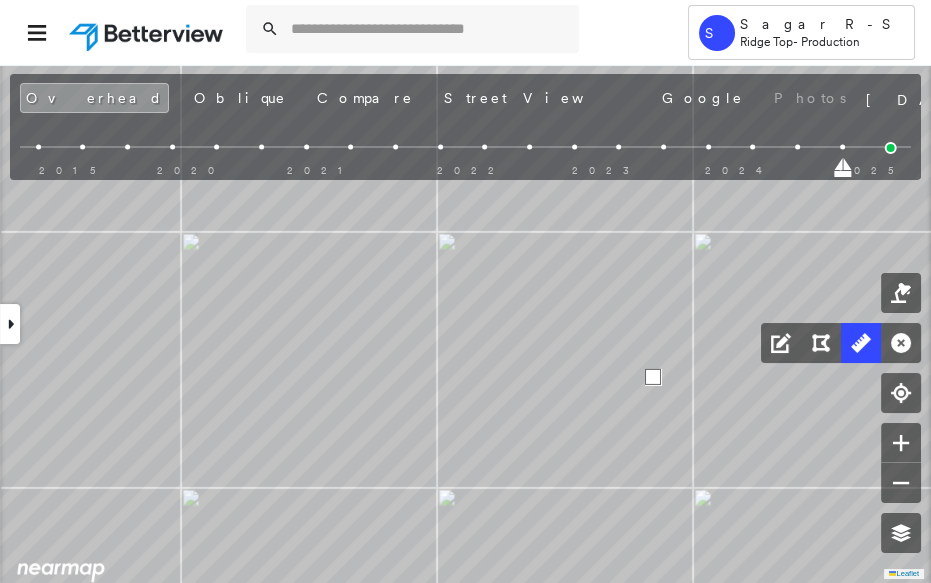 click at bounding box center [653, 377] 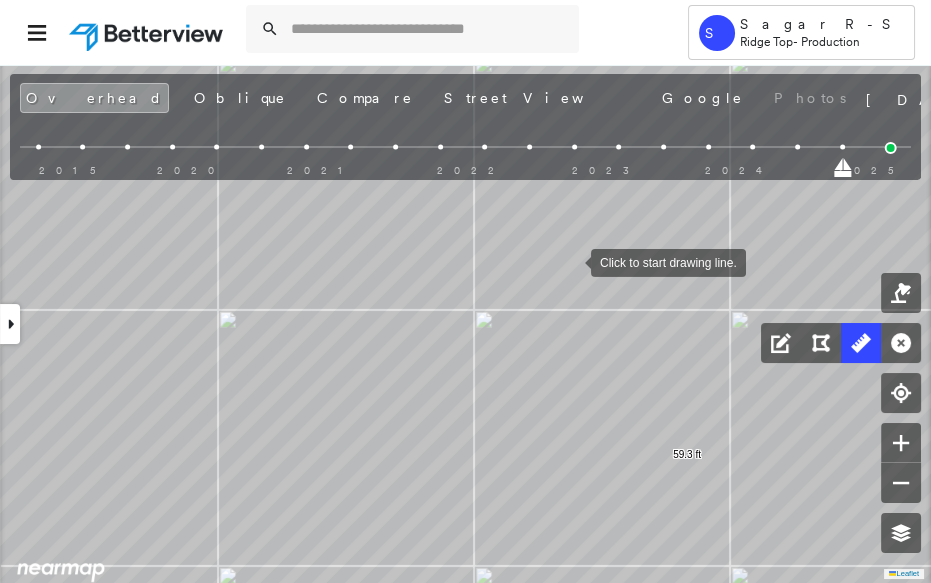 click at bounding box center (571, 261) 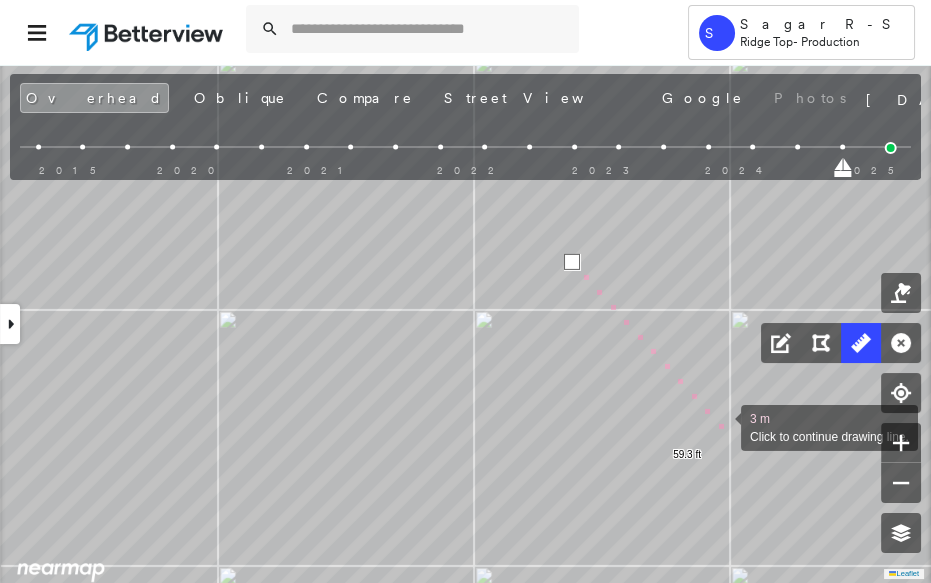 click at bounding box center [721, 426] 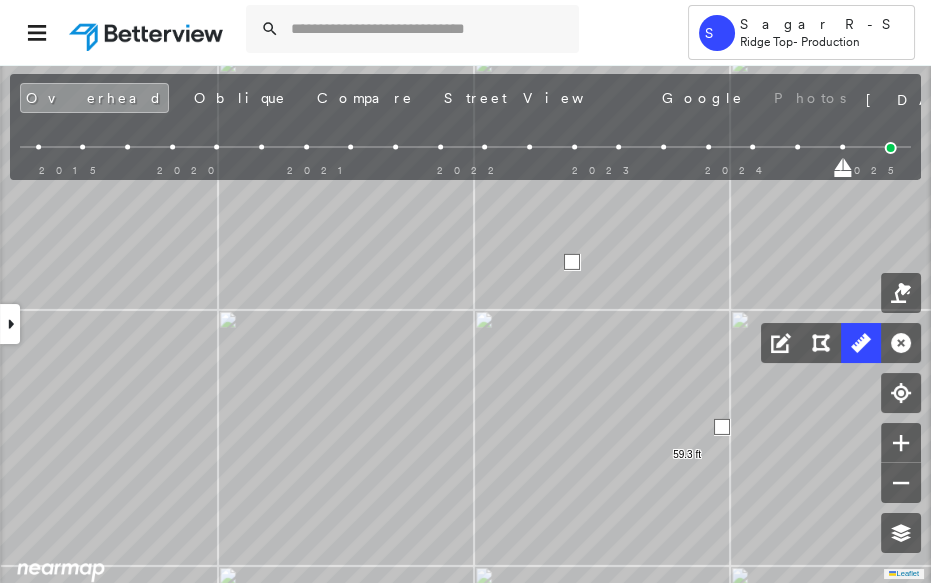 click at bounding box center (722, 427) 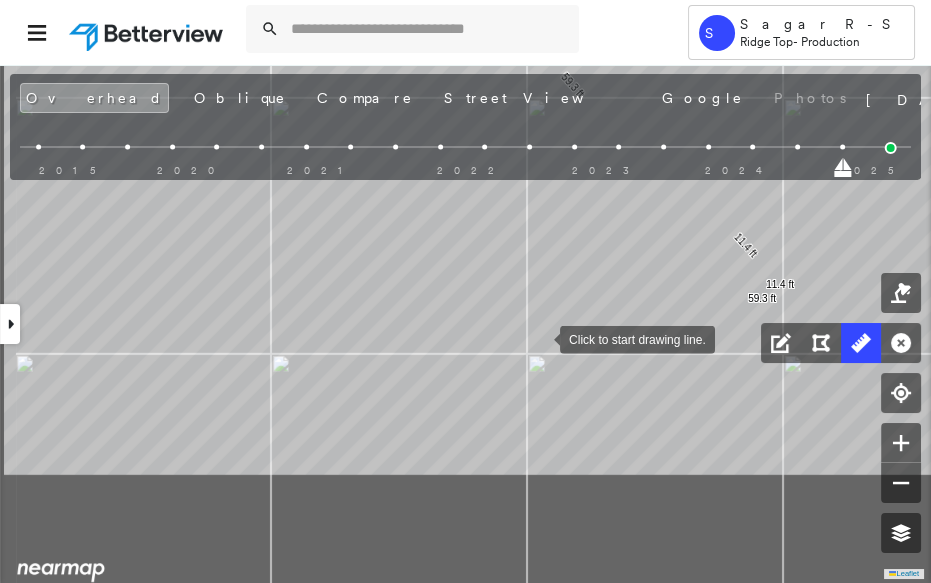 drag, startPoint x: 443, startPoint y: 499, endPoint x: 540, endPoint y: 338, distance: 187.96277 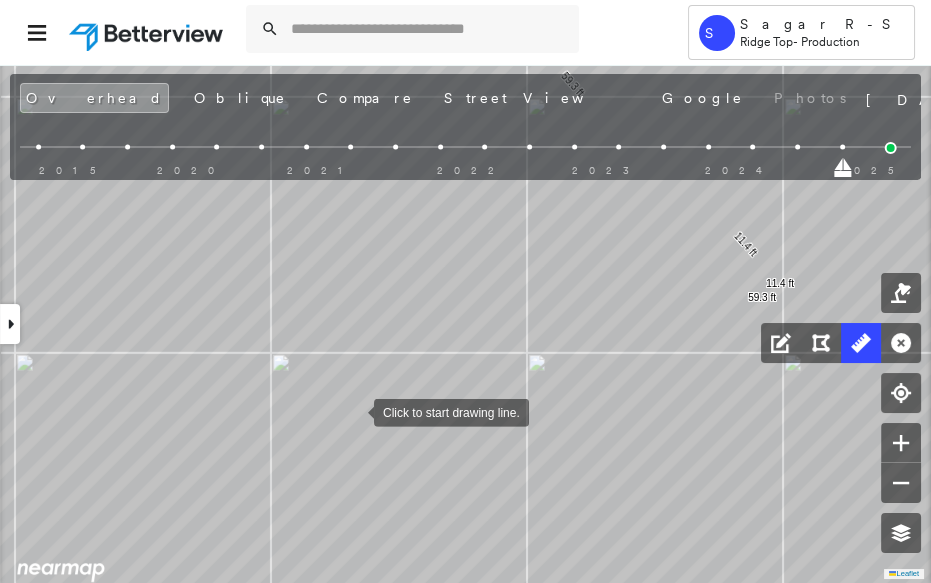 click at bounding box center [354, 411] 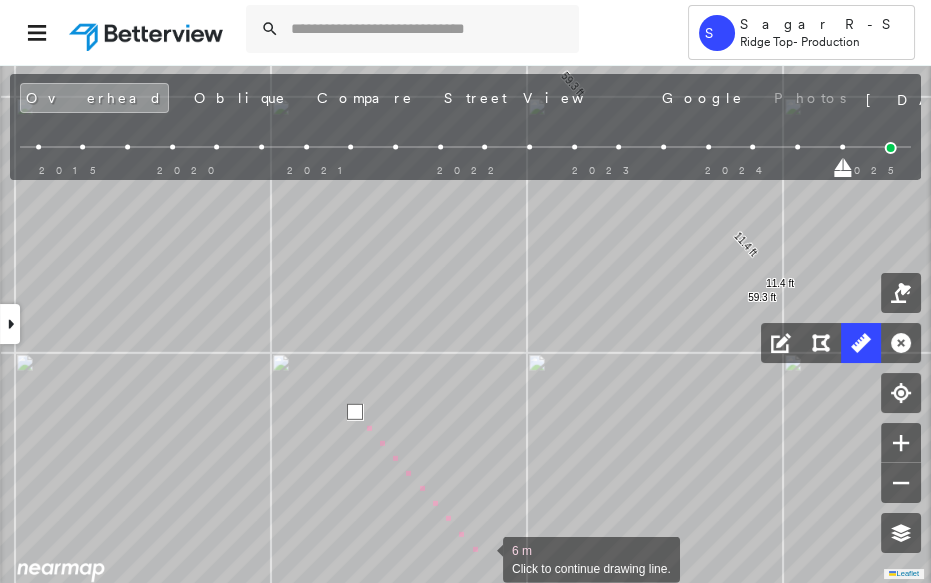 click at bounding box center (483, 558) 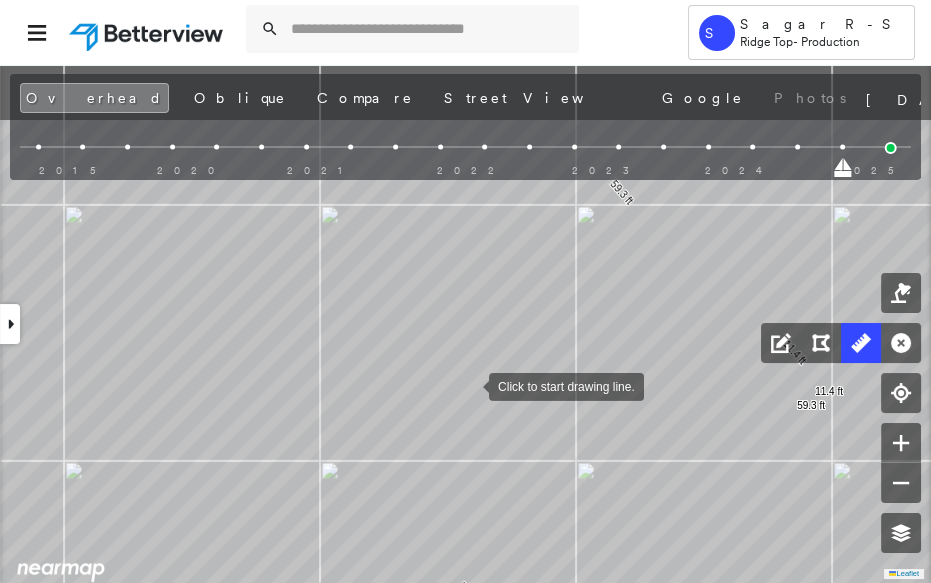 drag, startPoint x: 421, startPoint y: 275, endPoint x: 469, endPoint y: 385, distance: 120.01666 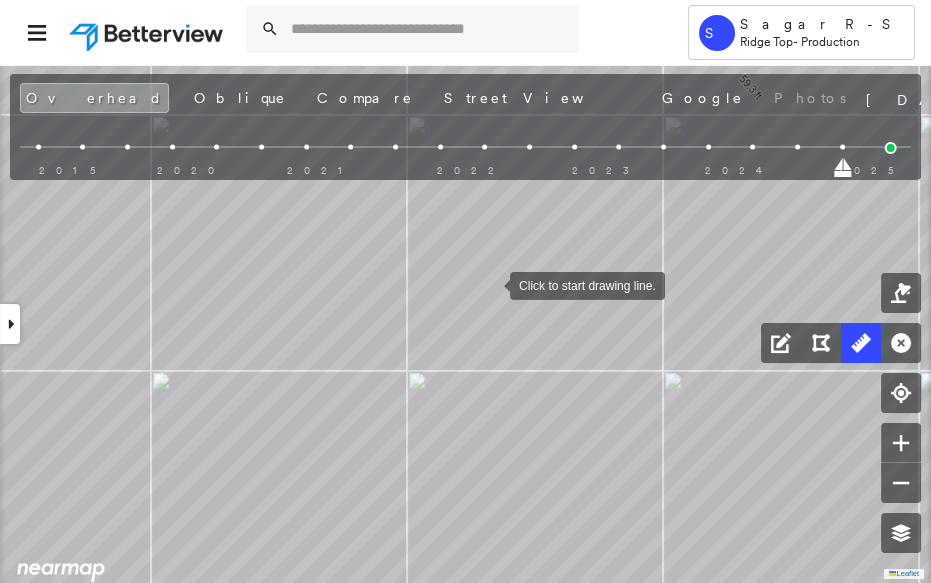 click at bounding box center (490, 284) 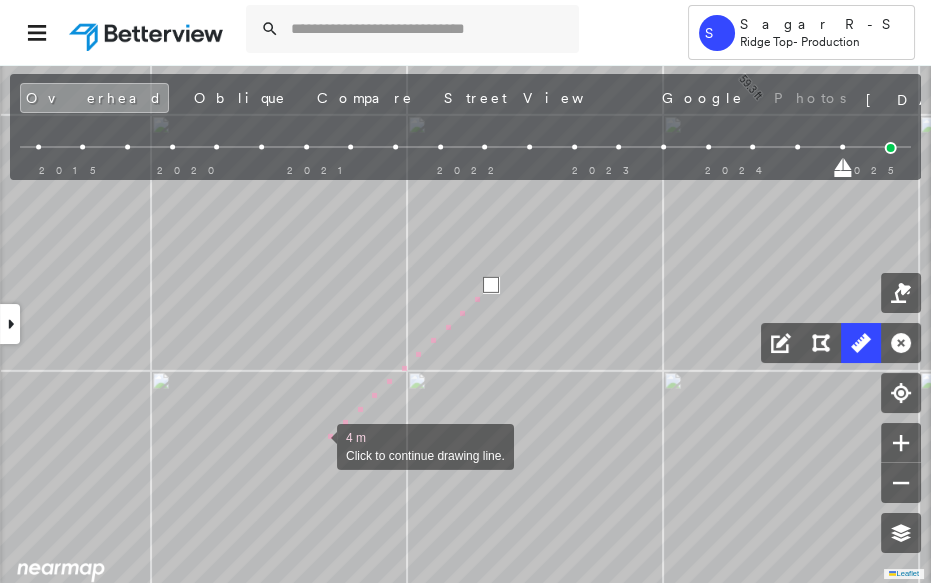 click at bounding box center (317, 445) 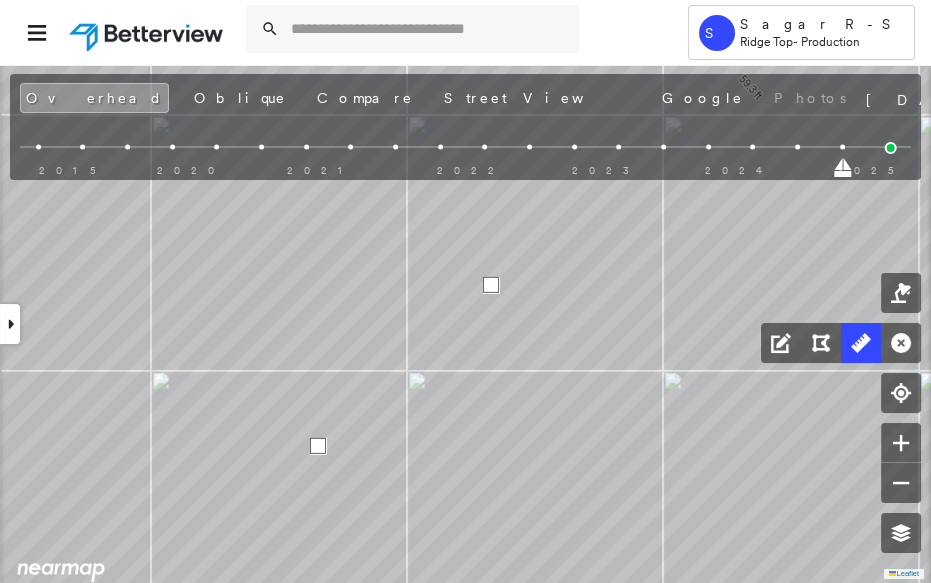 click at bounding box center (318, 446) 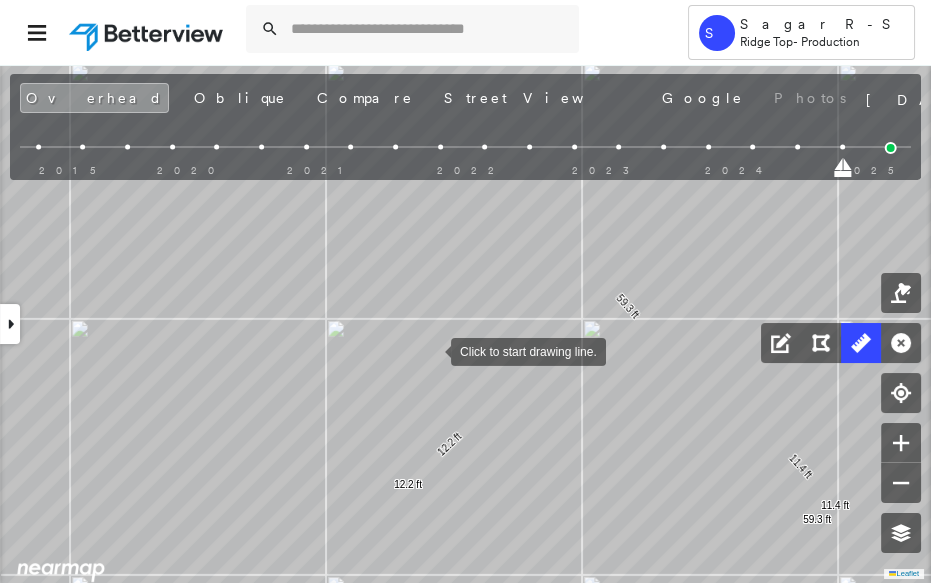 drag, startPoint x: 400, startPoint y: 324, endPoint x: 435, endPoint y: 350, distance: 43.60046 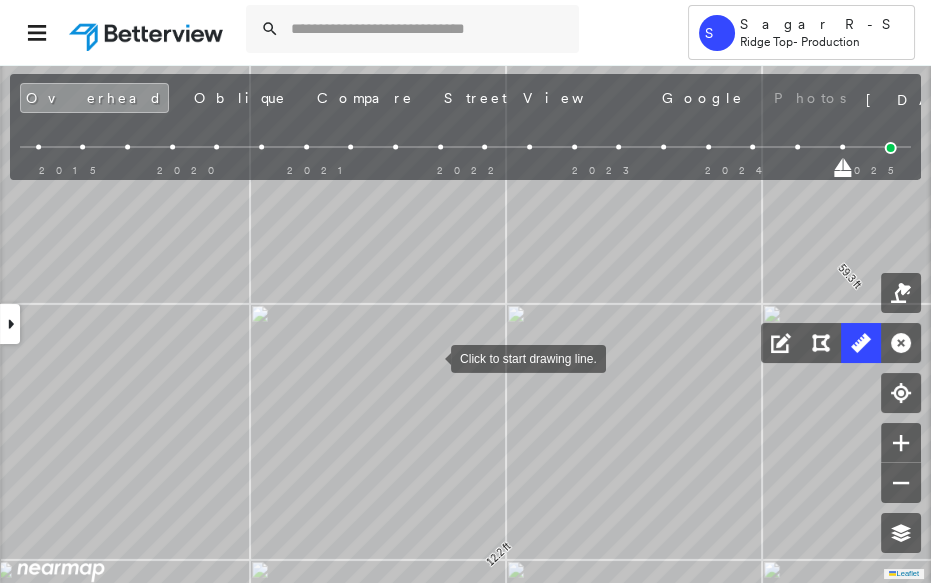 click at bounding box center [431, 357] 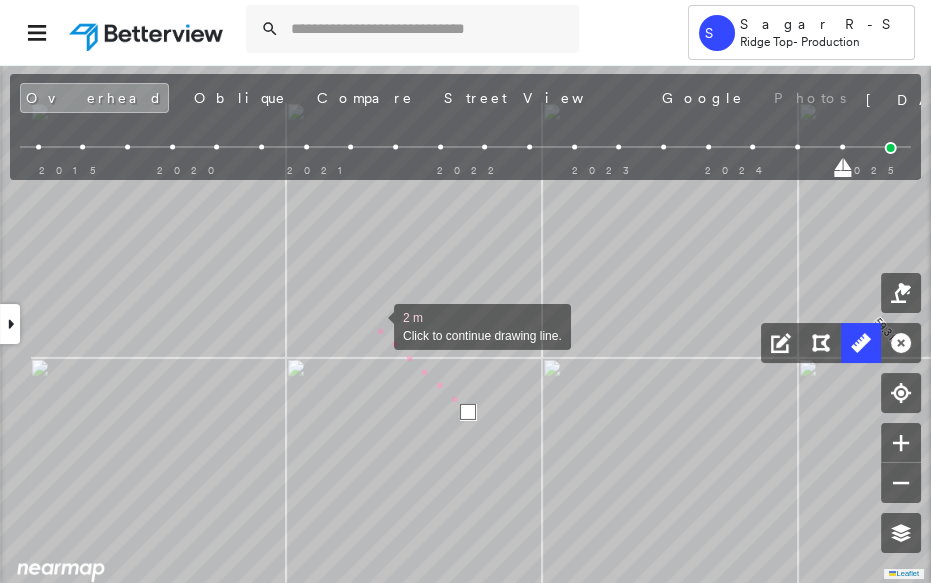 drag, startPoint x: 364, startPoint y: 314, endPoint x: 416, endPoint y: 372, distance: 77.89737 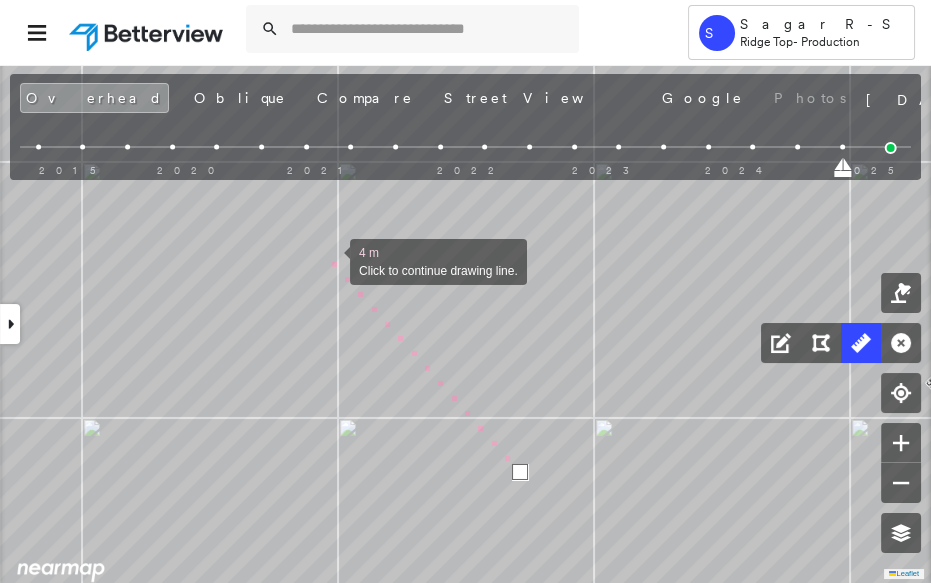 click at bounding box center [330, 260] 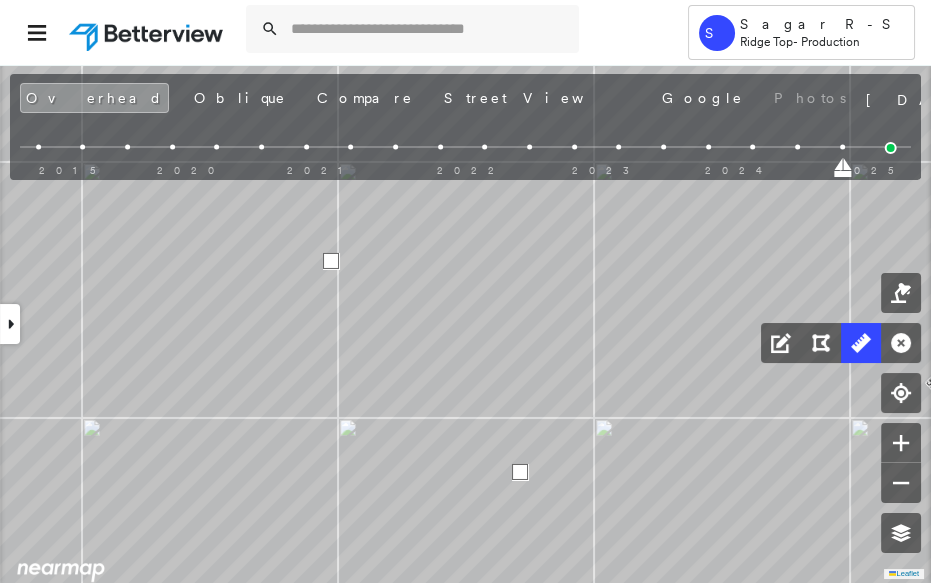 click at bounding box center [331, 261] 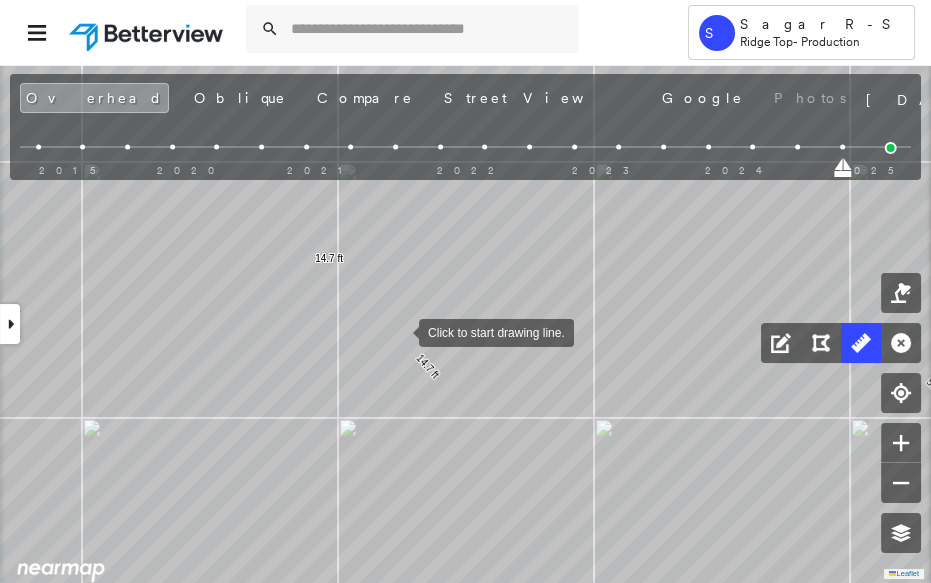click at bounding box center (399, 331) 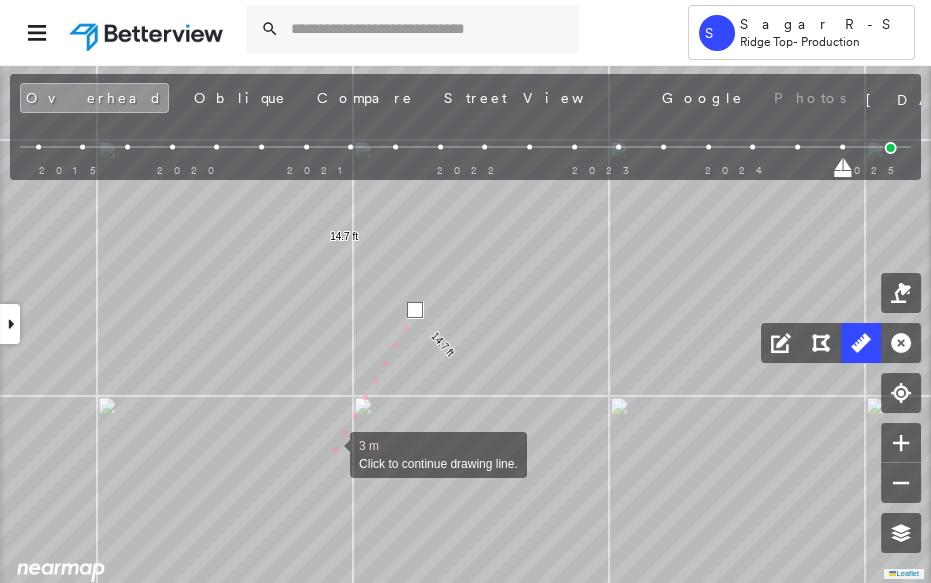 drag, startPoint x: 327, startPoint y: 458, endPoint x: 442, endPoint y: 313, distance: 185.06755 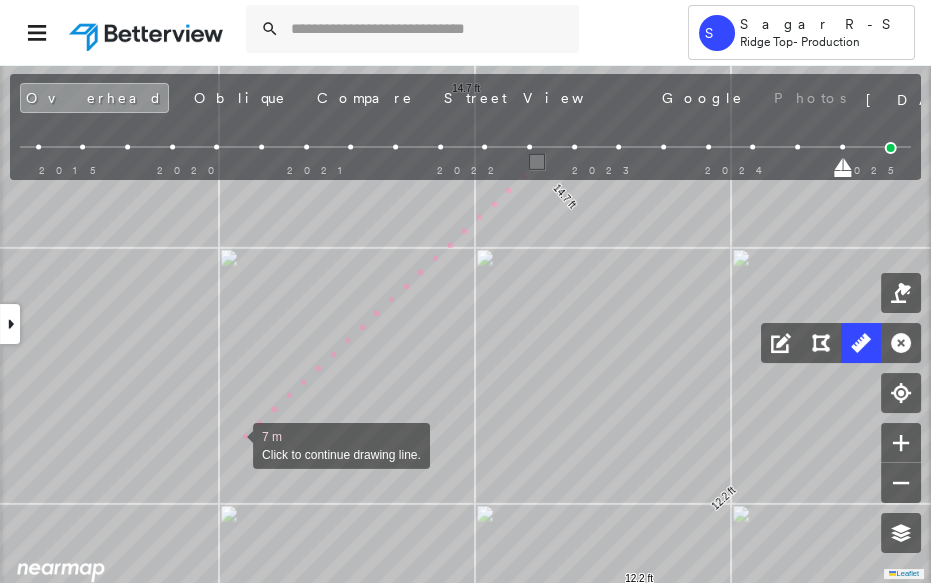 click at bounding box center (233, 444) 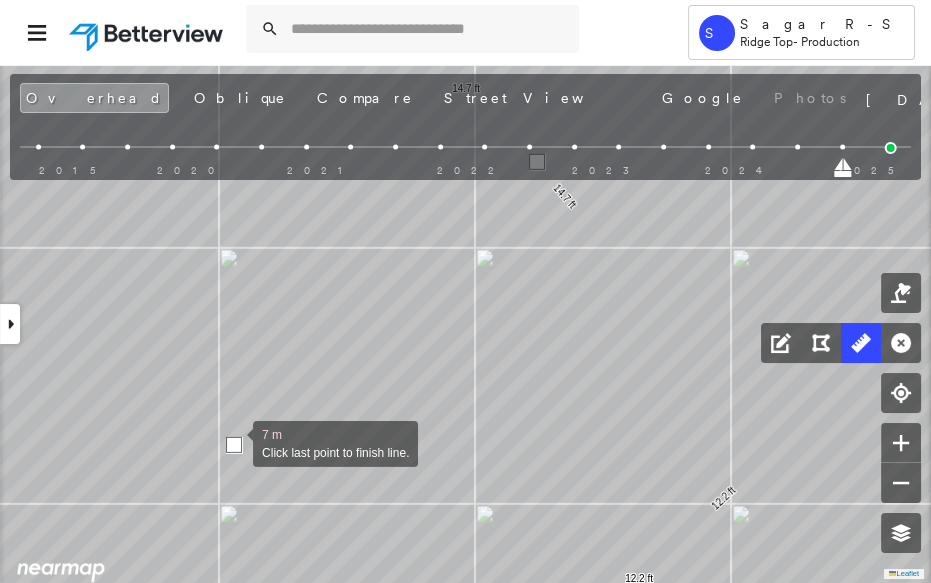 click at bounding box center [234, 445] 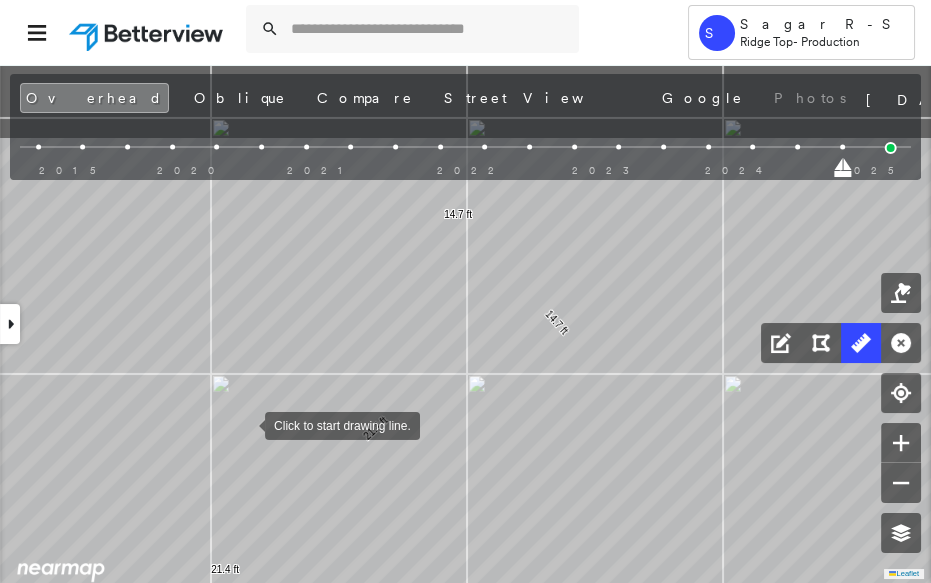 drag, startPoint x: 245, startPoint y: 416, endPoint x: 290, endPoint y: 390, distance: 51.971146 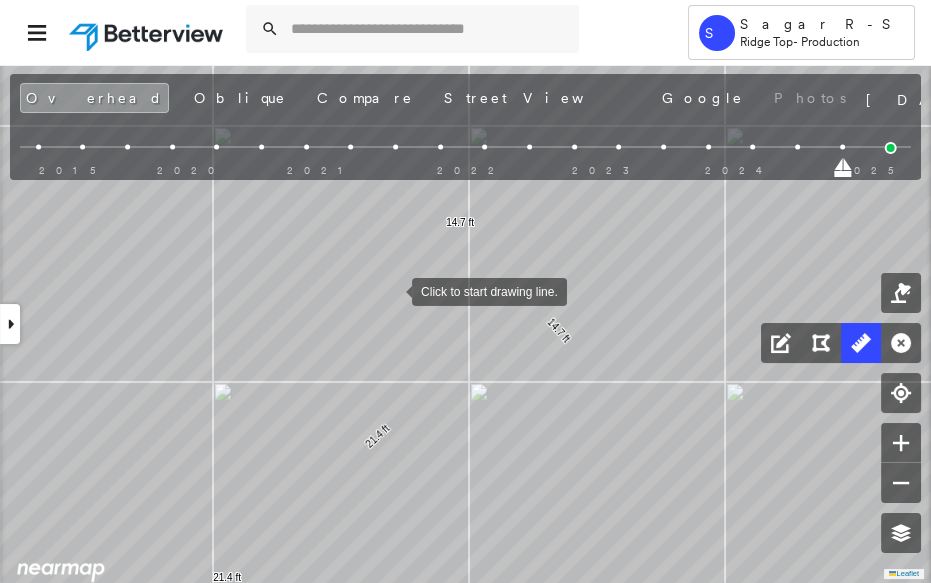 click at bounding box center [392, 290] 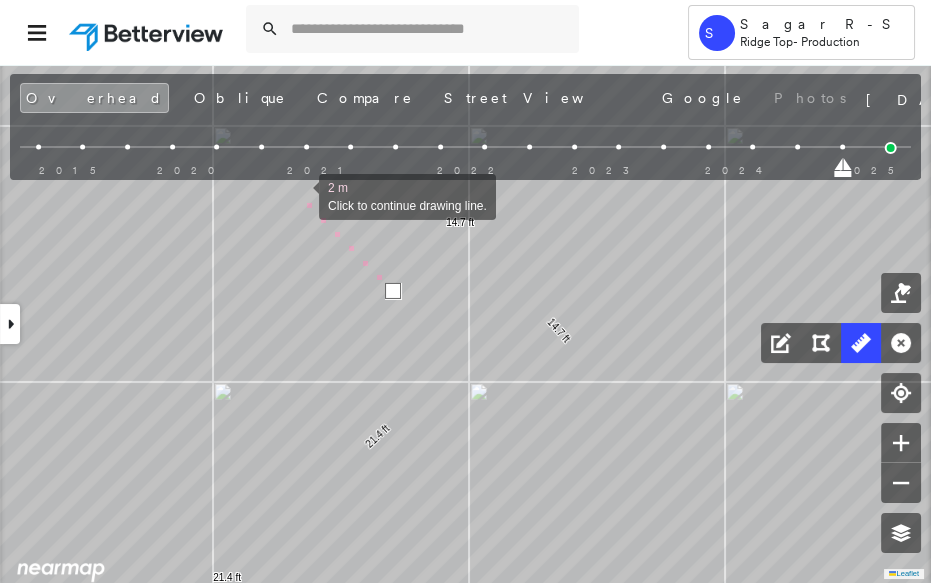 click at bounding box center [299, 195] 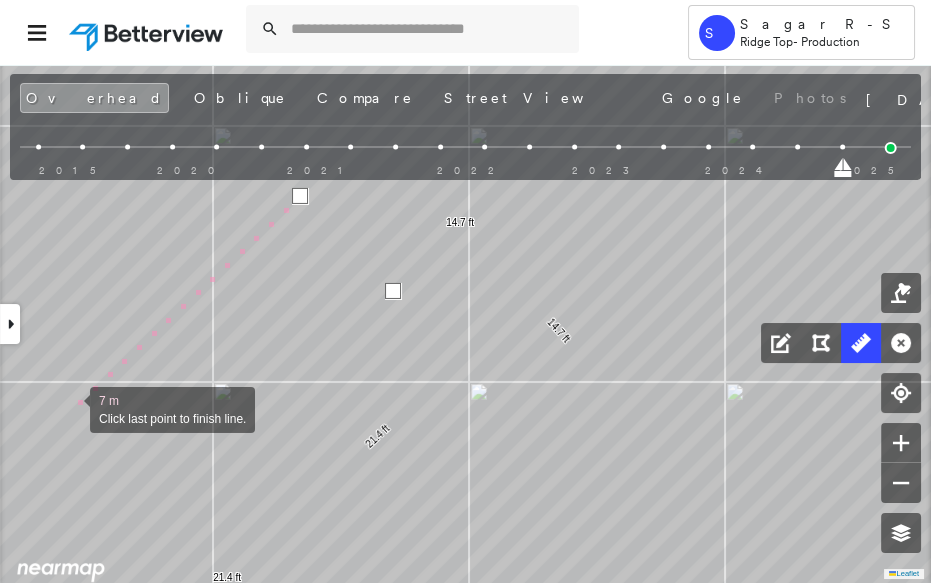 click at bounding box center (70, 408) 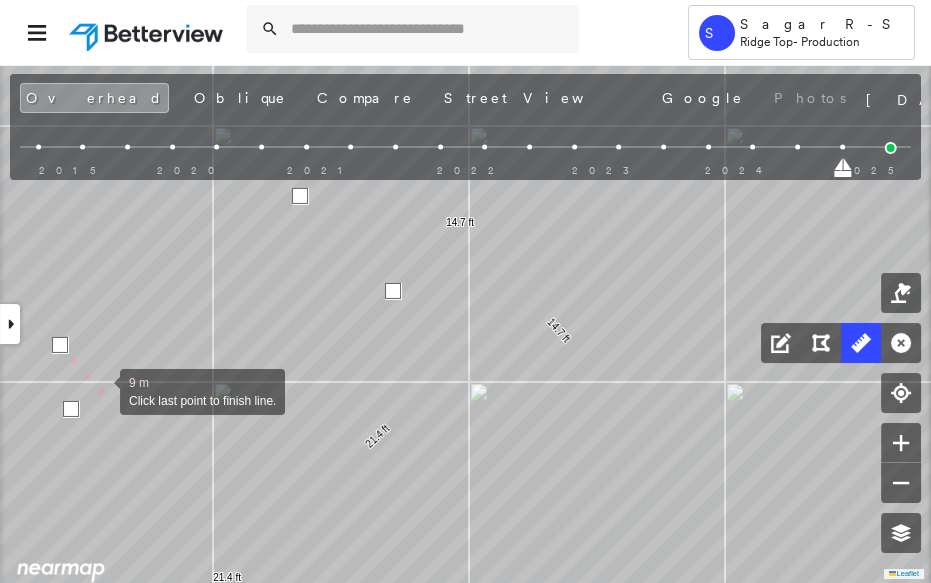 click on "59.3 ft 59.3 ft 11.4 ft 11.4 ft 20.4 ft 20.4 ft 12.2 ft 12.2 ft 14.7 ft 14.7 ft 21.4 ft 21.4 ft 9 m Click last point to finish line." at bounding box center (208, -124) 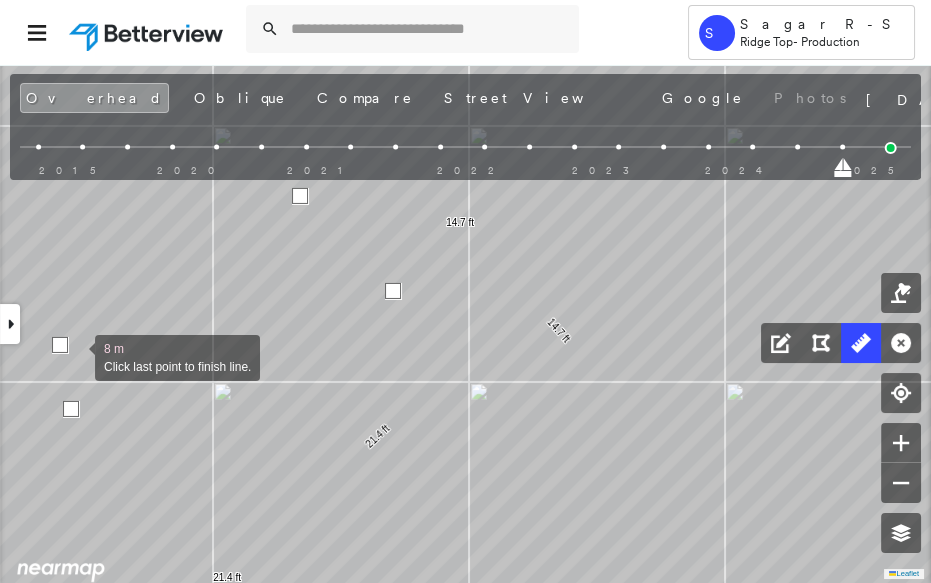 click at bounding box center (75, 356) 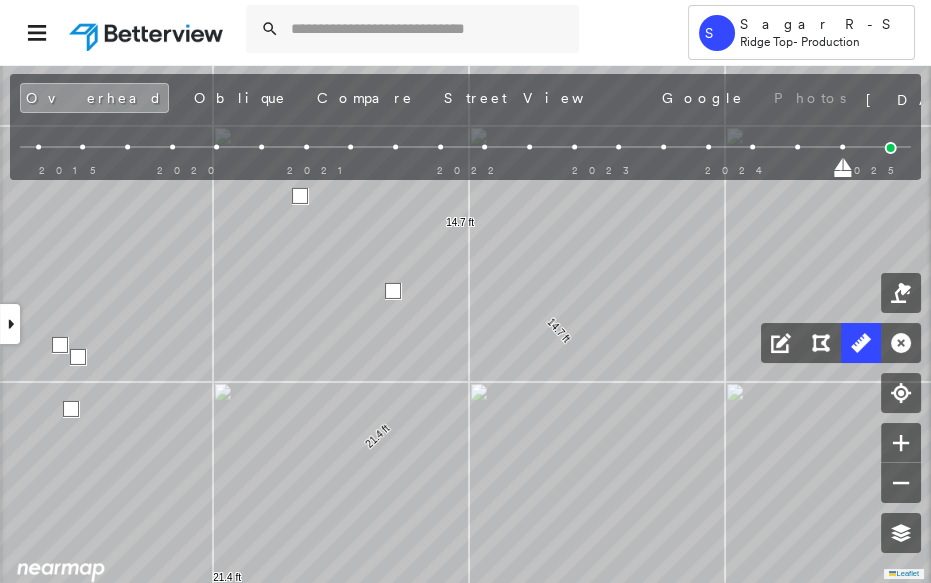 click at bounding box center [78, 357] 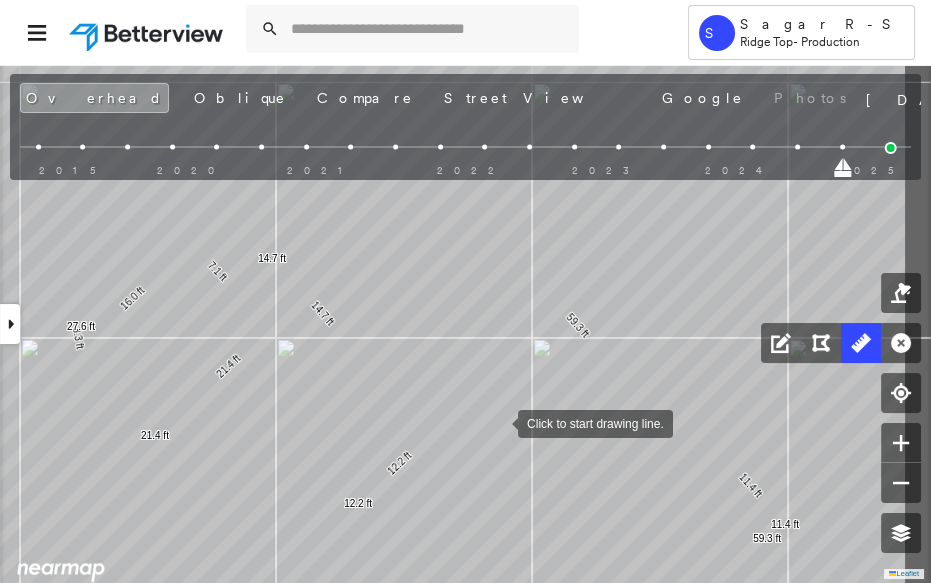 drag, startPoint x: 602, startPoint y: 398, endPoint x: 501, endPoint y: 421, distance: 103.58572 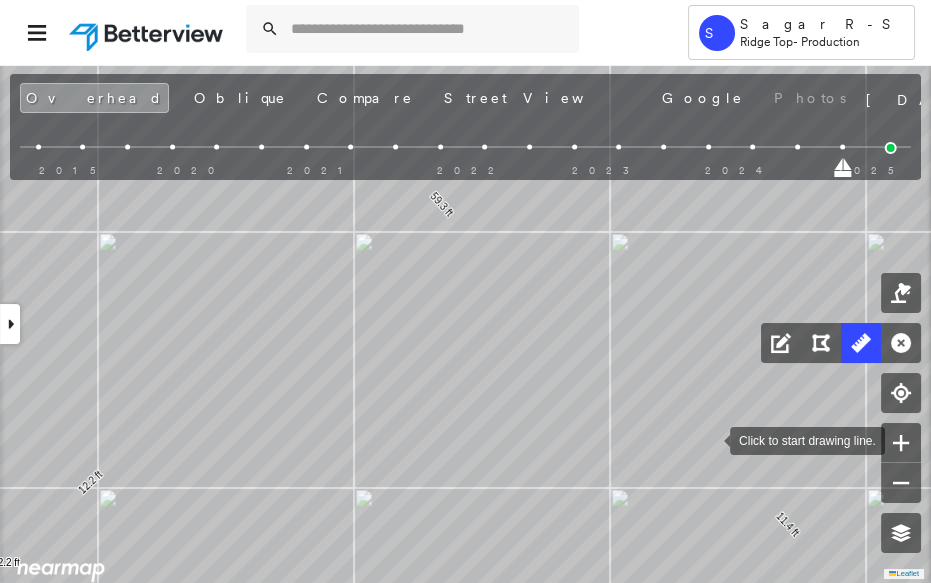 click at bounding box center [710, 439] 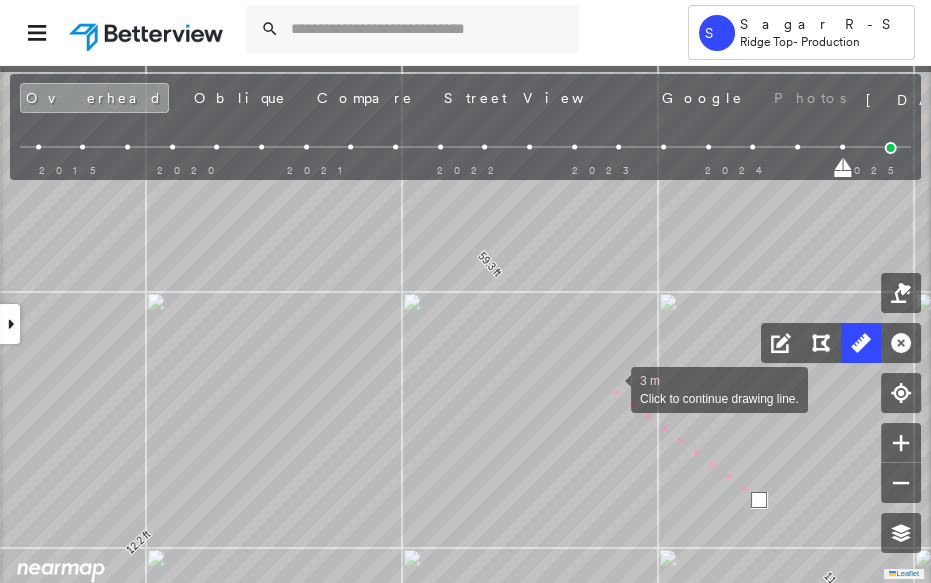 drag, startPoint x: 553, startPoint y: 318, endPoint x: 726, endPoint y: 509, distance: 257.7014 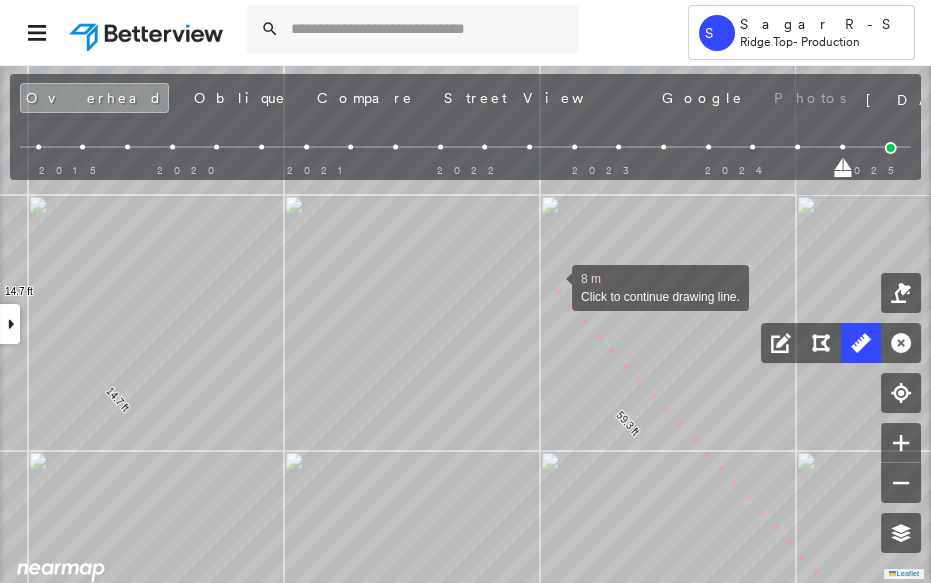 drag, startPoint x: 549, startPoint y: 280, endPoint x: 626, endPoint y: 428, distance: 166.83224 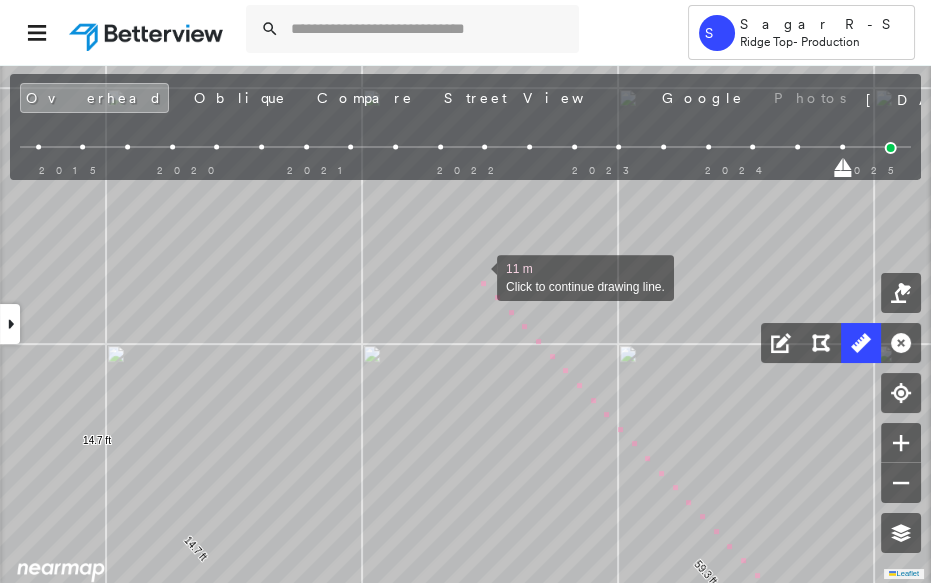 click at bounding box center [477, 276] 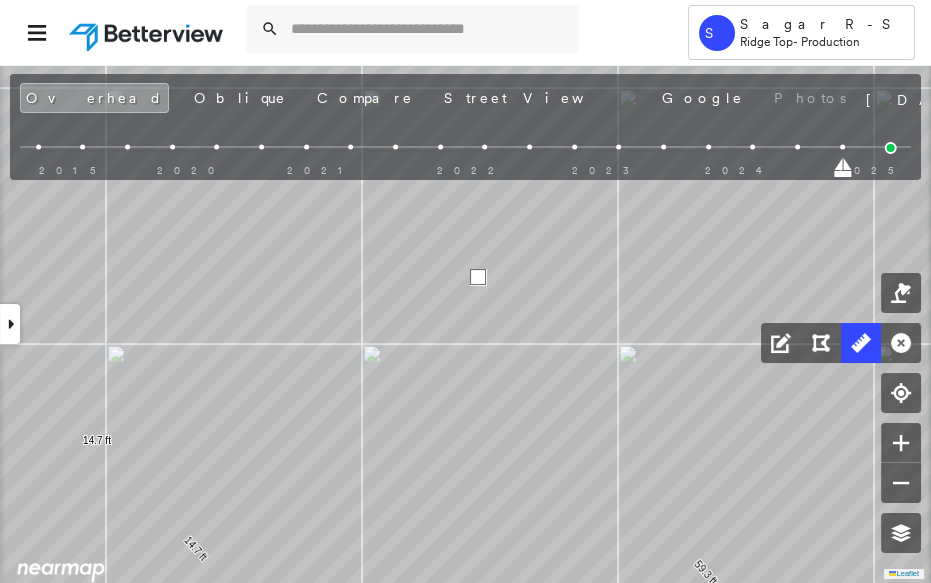 click at bounding box center (478, 277) 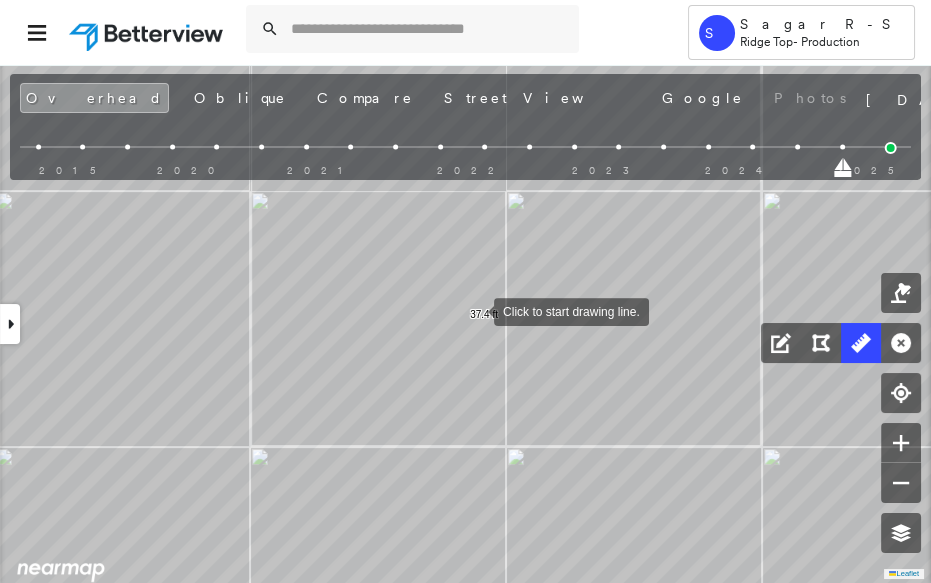 click at bounding box center [474, 310] 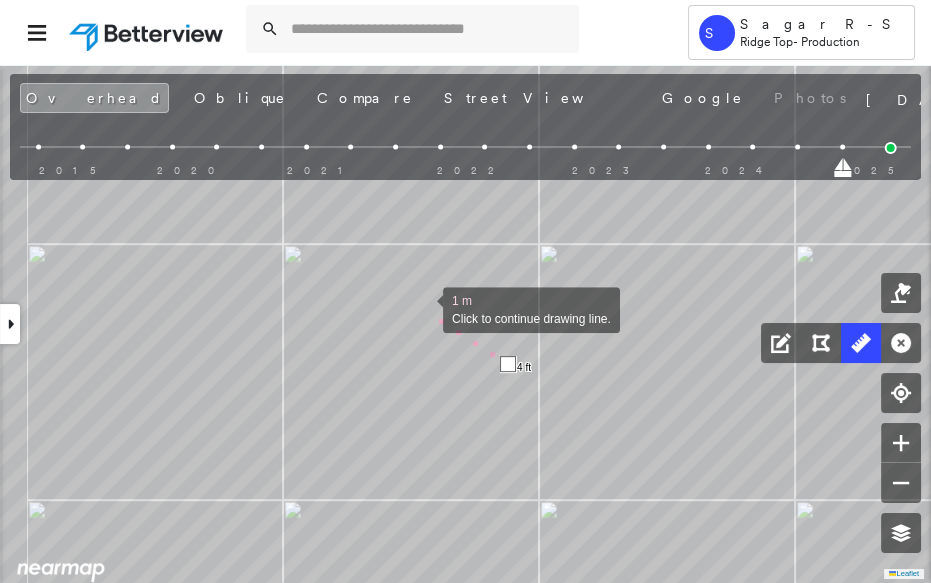 drag, startPoint x: 378, startPoint y: 240, endPoint x: 523, endPoint y: 442, distance: 248.65437 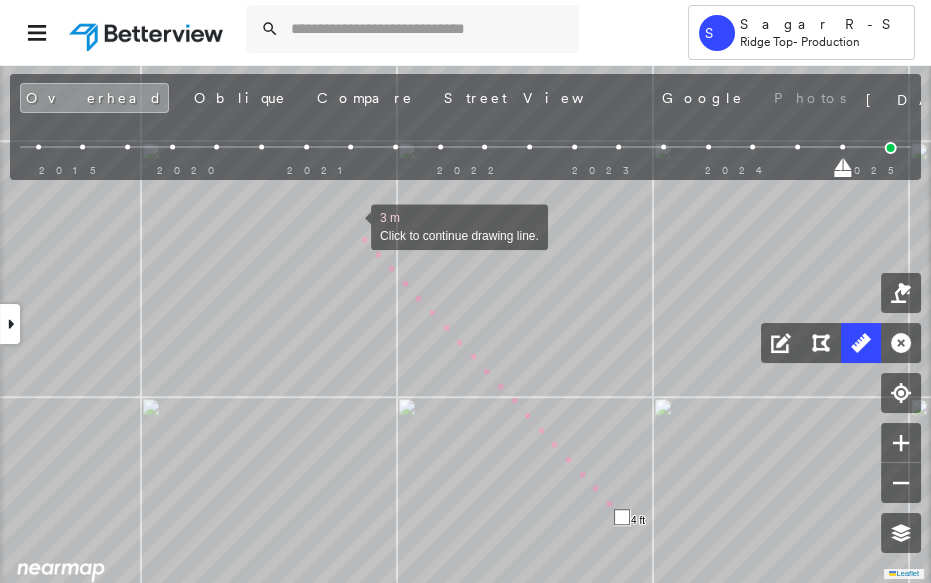 click at bounding box center (351, 225) 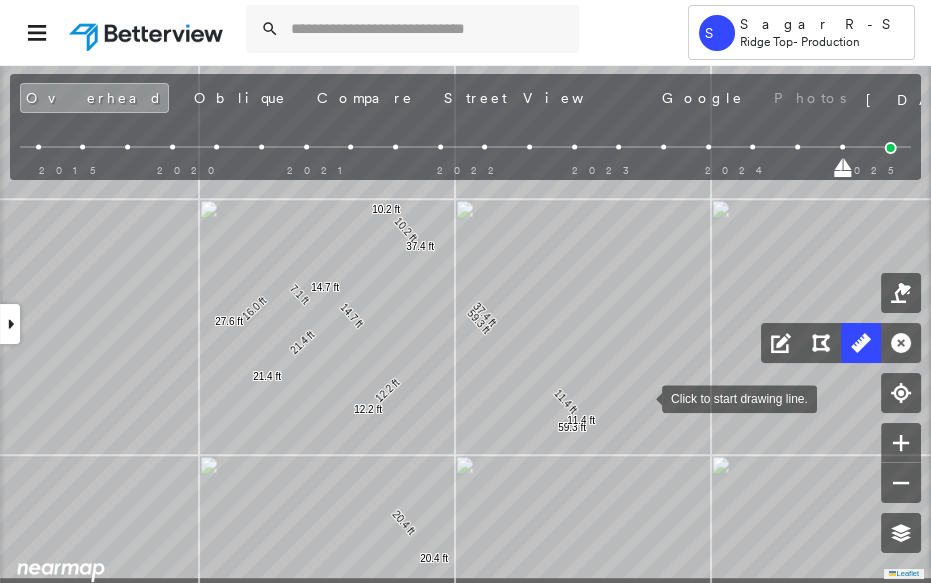 drag, startPoint x: 690, startPoint y: 447, endPoint x: 642, endPoint y: 400, distance: 67.17886 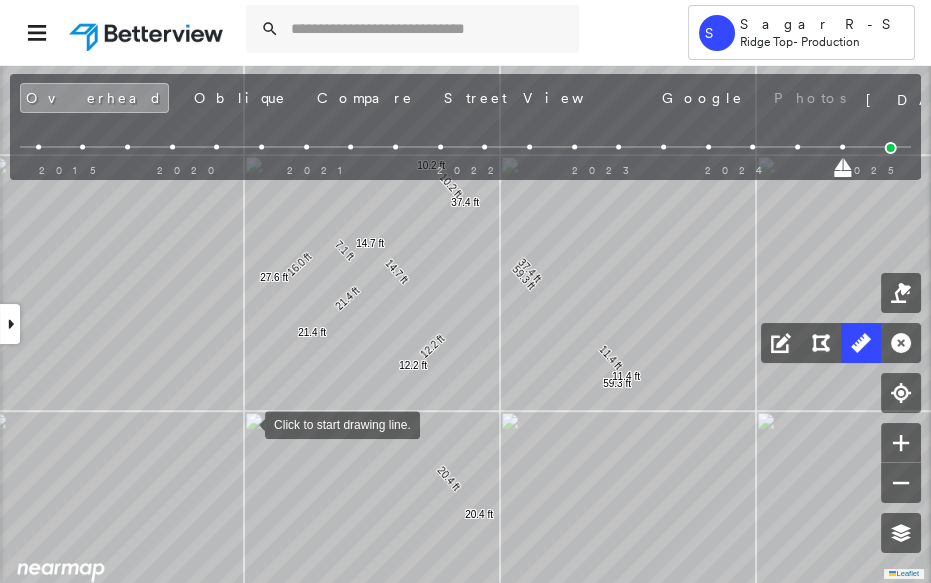 drag, startPoint x: 203, startPoint y: 459, endPoint x: 292, endPoint y: 369, distance: 126.57409 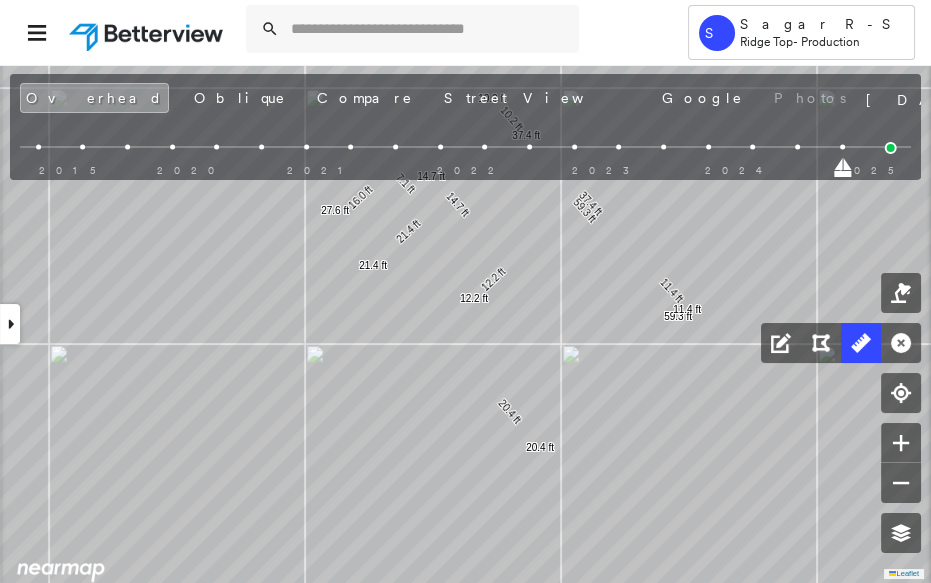 click at bounding box center (10, 324) 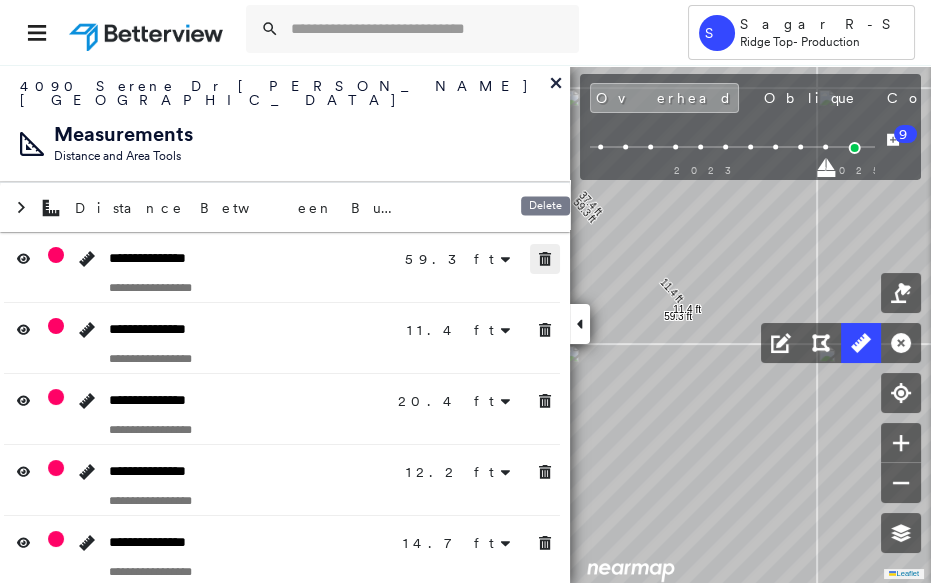 click 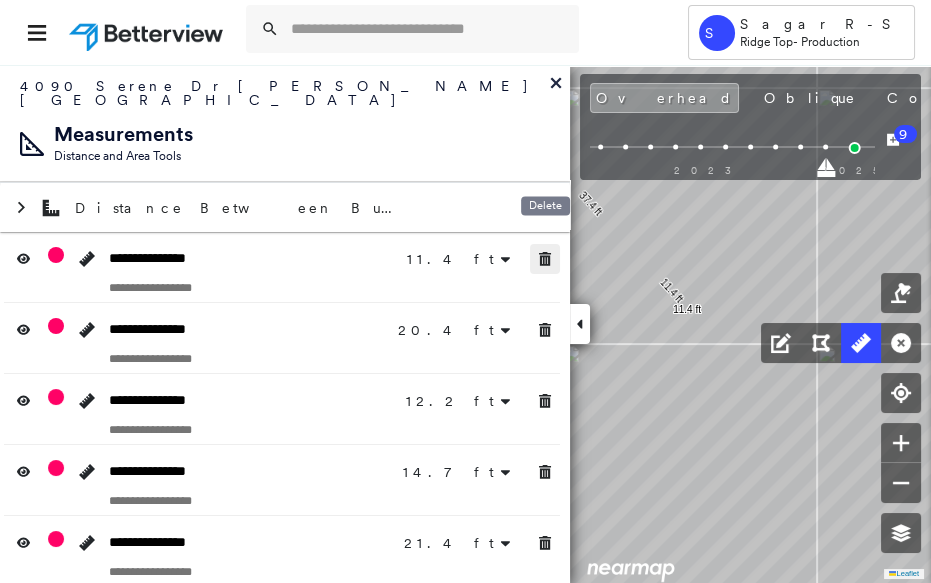 click 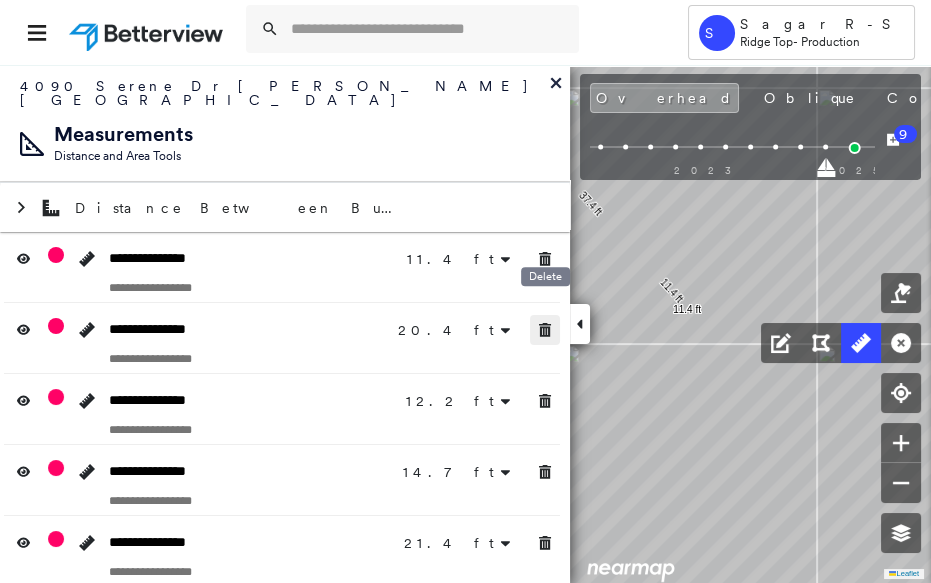 click 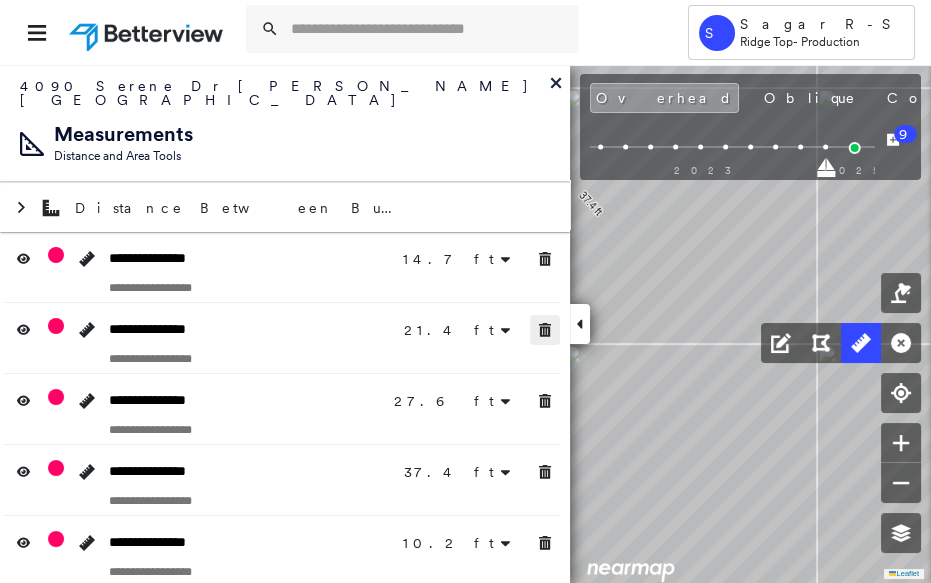 click at bounding box center (545, 330) 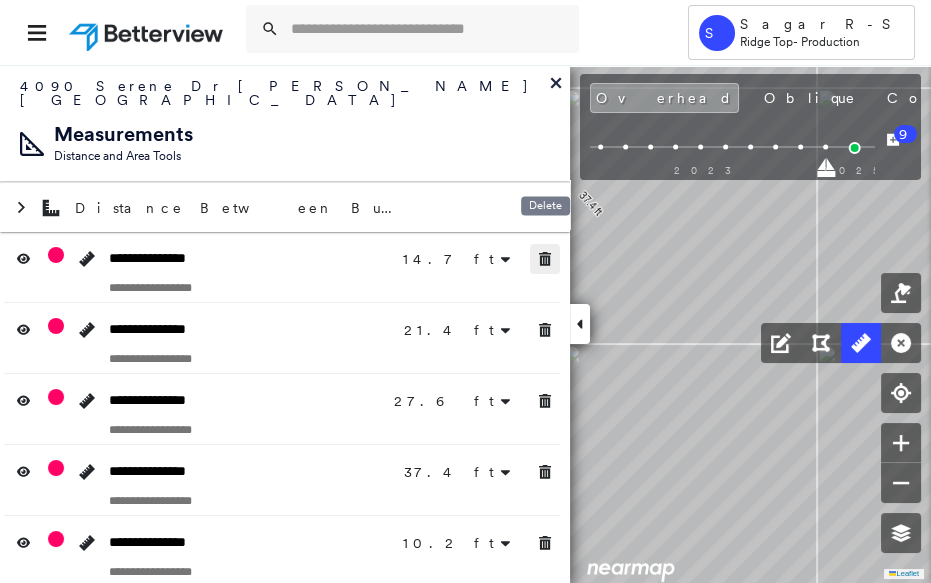 drag, startPoint x: 538, startPoint y: 239, endPoint x: 551, endPoint y: 280, distance: 43.011627 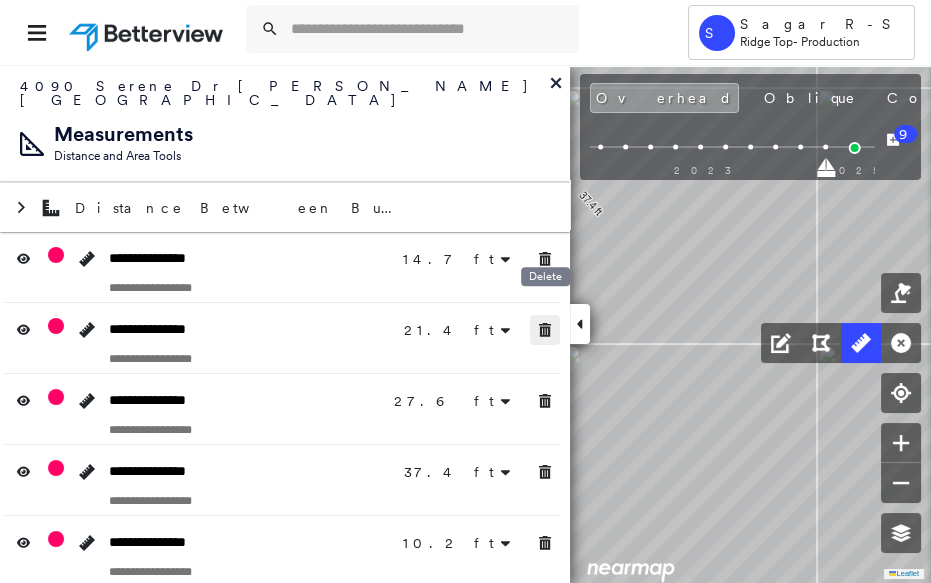 click 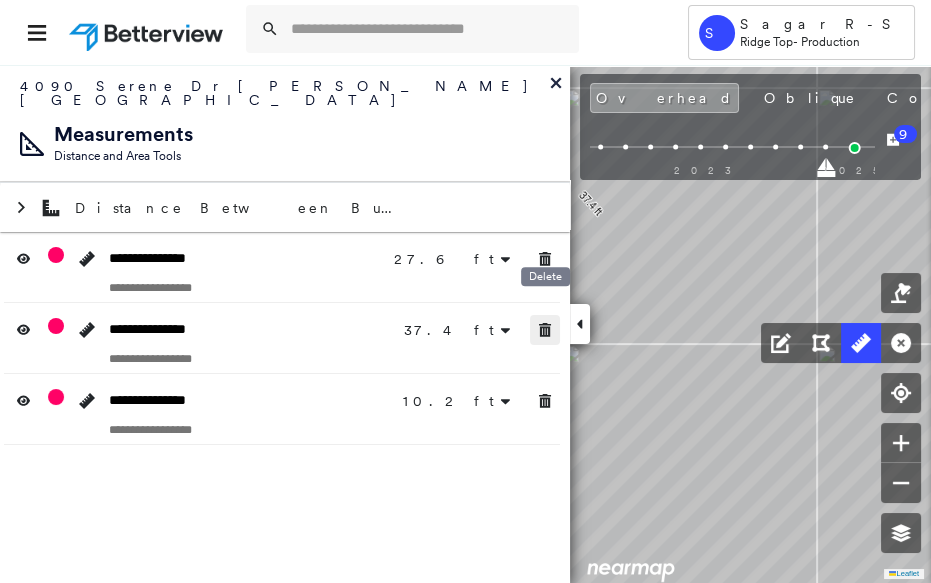 click at bounding box center (545, 330) 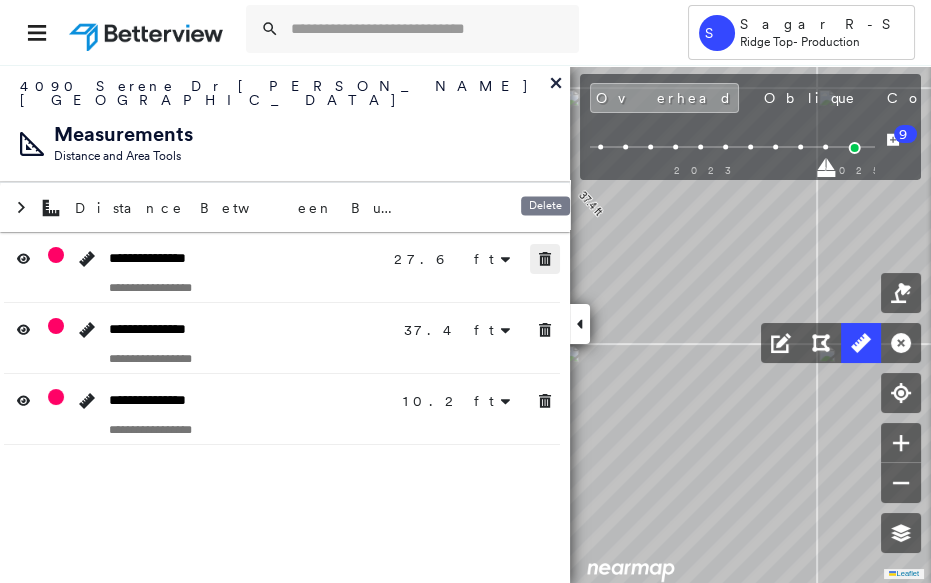 click 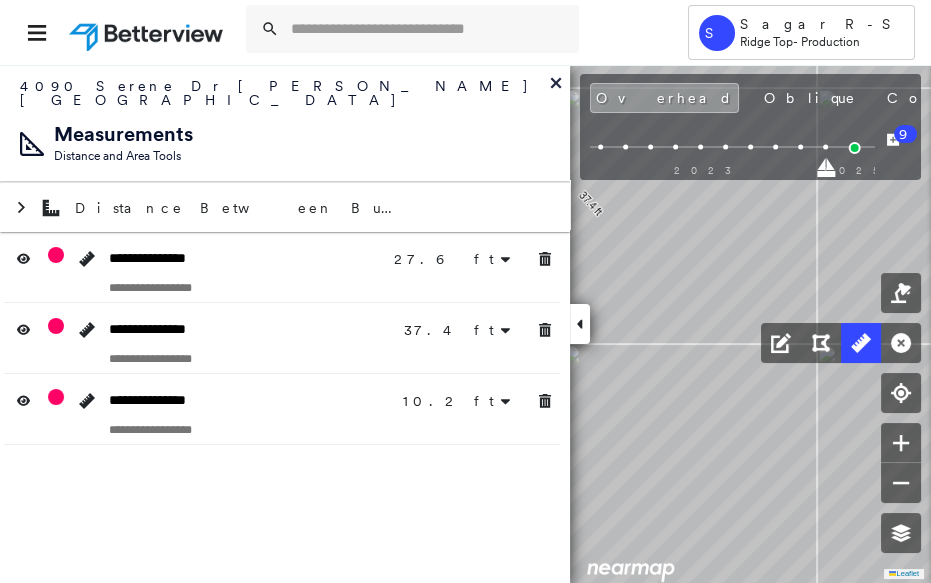 click 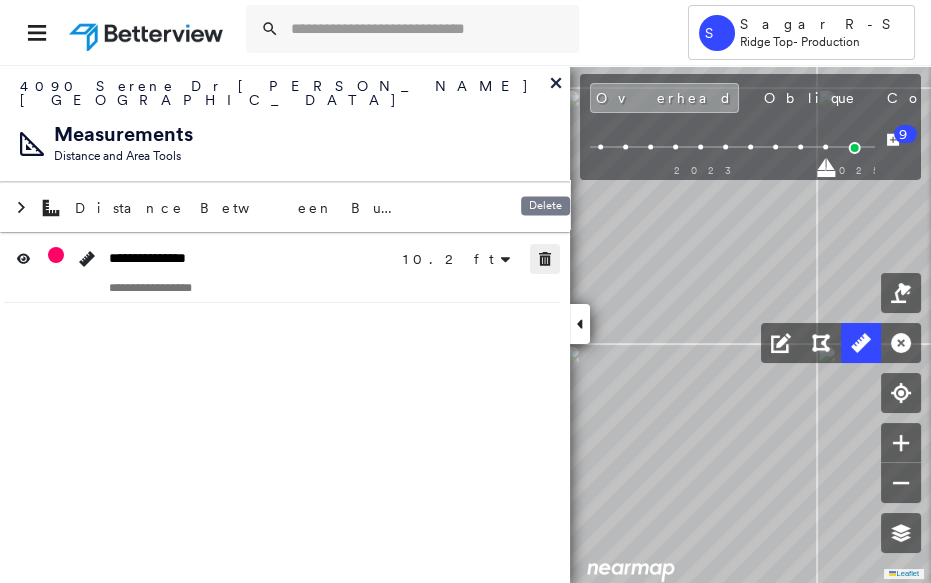 click 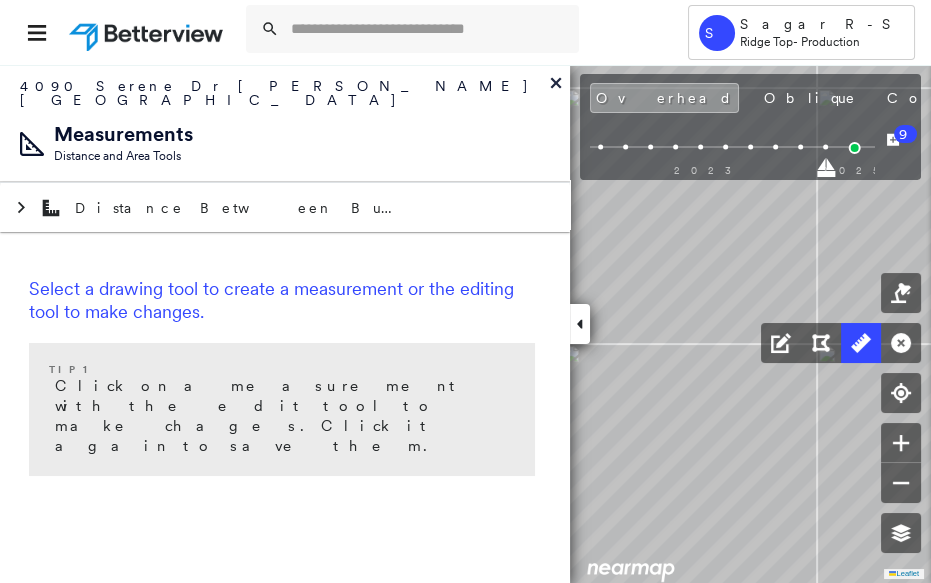 click 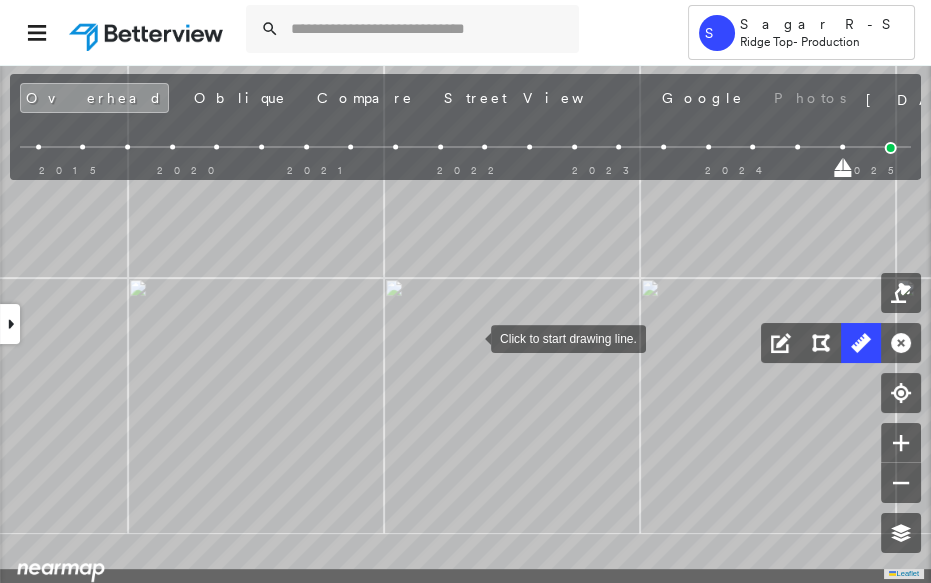 drag, startPoint x: 459, startPoint y: 348, endPoint x: 475, endPoint y: 314, distance: 37.576588 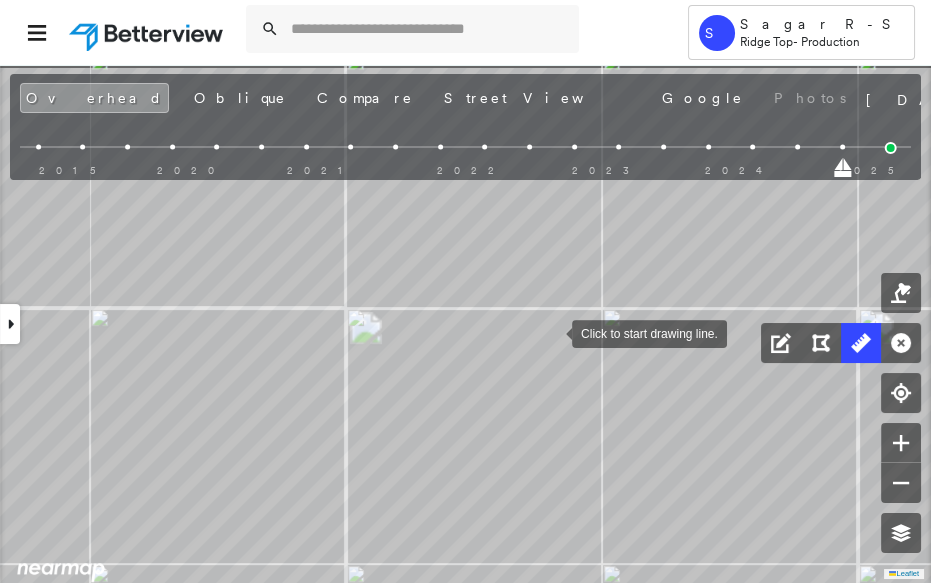 drag, startPoint x: 520, startPoint y: 297, endPoint x: 551, endPoint y: 332, distance: 46.75468 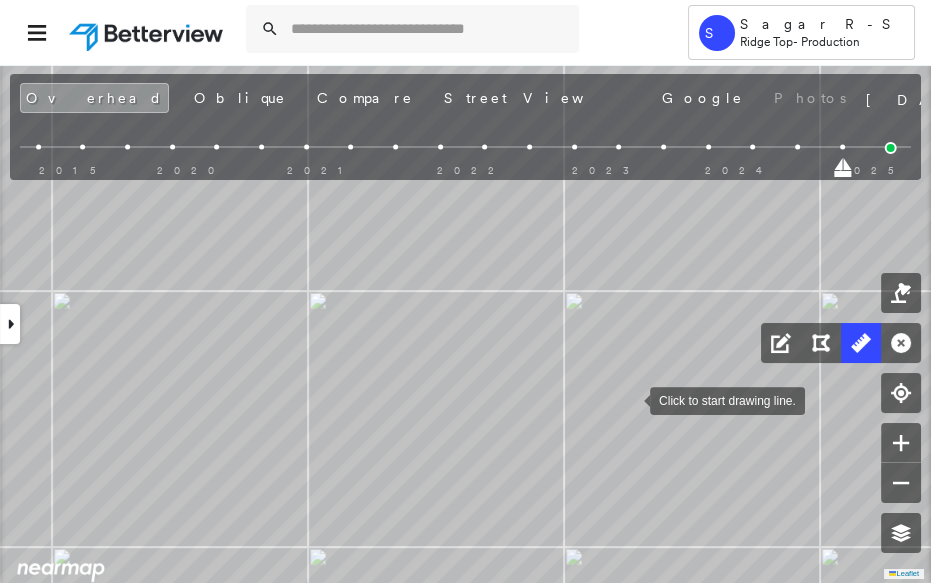 click on "Click to start drawing line." at bounding box center [643, 242] 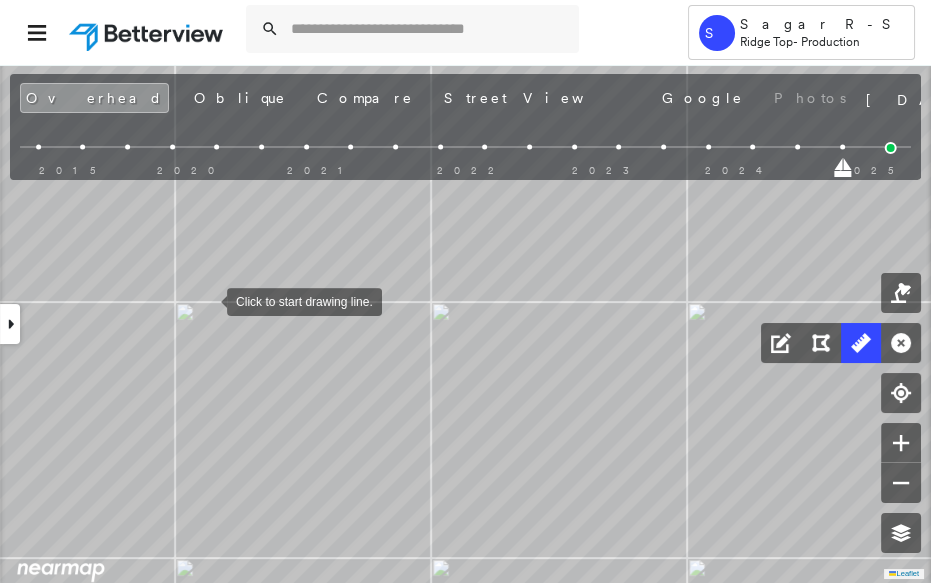 click at bounding box center (207, 300) 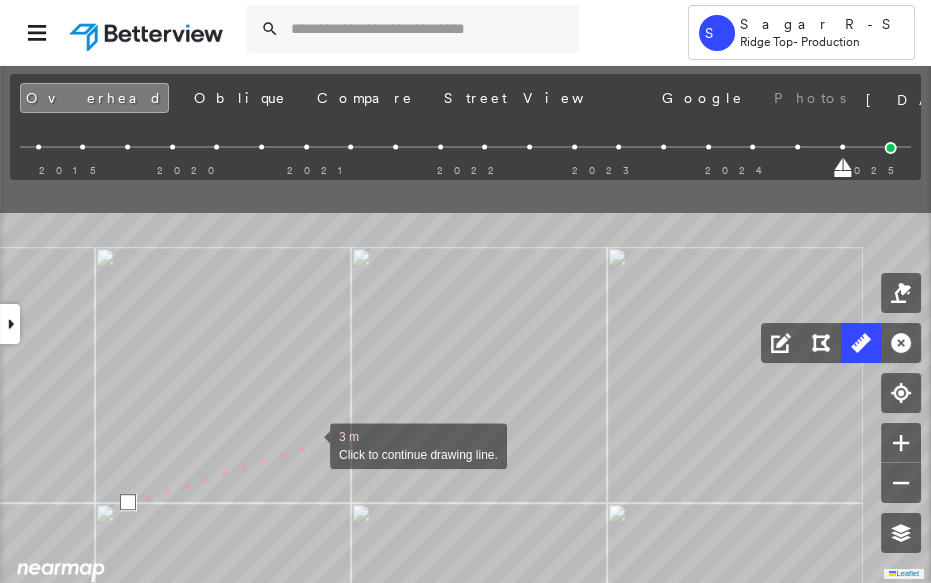 drag, startPoint x: 390, startPoint y: 240, endPoint x: 310, endPoint y: 441, distance: 216.33539 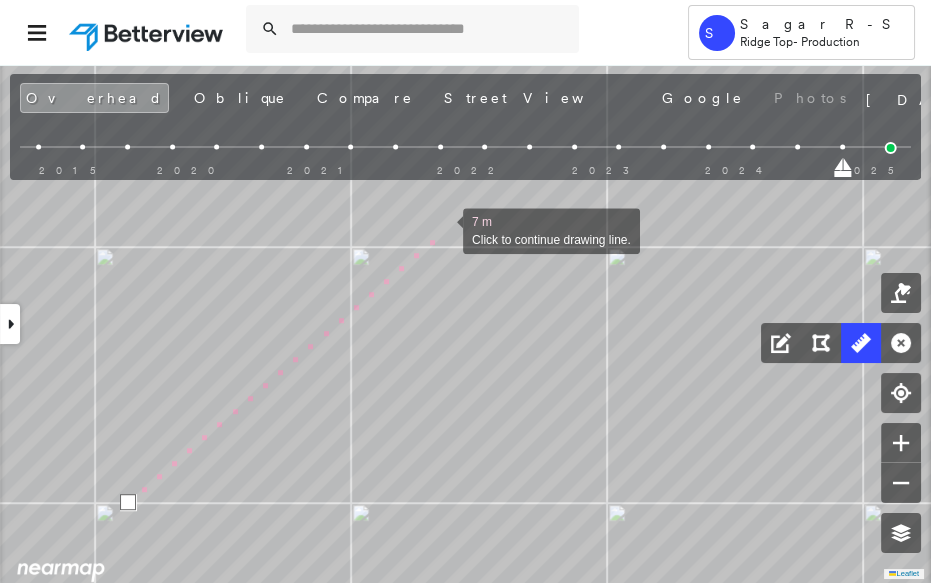 click at bounding box center [443, 229] 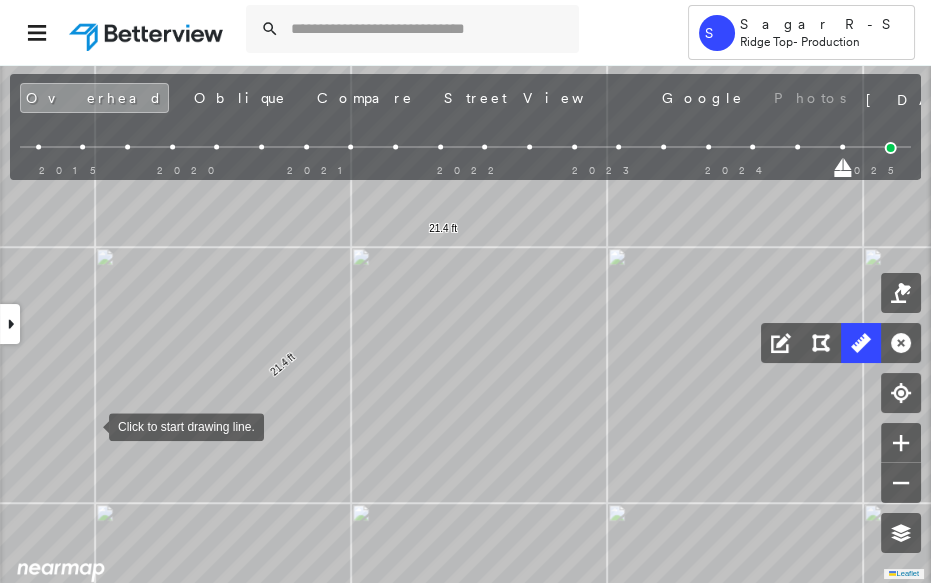click at bounding box center [89, 425] 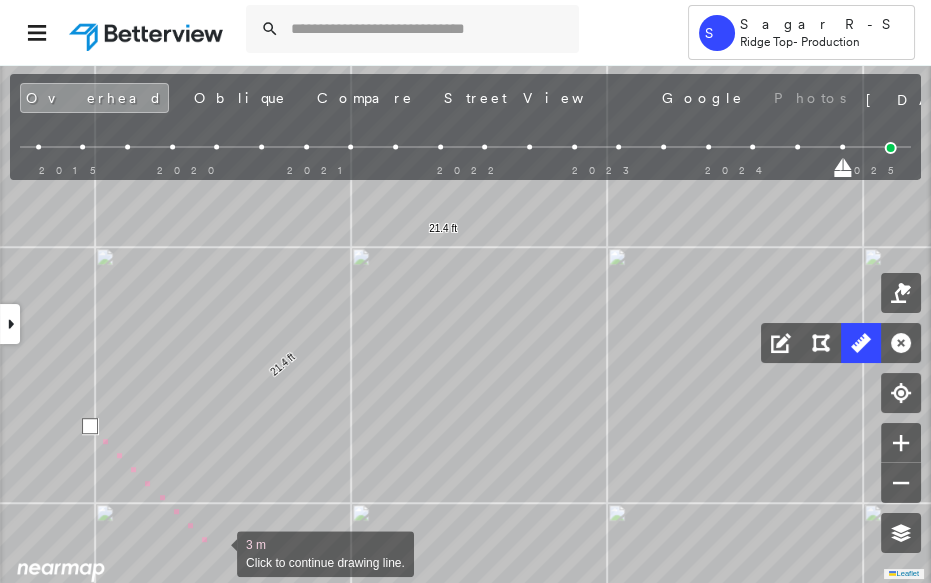 drag, startPoint x: 217, startPoint y: 552, endPoint x: 168, endPoint y: 222, distance: 333.61804 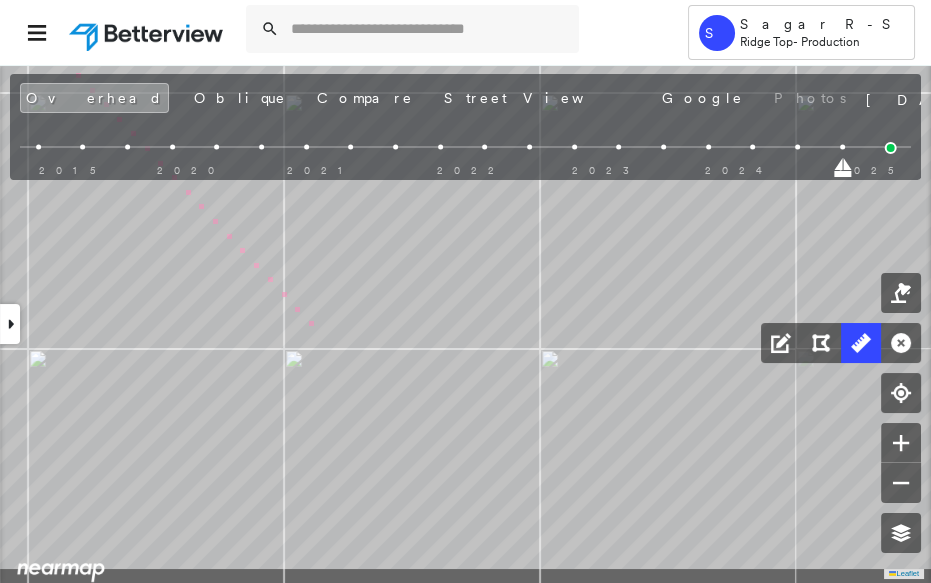 drag, startPoint x: 332, startPoint y: 365, endPoint x: 247, endPoint y: 228, distance: 161.22655 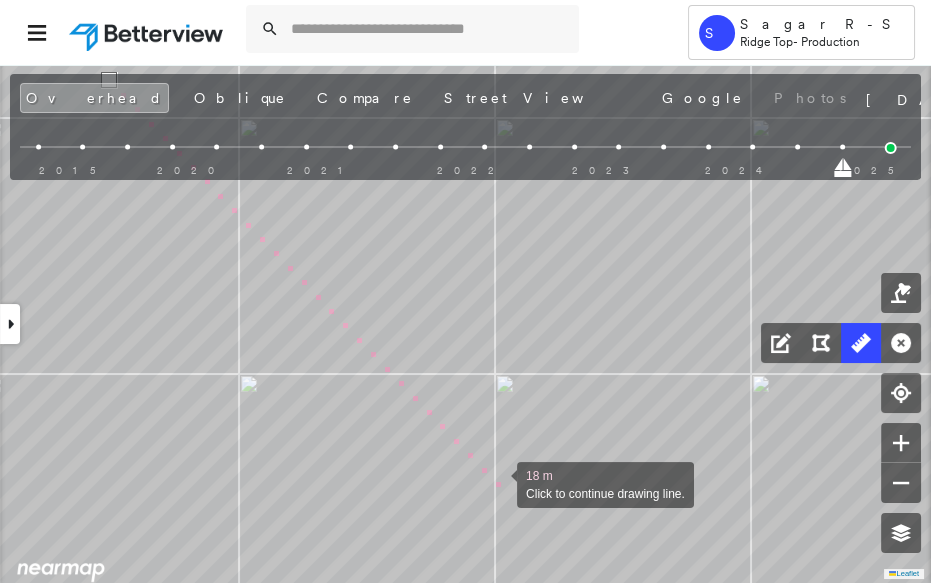 click at bounding box center [497, 483] 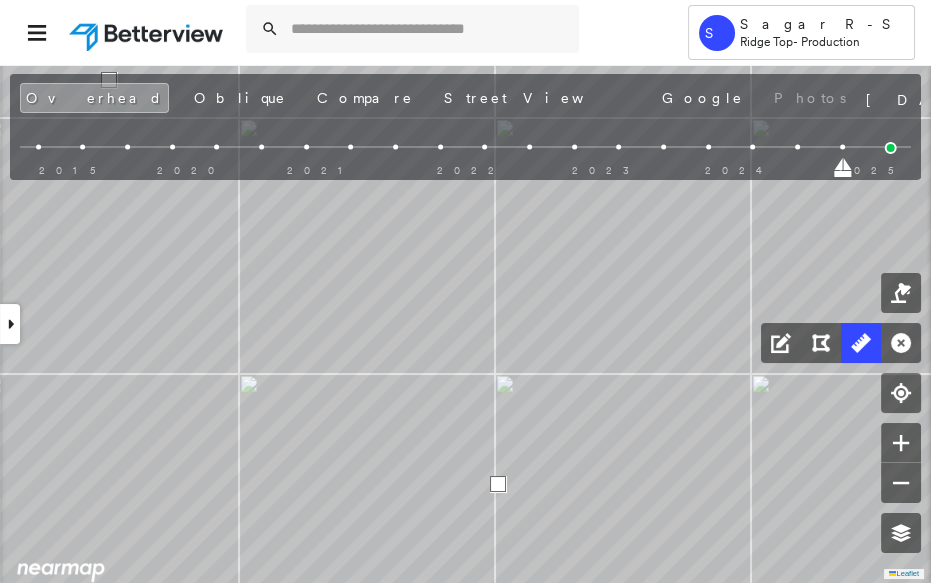 click at bounding box center (498, 484) 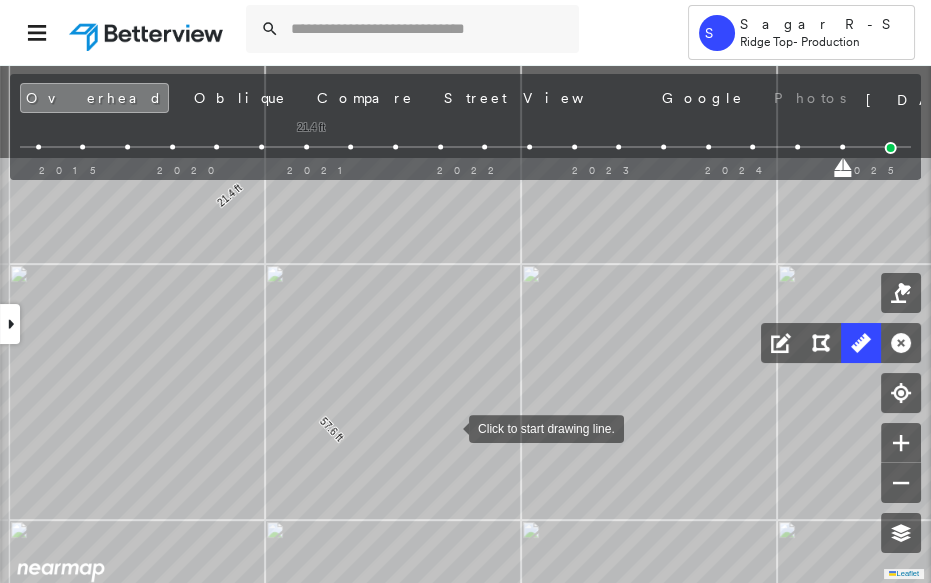 drag, startPoint x: 424, startPoint y: 285, endPoint x: 449, endPoint y: 425, distance: 142.21463 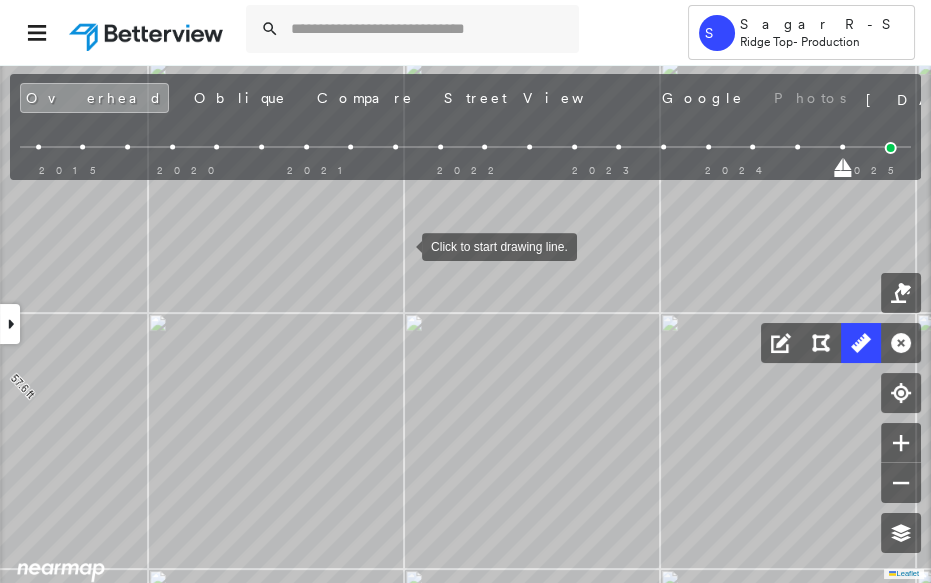 click at bounding box center [402, 245] 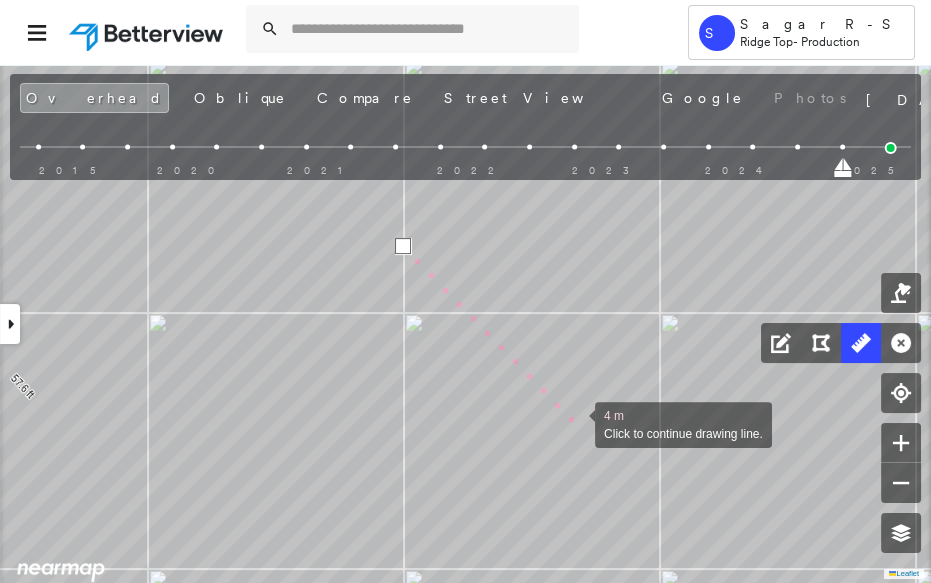 click at bounding box center [575, 423] 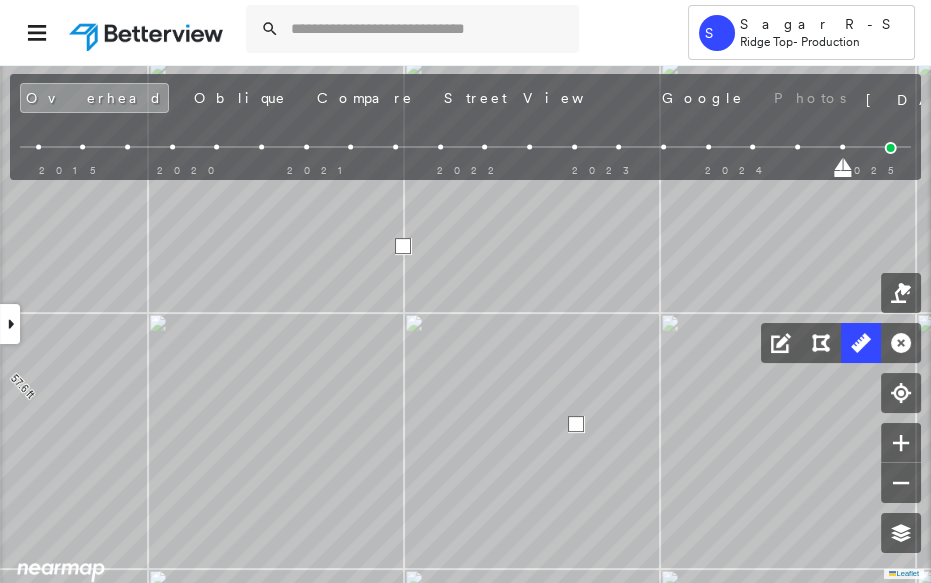 click at bounding box center [576, 424] 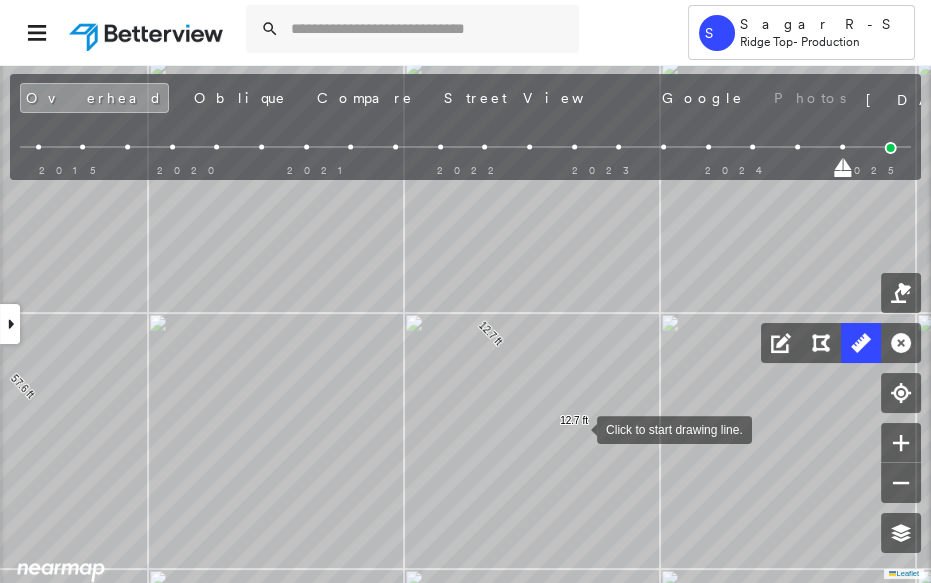 click at bounding box center (577, 428) 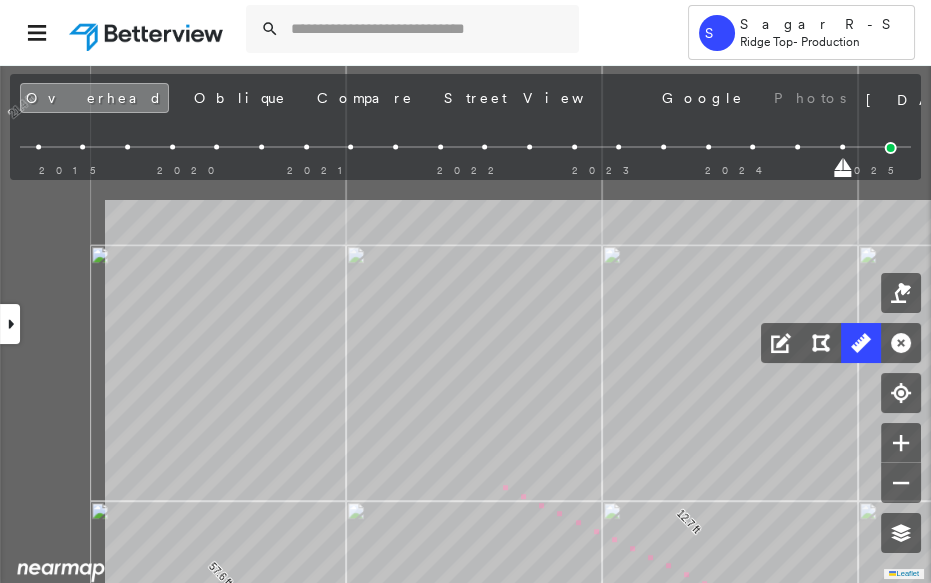 drag, startPoint x: 280, startPoint y: 277, endPoint x: 482, endPoint y: 435, distance: 256.45273 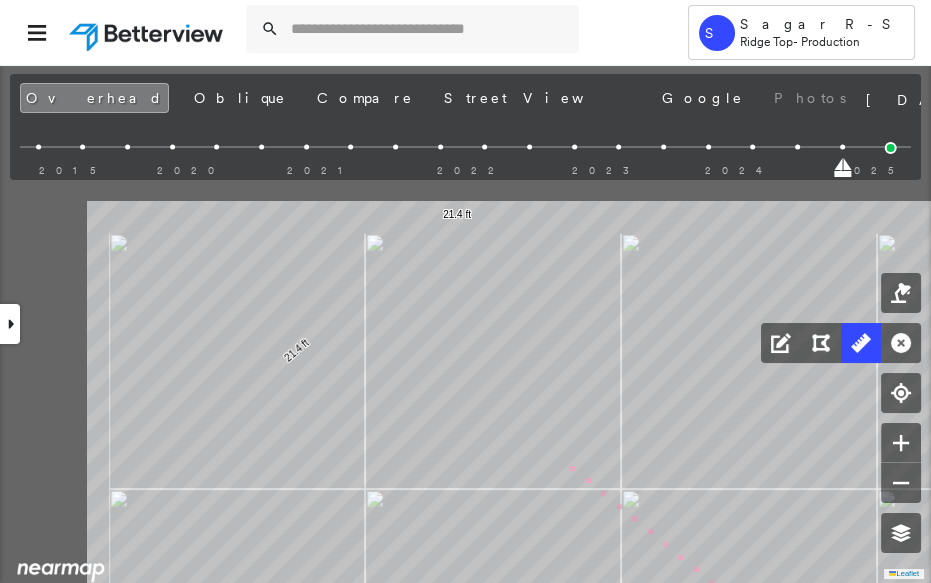 drag, startPoint x: 354, startPoint y: 240, endPoint x: 534, endPoint y: 417, distance: 252.44603 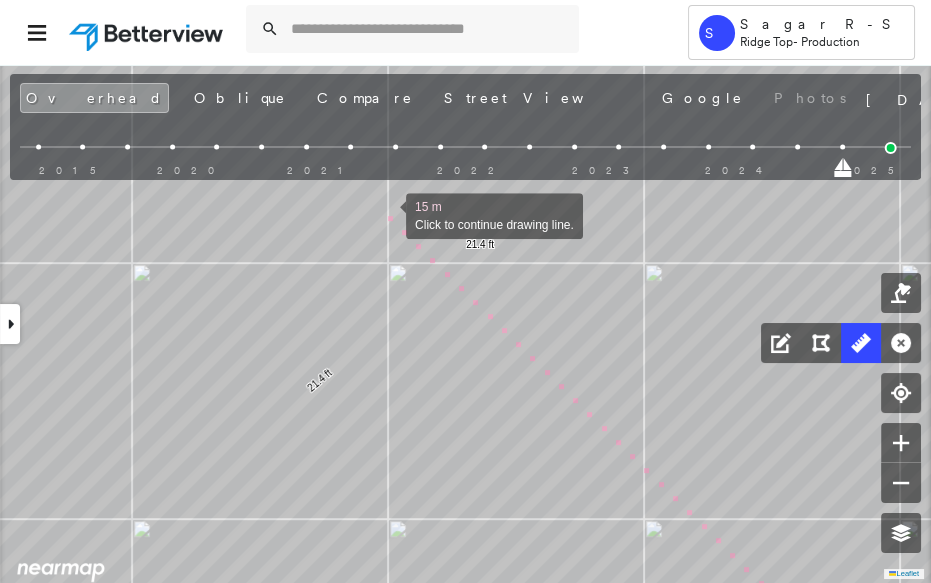 drag, startPoint x: 386, startPoint y: 214, endPoint x: 385, endPoint y: 294, distance: 80.00625 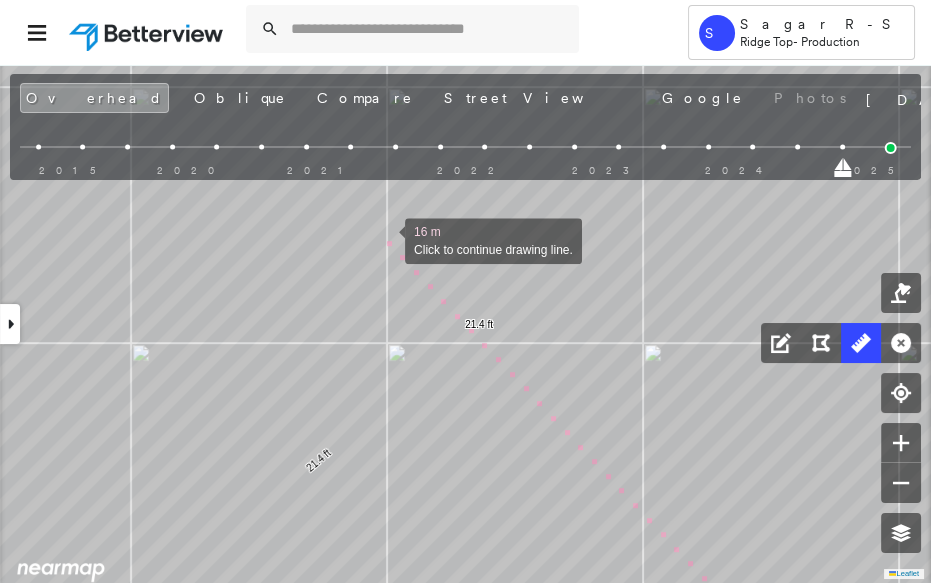 click at bounding box center [385, 239] 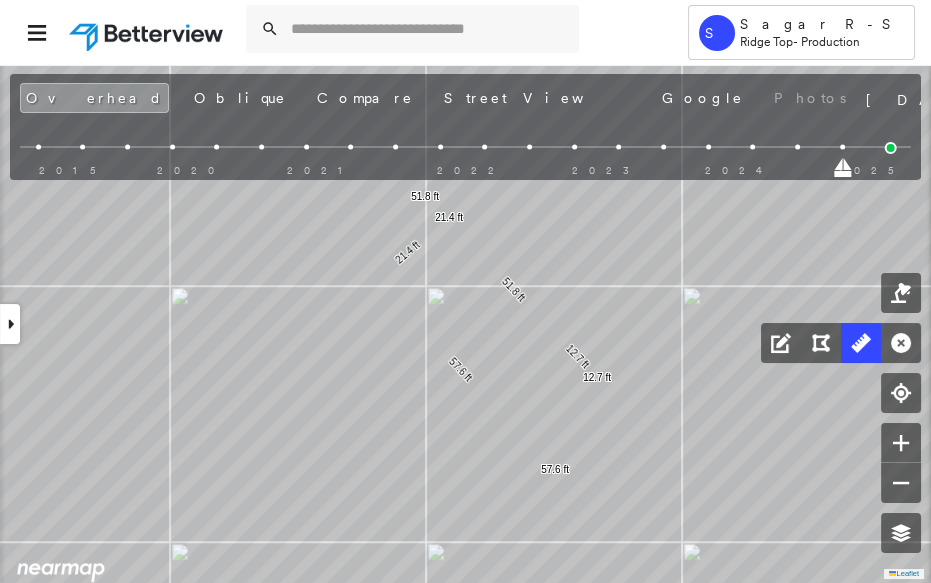 click at bounding box center [10, 324] 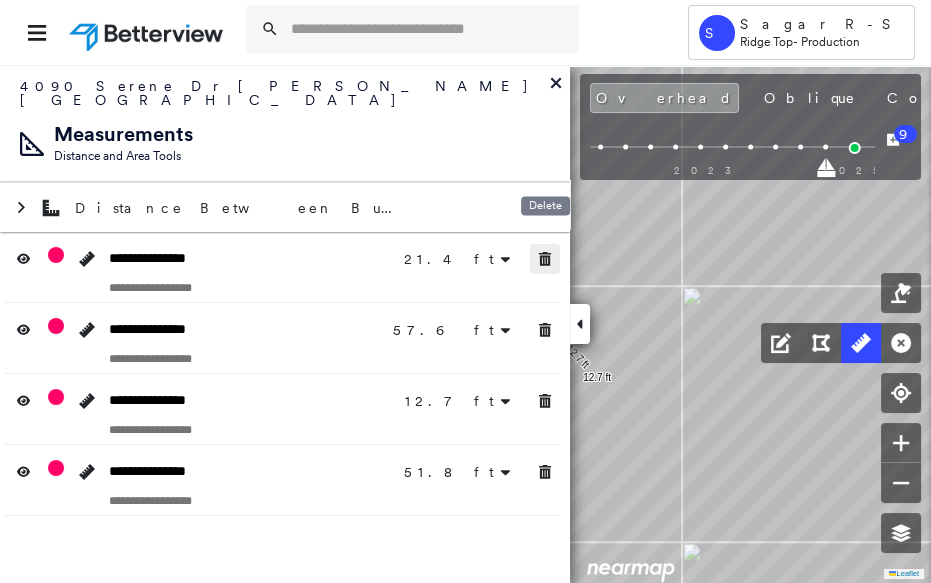 click 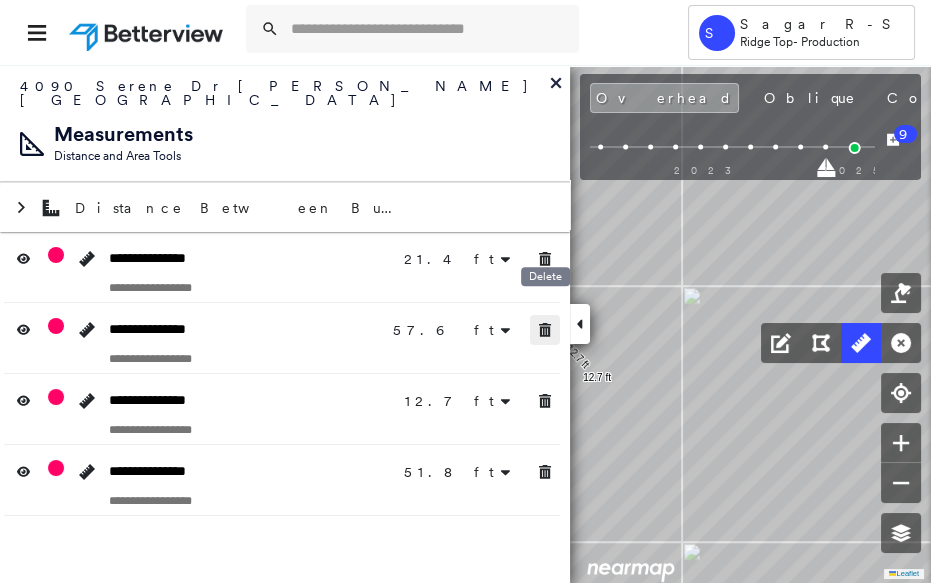 click 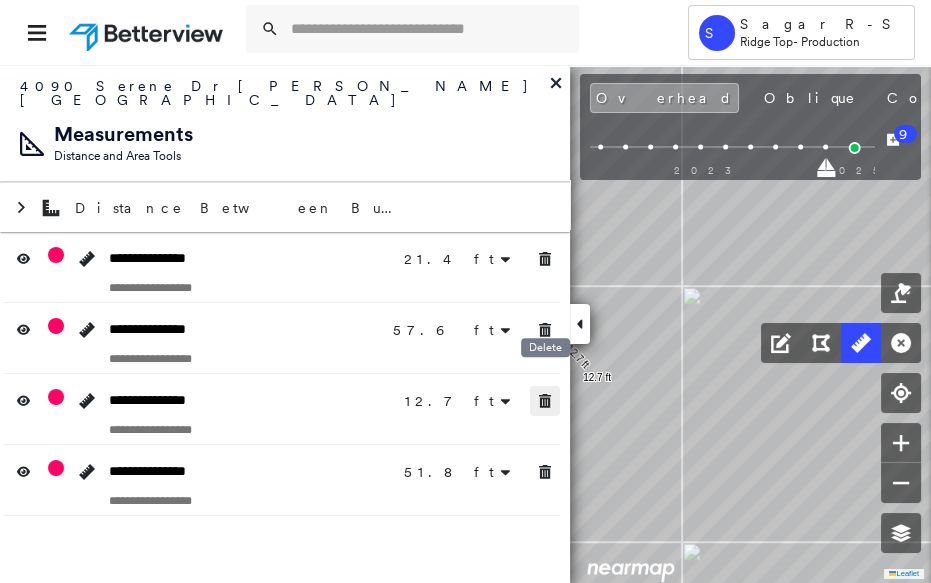 click at bounding box center (545, 401) 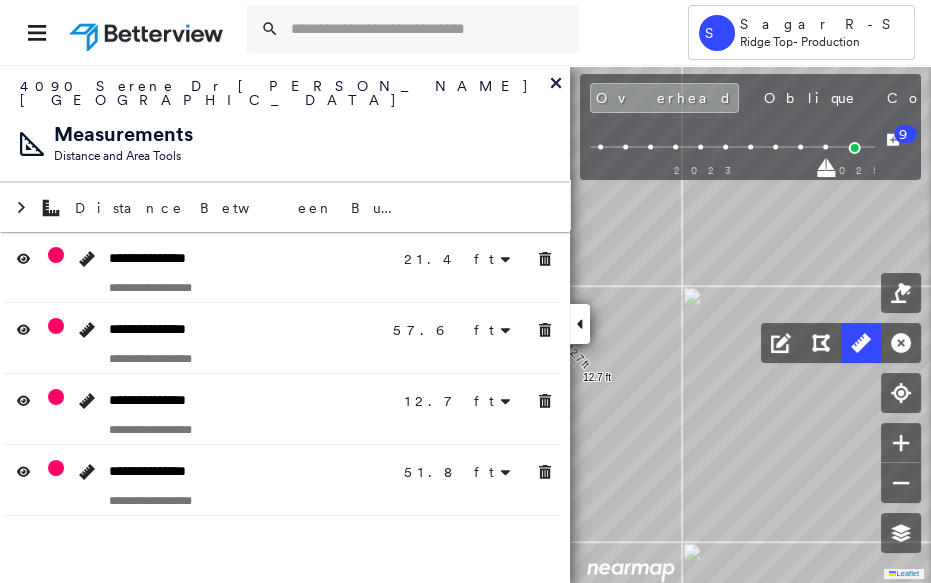 click on "**********" at bounding box center [285, 323] 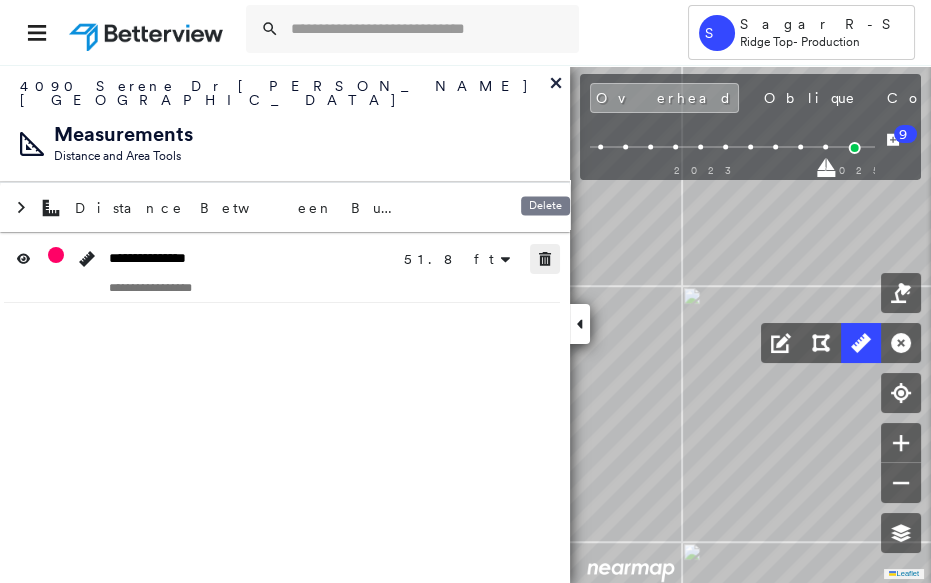 click 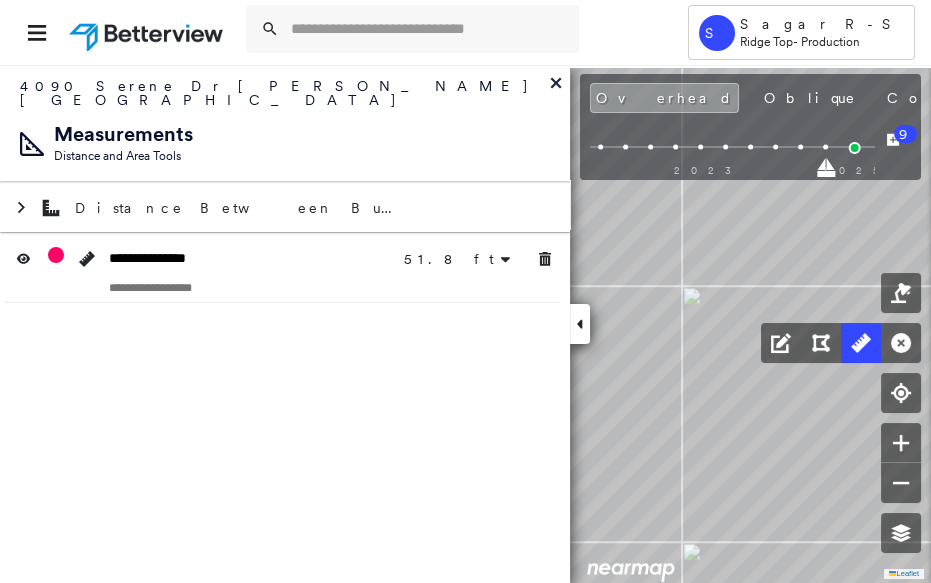 click 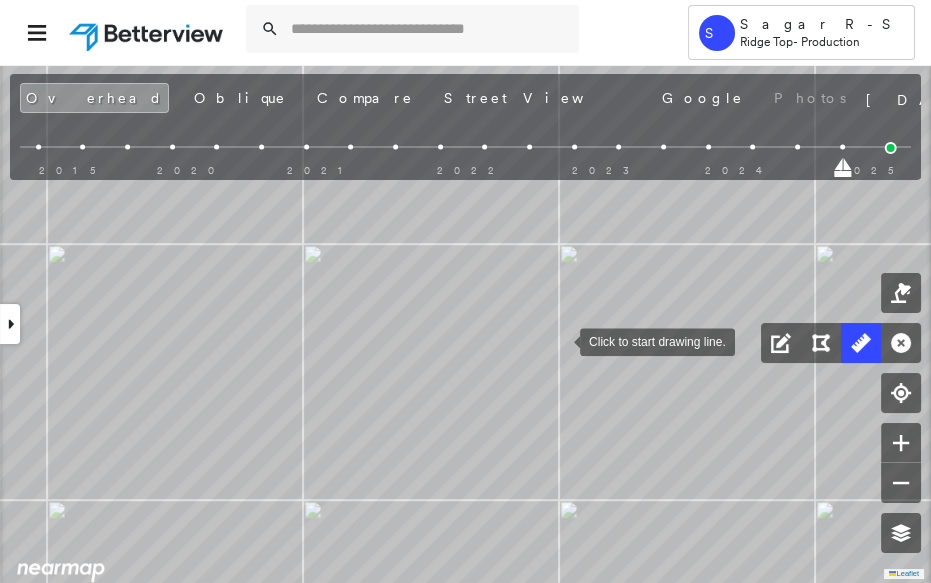 click at bounding box center [560, 340] 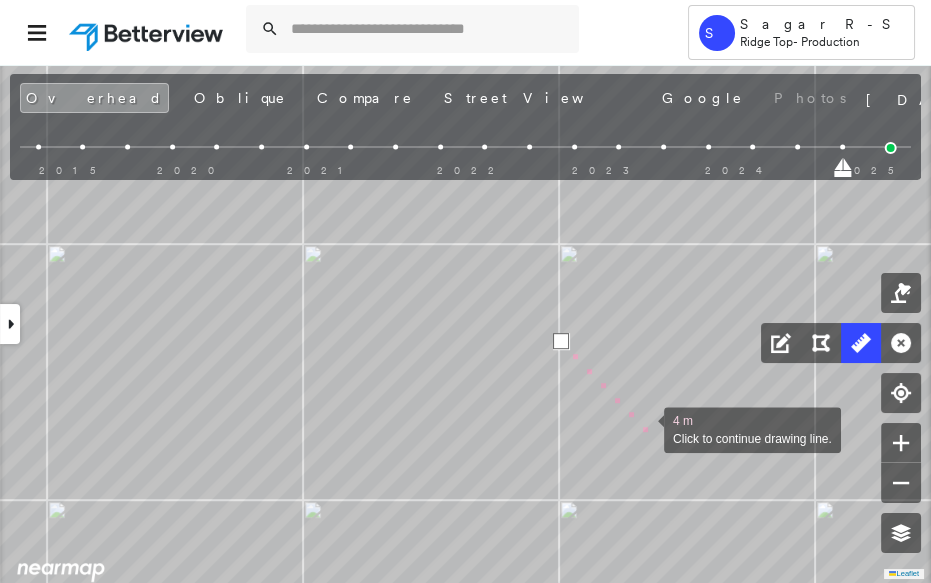 click at bounding box center [644, 428] 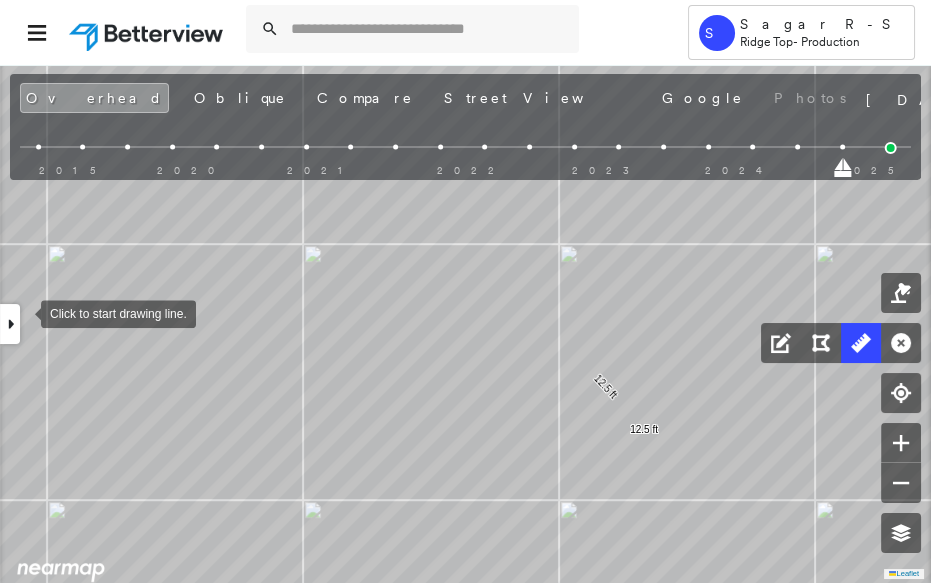 click at bounding box center [10, 324] 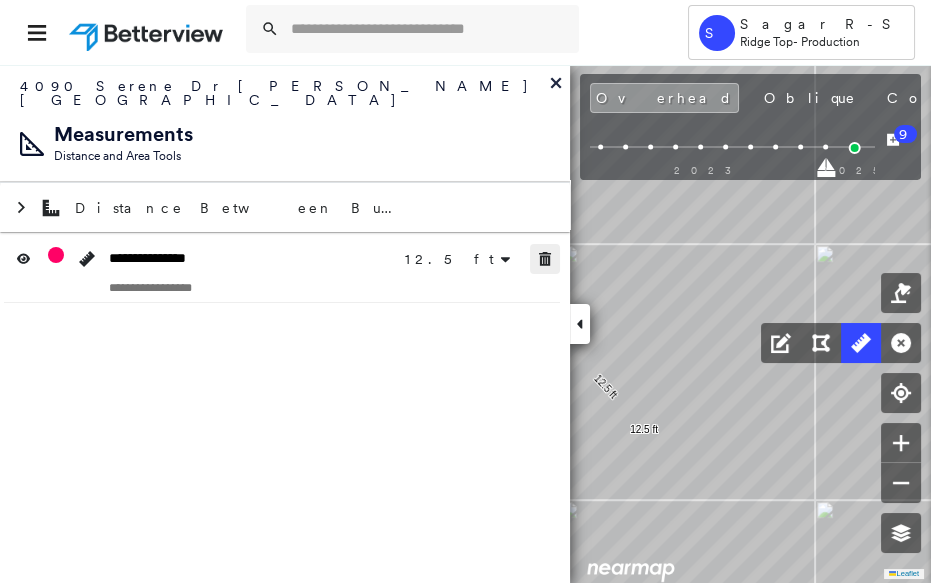 click 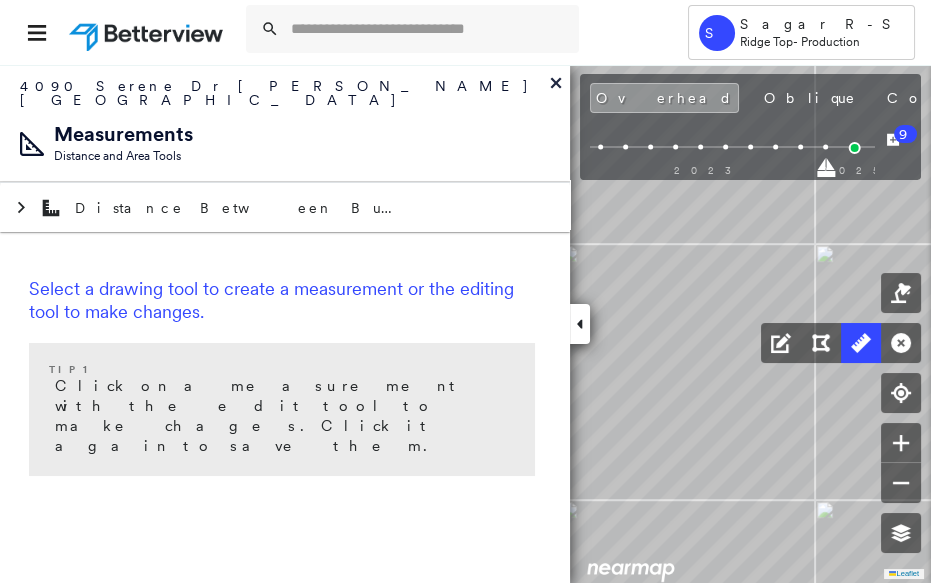 click at bounding box center (580, 324) 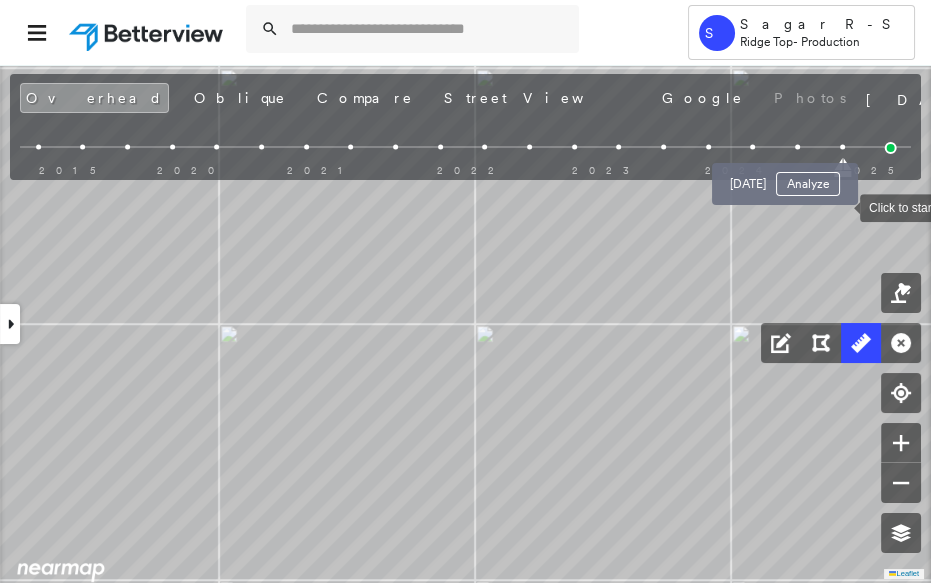 click at bounding box center [797, 147] 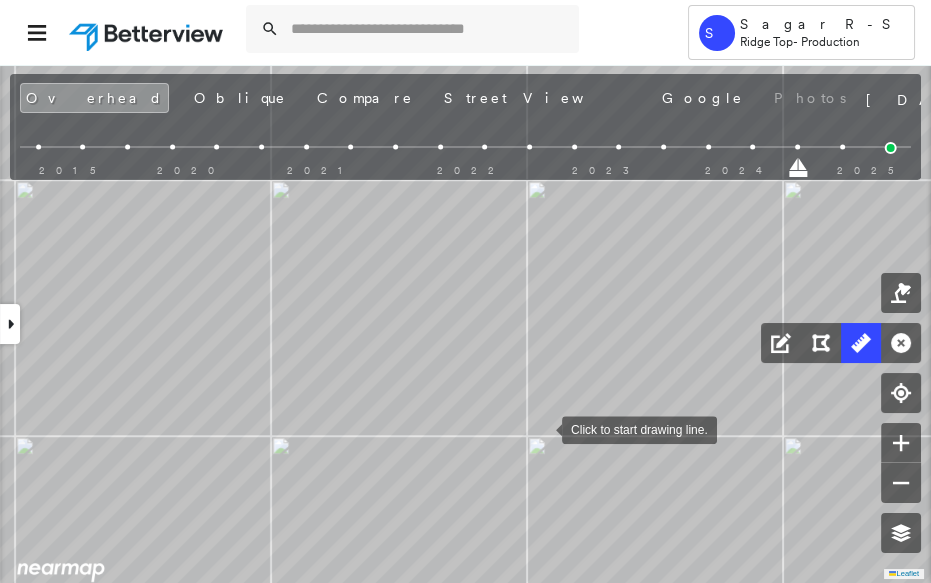 drag, startPoint x: 567, startPoint y: 441, endPoint x: 543, endPoint y: 426, distance: 28.301943 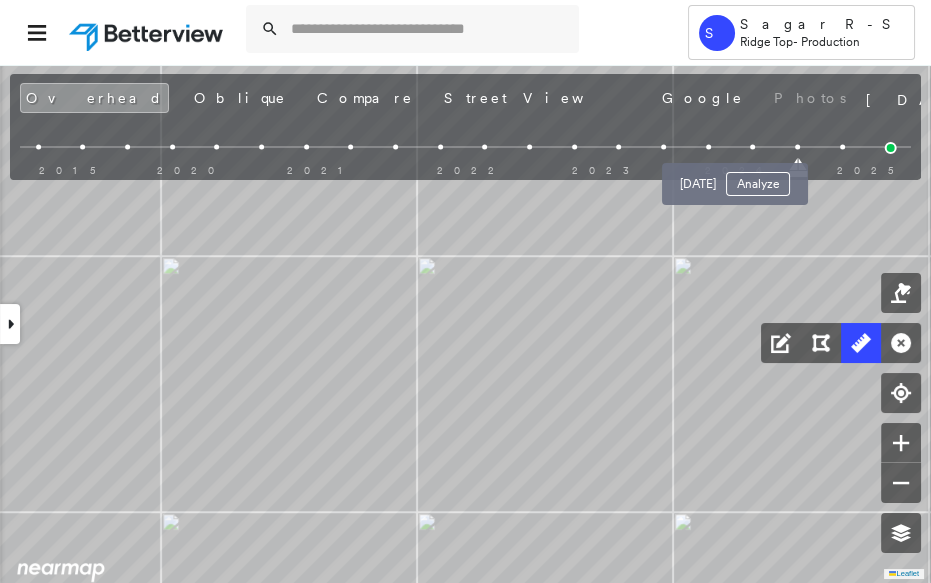 click at bounding box center [753, 147] 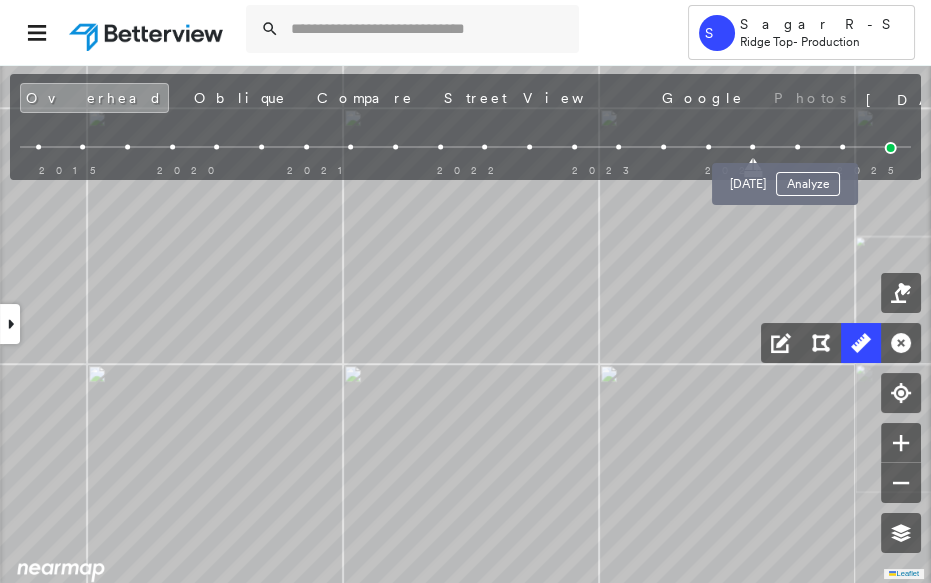 click at bounding box center (797, 147) 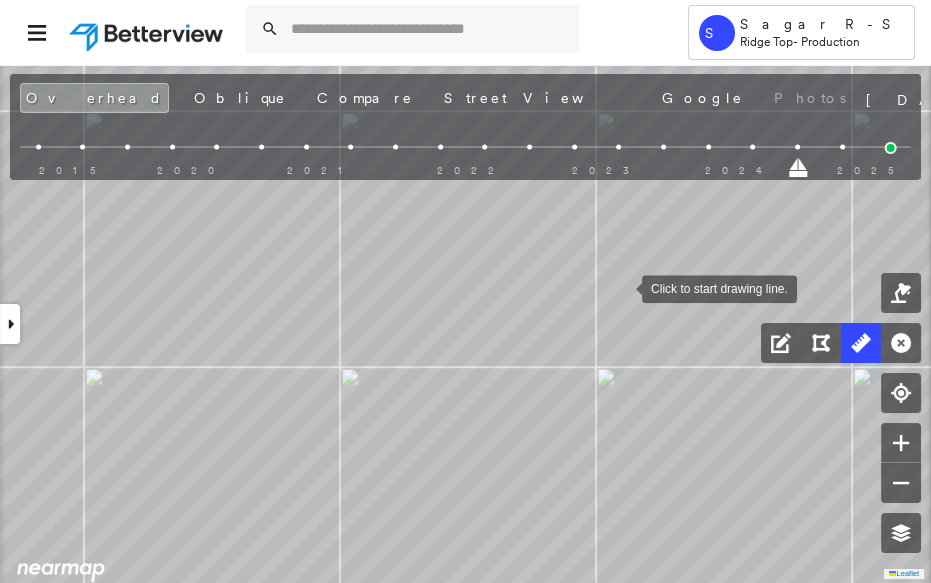 drag, startPoint x: 625, startPoint y: 284, endPoint x: 585, endPoint y: 360, distance: 85.883644 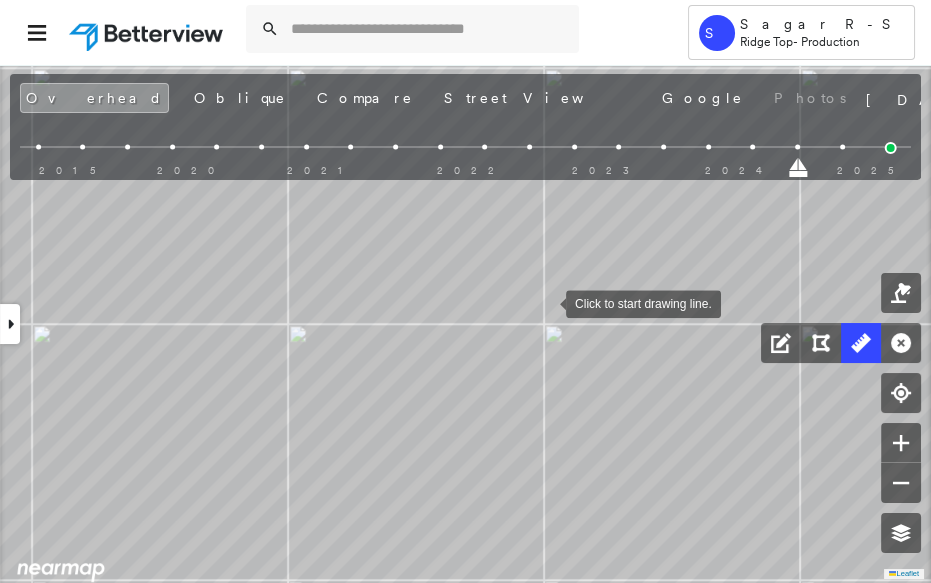 click at bounding box center (546, 302) 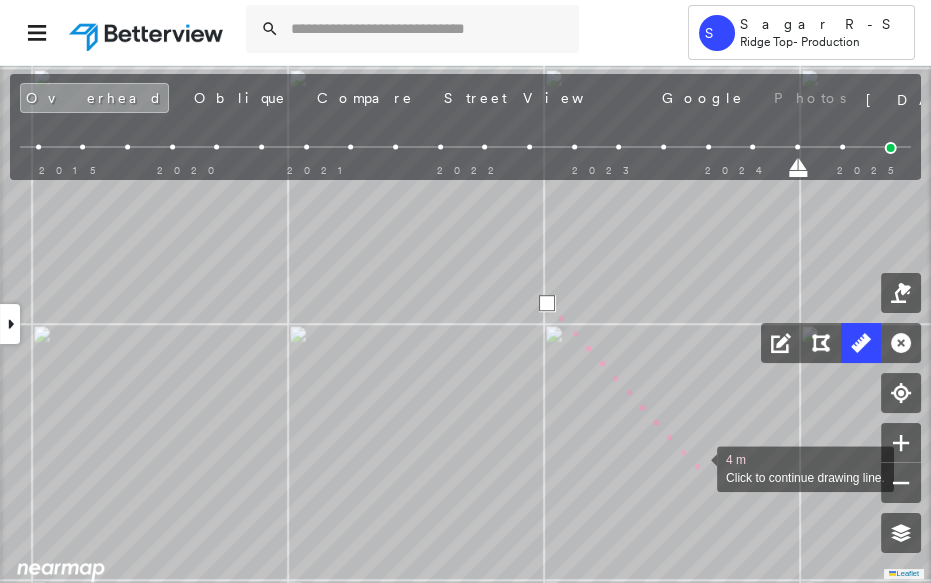 click at bounding box center [697, 467] 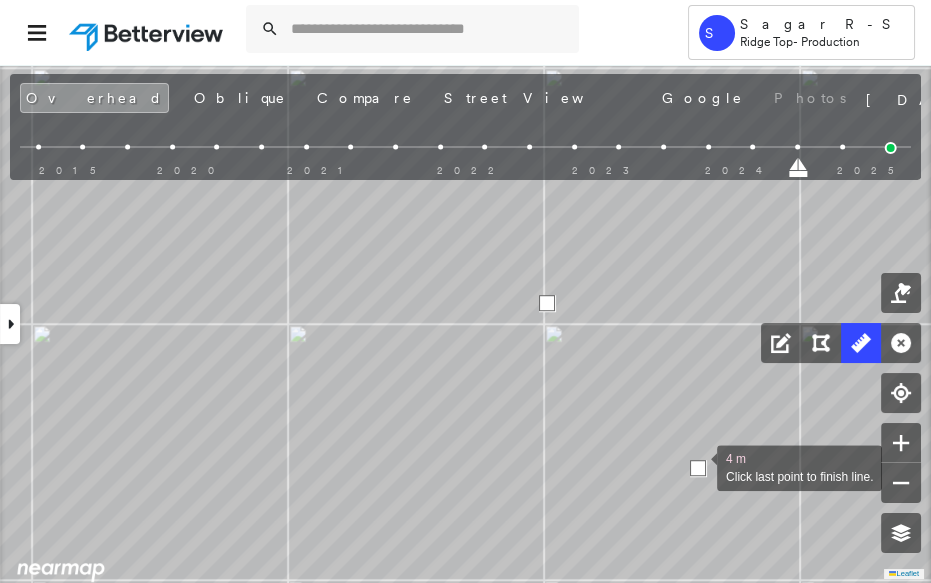 click at bounding box center [698, 468] 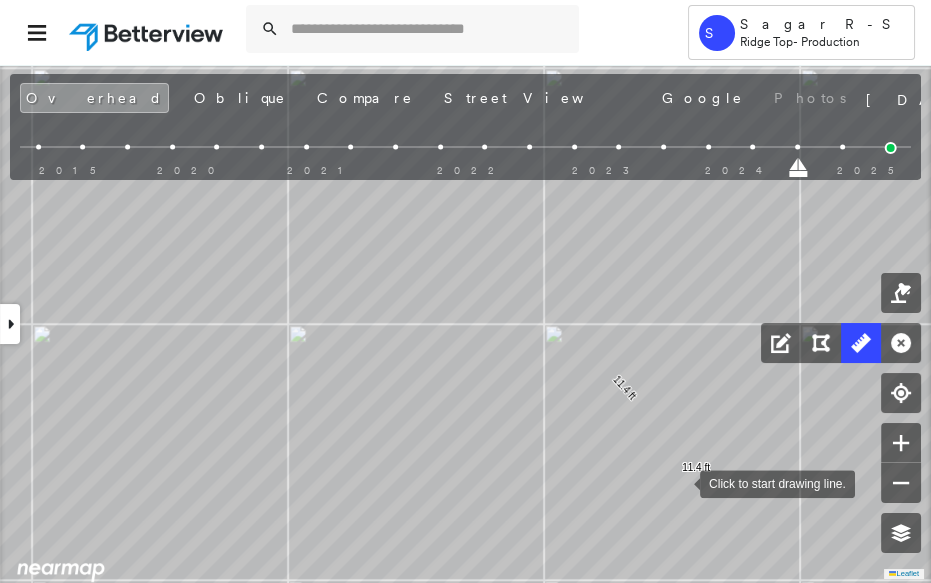 click at bounding box center (680, 482) 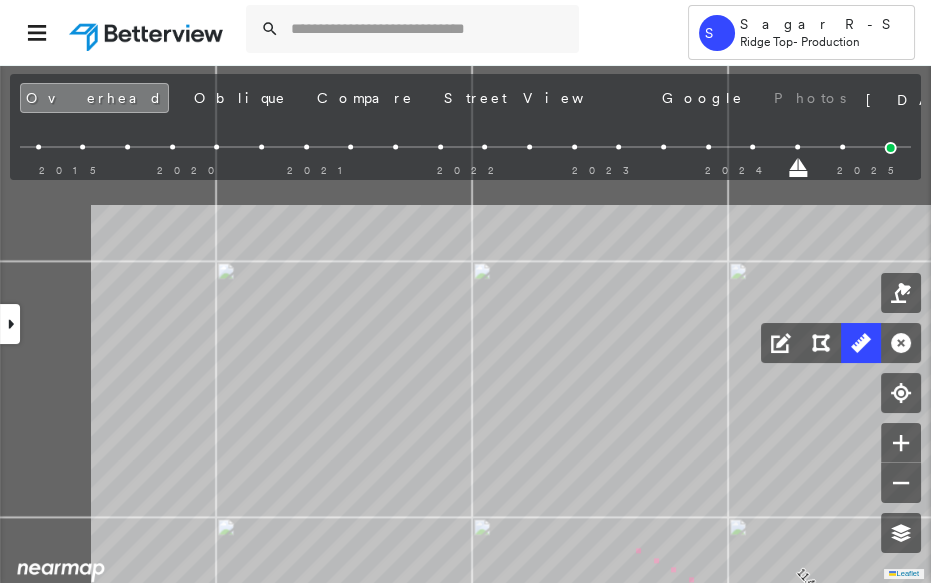drag, startPoint x: 592, startPoint y: 503, endPoint x: 605, endPoint y: 504, distance: 13.038404 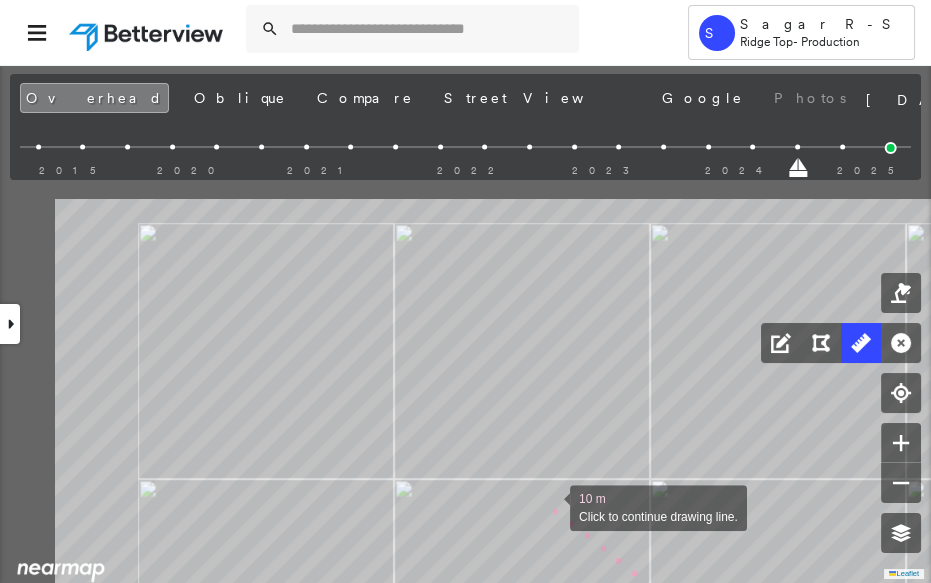 drag, startPoint x: 436, startPoint y: 347, endPoint x: 548, endPoint y: 498, distance: 188.00266 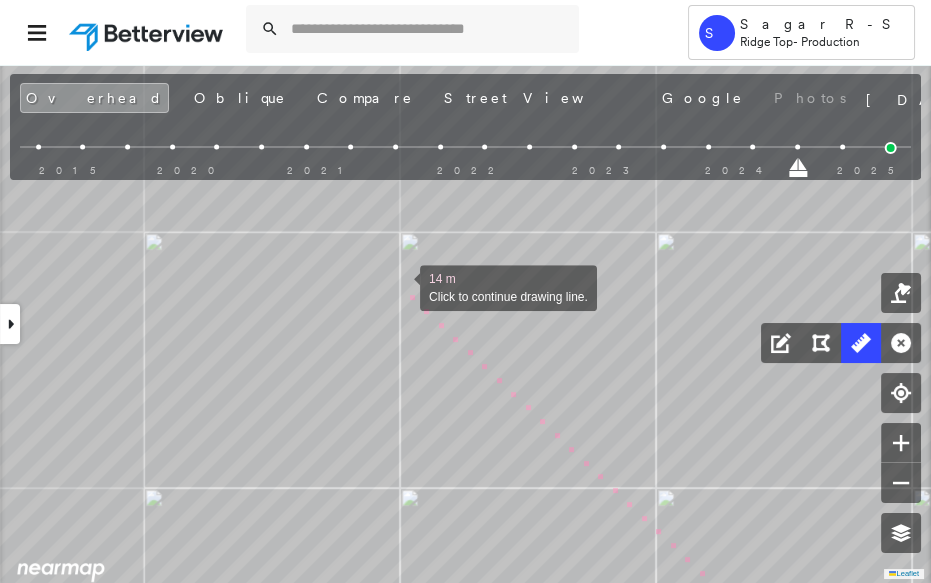 drag, startPoint x: 400, startPoint y: 286, endPoint x: 380, endPoint y: 345, distance: 62.297672 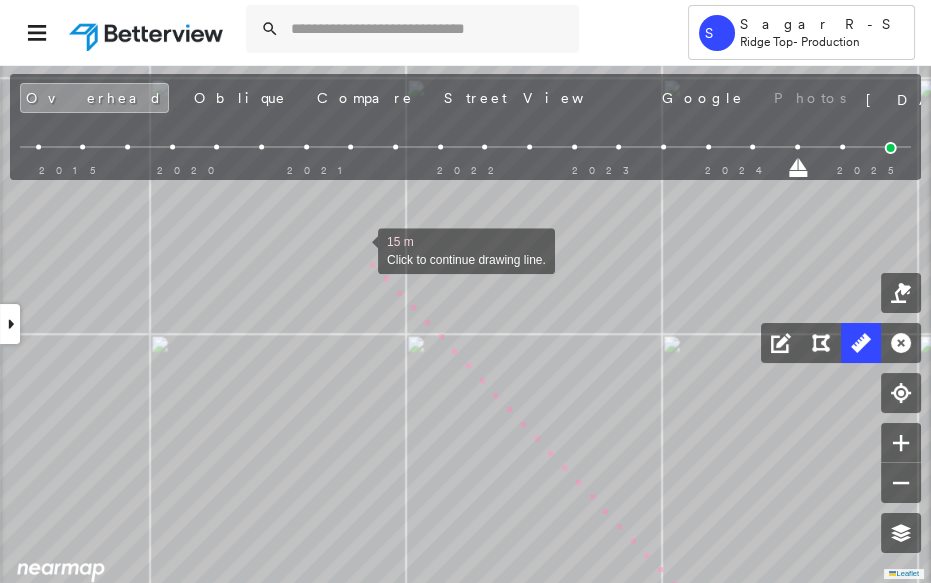 click at bounding box center [358, 249] 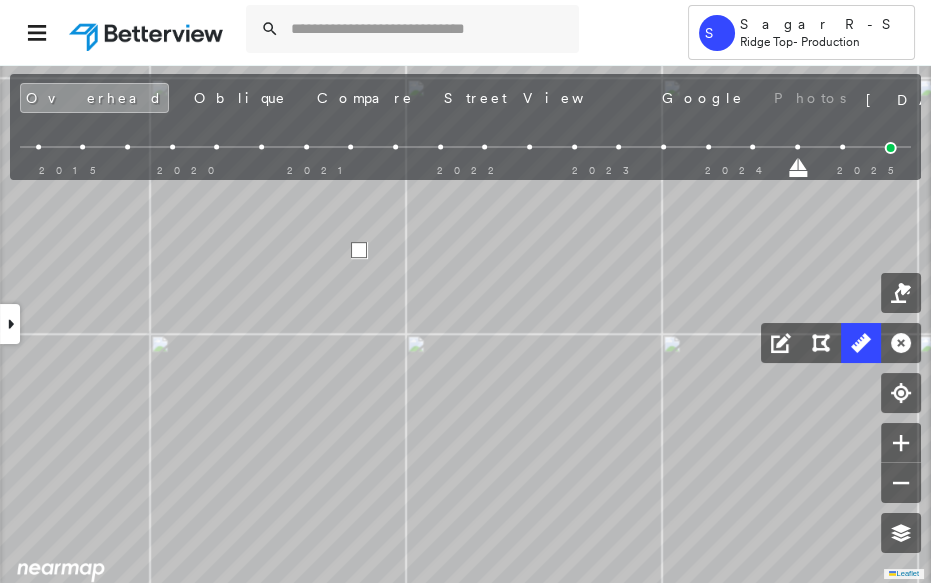 click at bounding box center [359, 250] 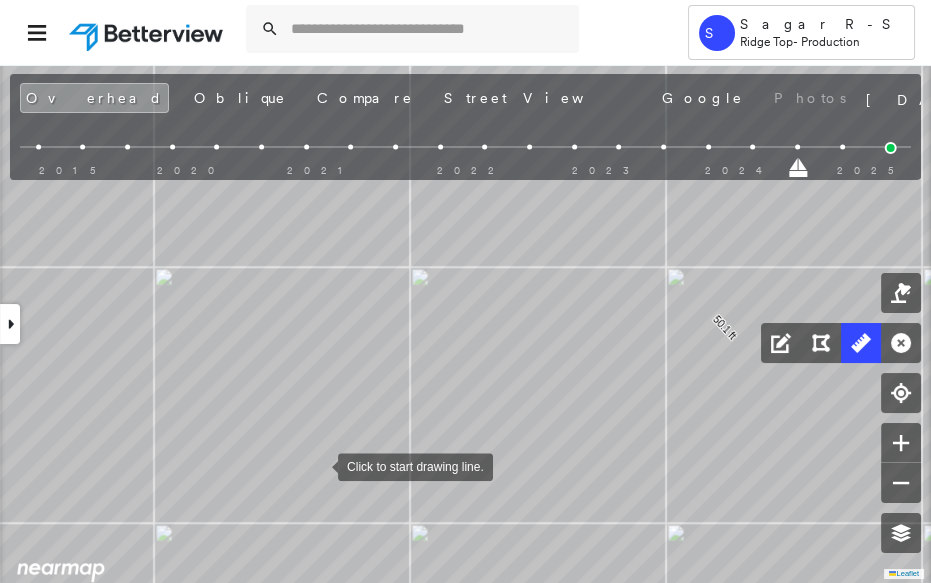 click at bounding box center [318, 465] 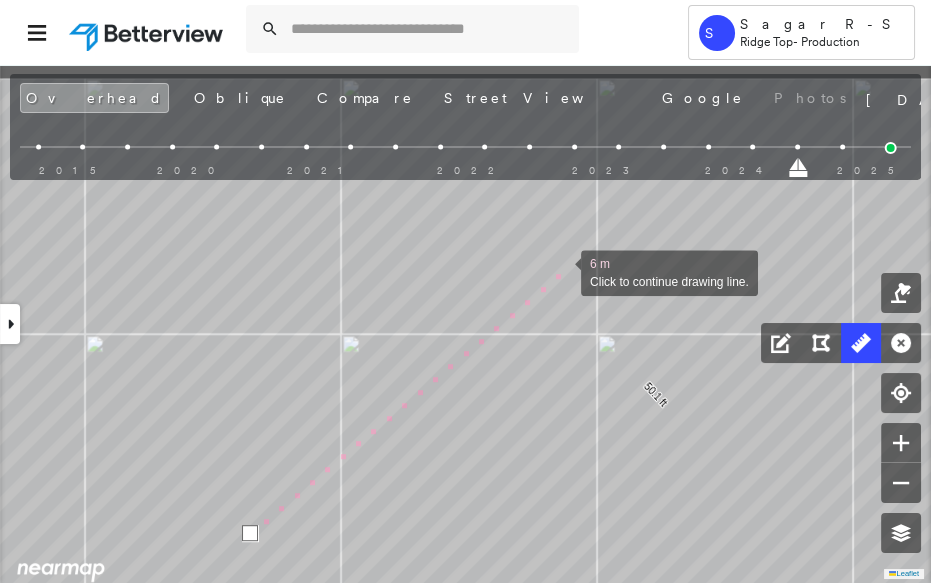 drag, startPoint x: 633, startPoint y: 201, endPoint x: 564, endPoint y: 268, distance: 96.17692 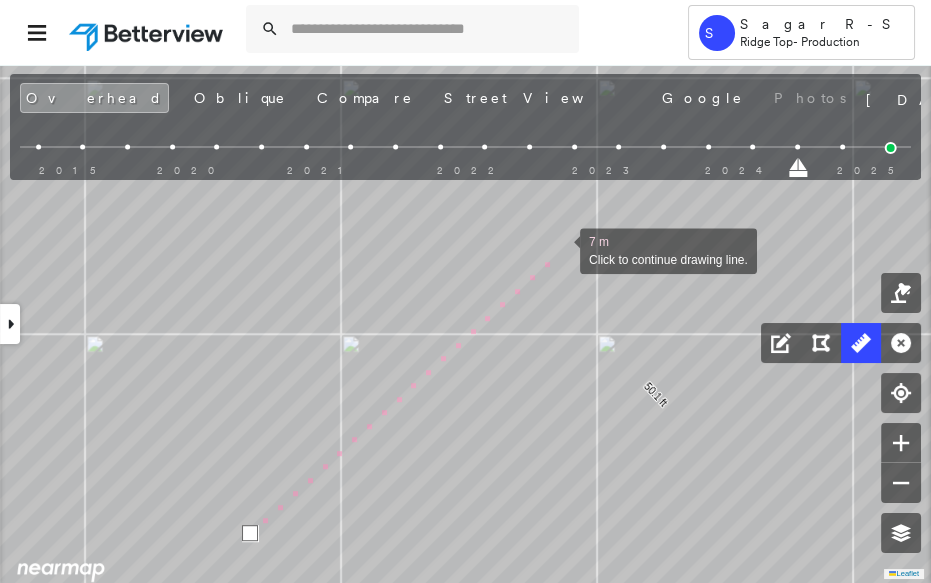 click at bounding box center [560, 249] 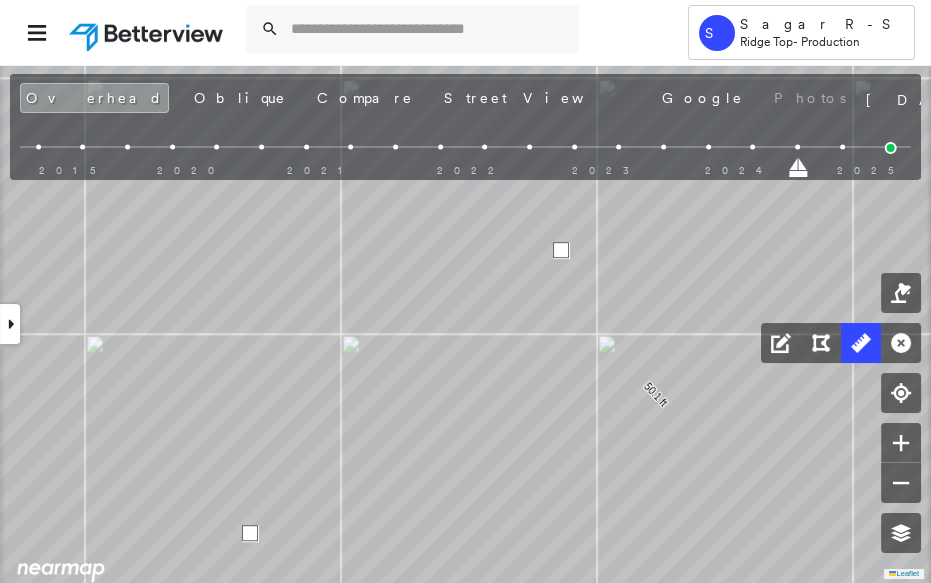 click at bounding box center (561, 250) 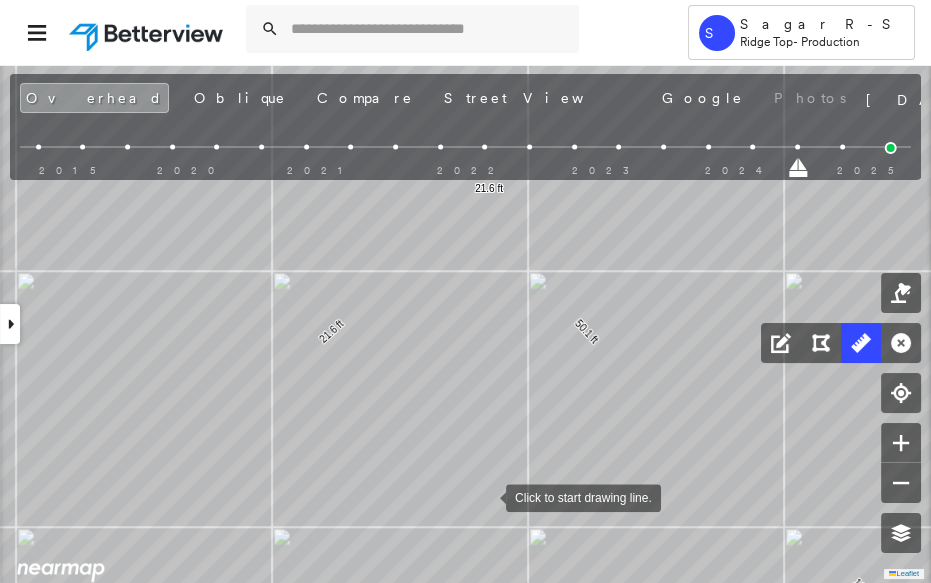 click at bounding box center [486, 496] 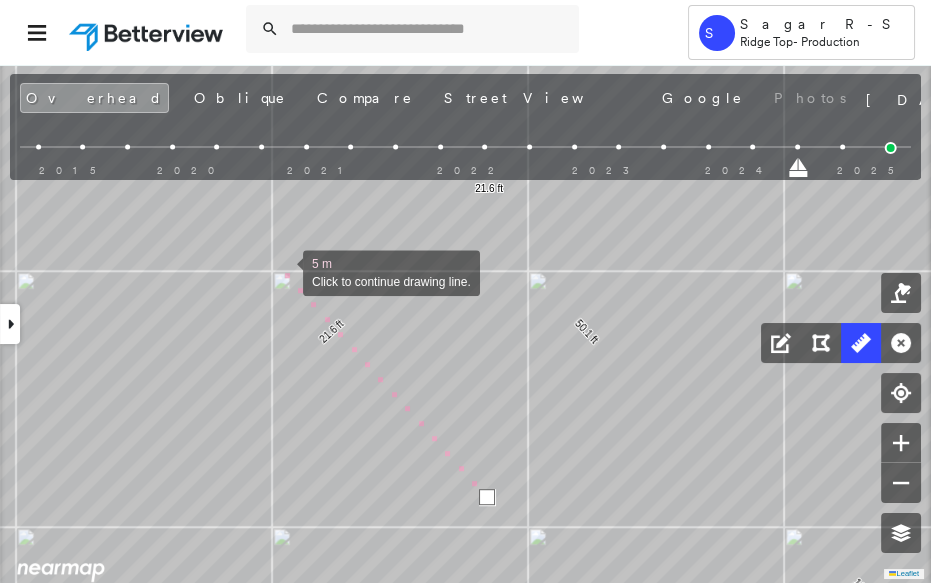 click at bounding box center (283, 271) 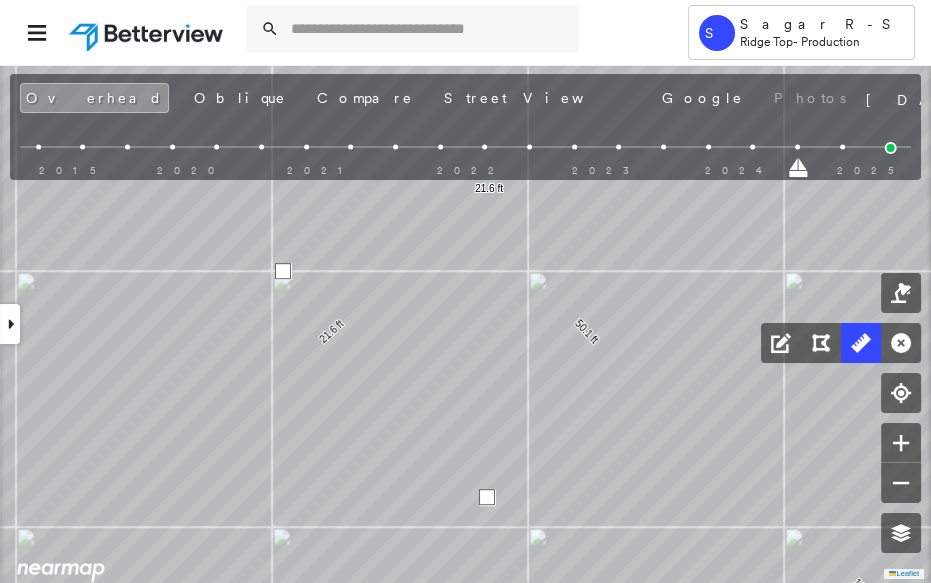 click at bounding box center [283, 271] 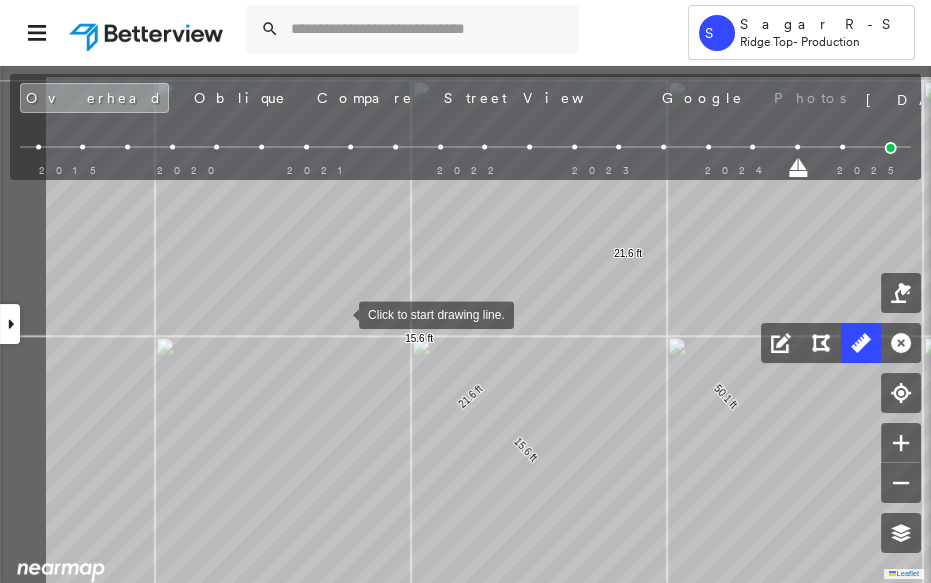 drag, startPoint x: 226, startPoint y: 265, endPoint x: 336, endPoint y: 312, distance: 119.62023 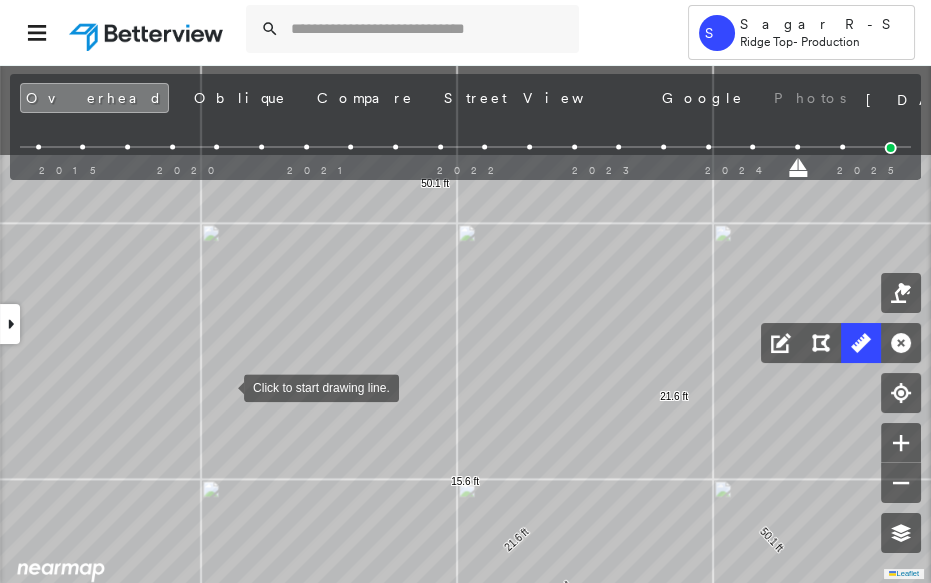 drag, startPoint x: 178, startPoint y: 240, endPoint x: 229, endPoint y: 377, distance: 146.18481 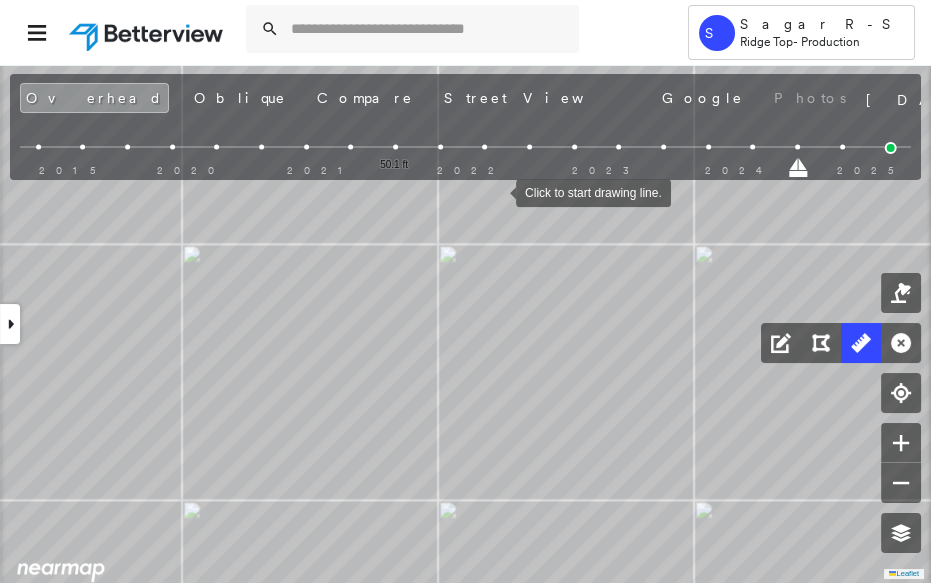 click at bounding box center (496, 191) 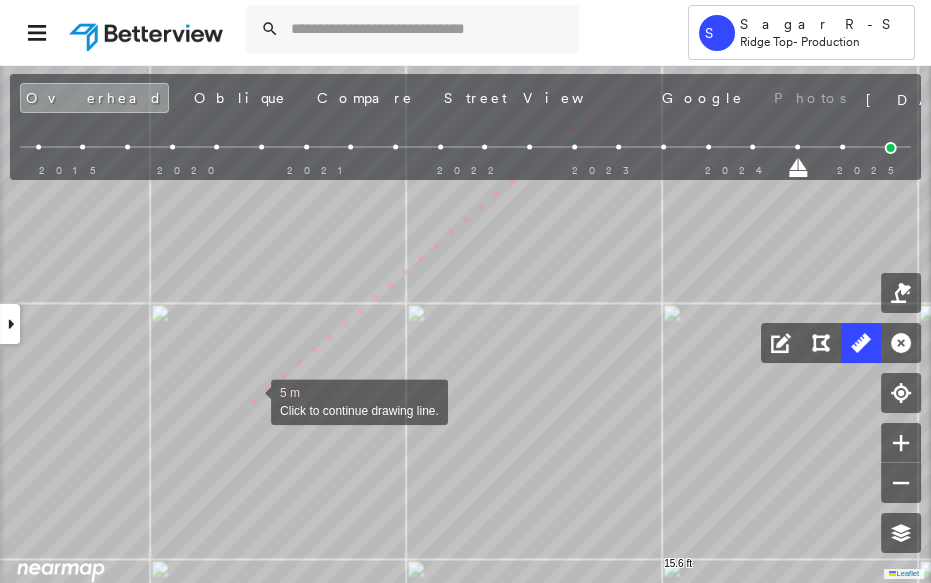 click at bounding box center (251, 400) 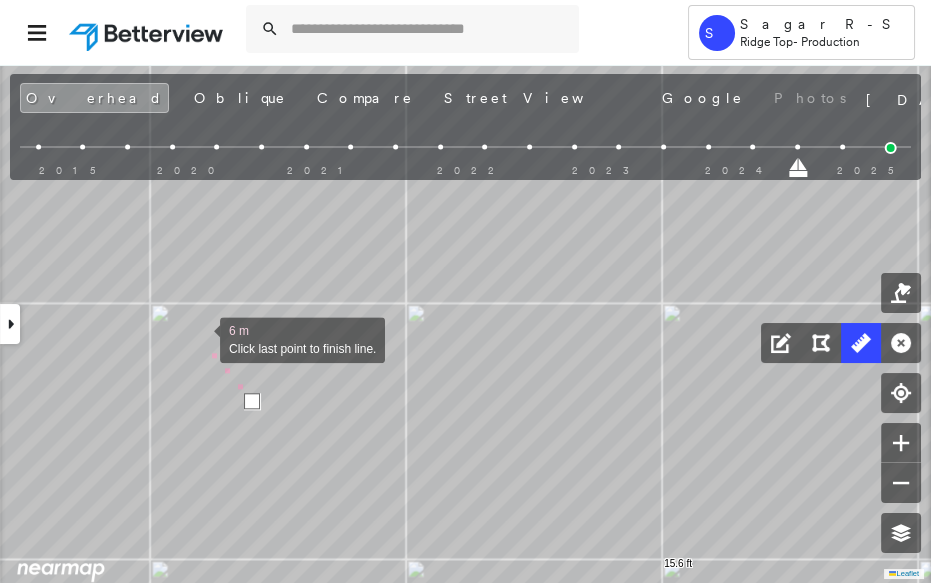click at bounding box center [200, 338] 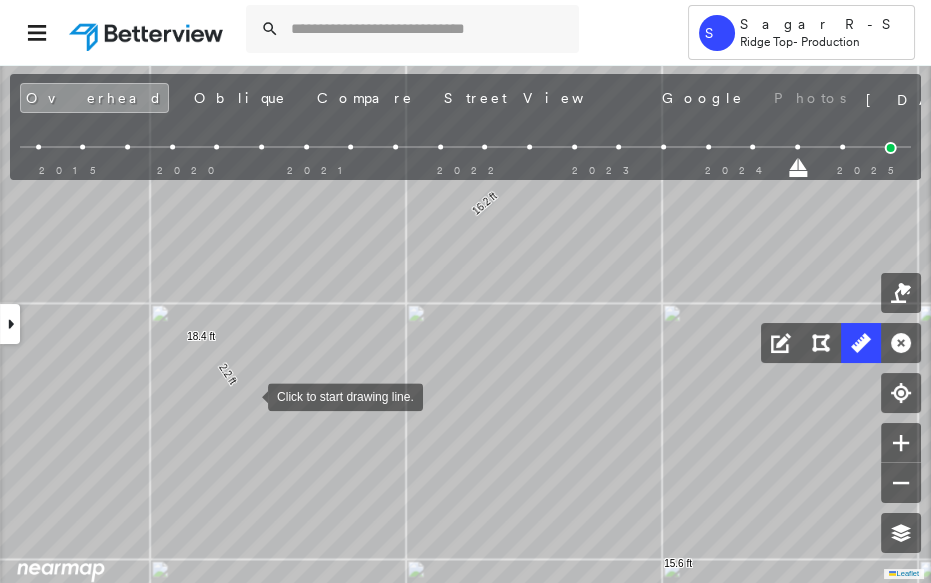 click at bounding box center [248, 395] 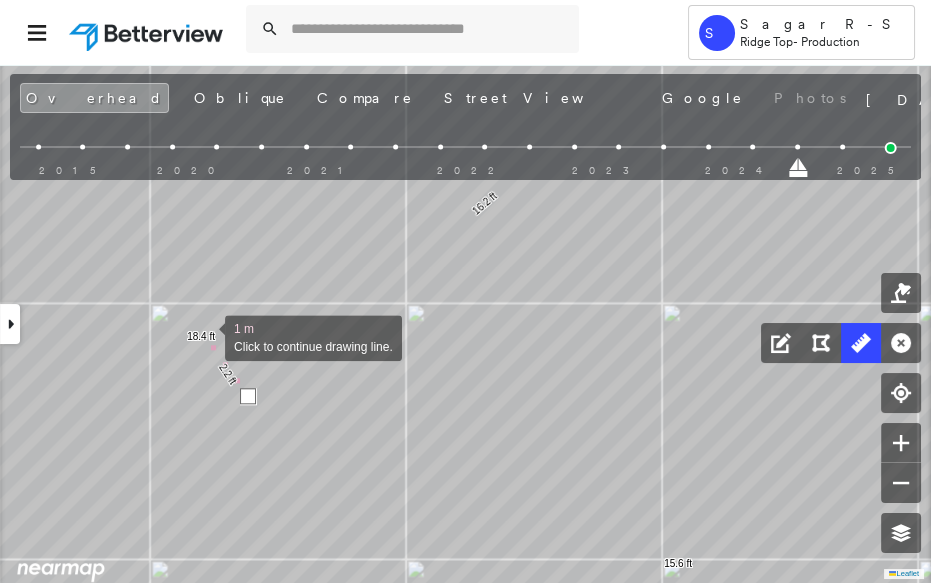click at bounding box center [205, 336] 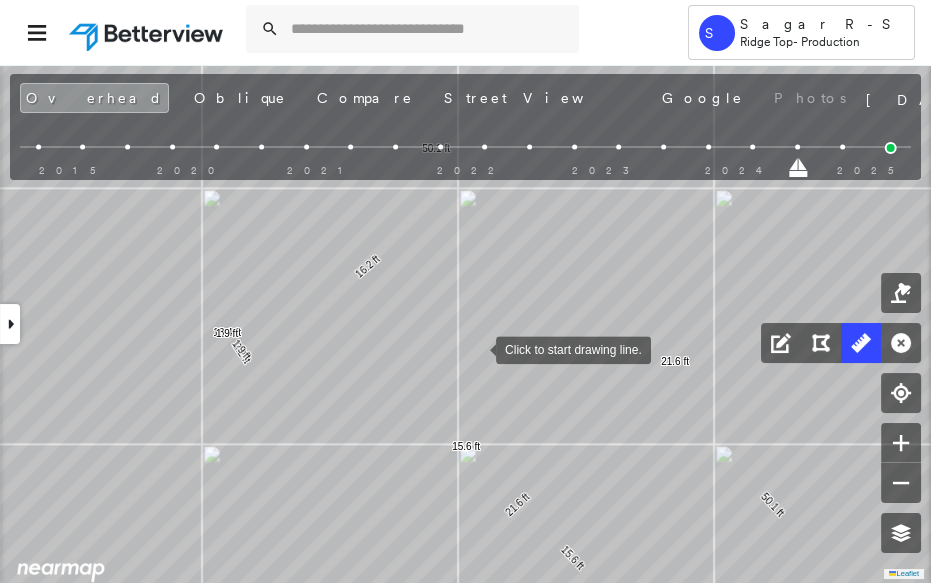 drag, startPoint x: 514, startPoint y: 334, endPoint x: 480, endPoint y: 347, distance: 36.40055 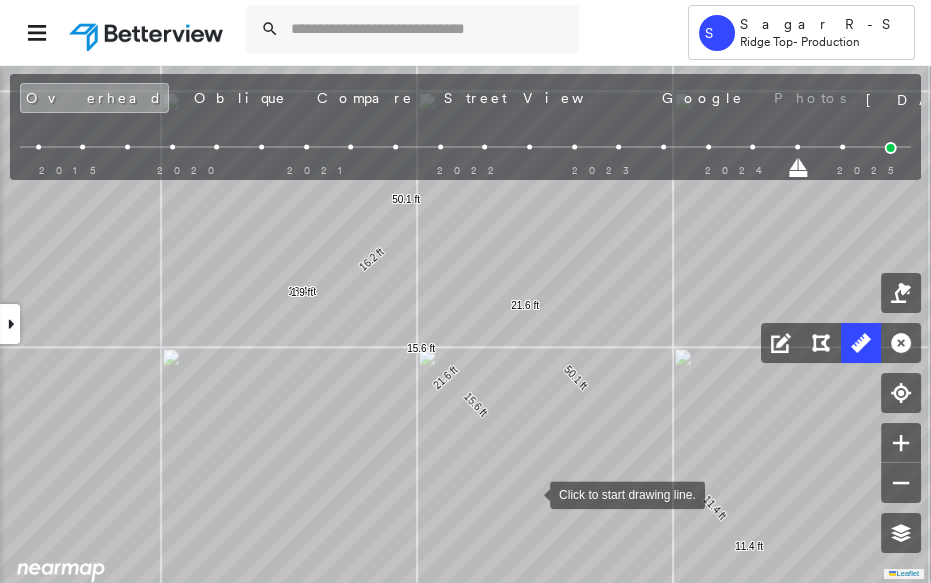 drag, startPoint x: 530, startPoint y: 513, endPoint x: 538, endPoint y: 427, distance: 86.37129 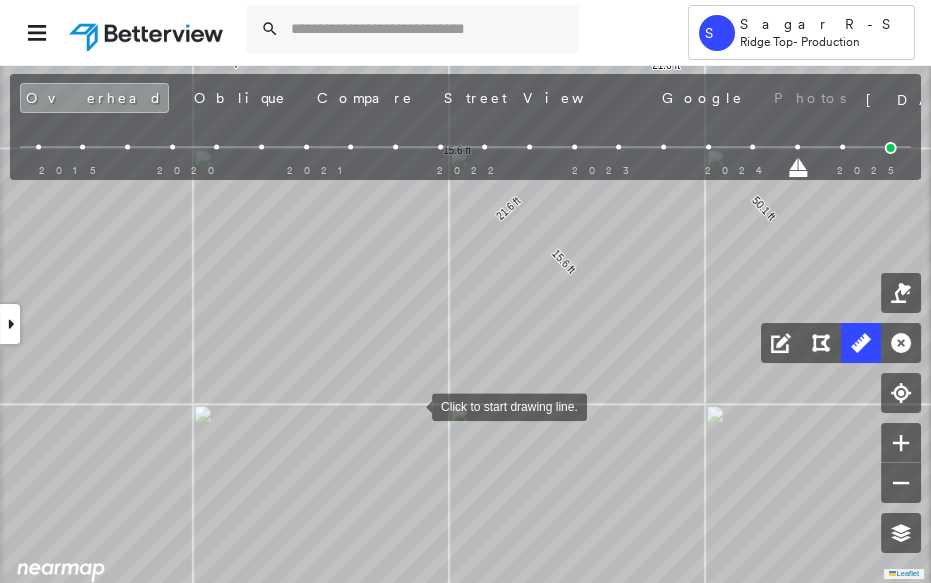 click at bounding box center (412, 405) 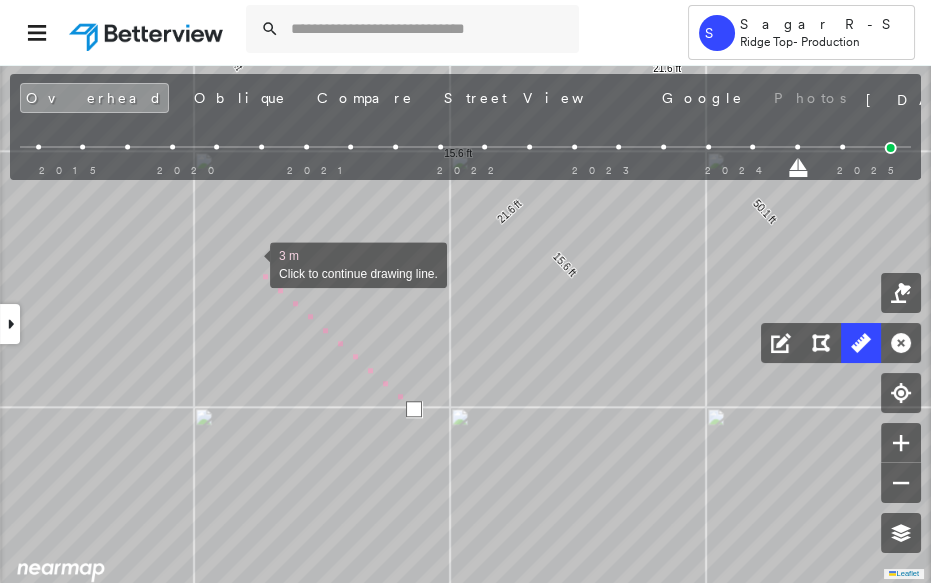 drag, startPoint x: 249, startPoint y: 260, endPoint x: 327, endPoint y: 378, distance: 141.44963 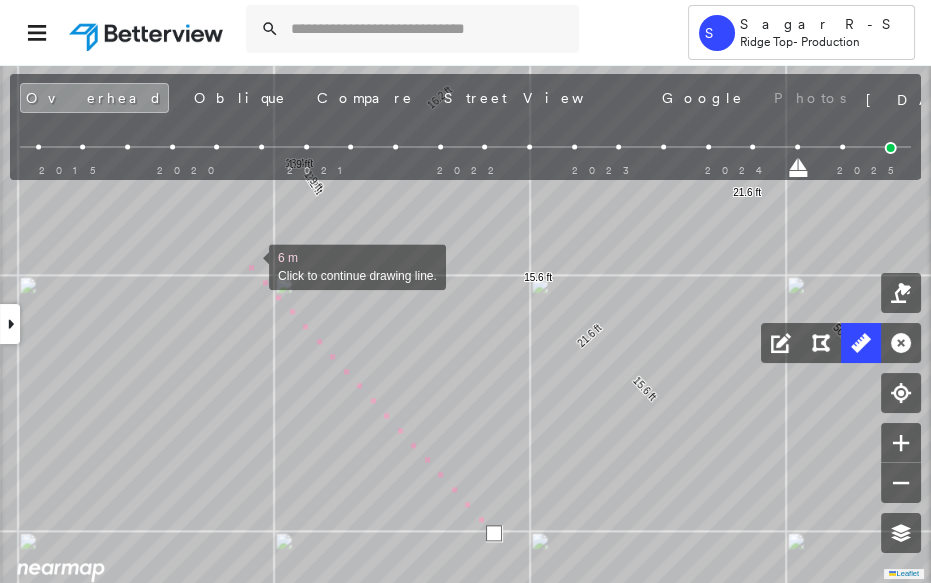 click at bounding box center [249, 265] 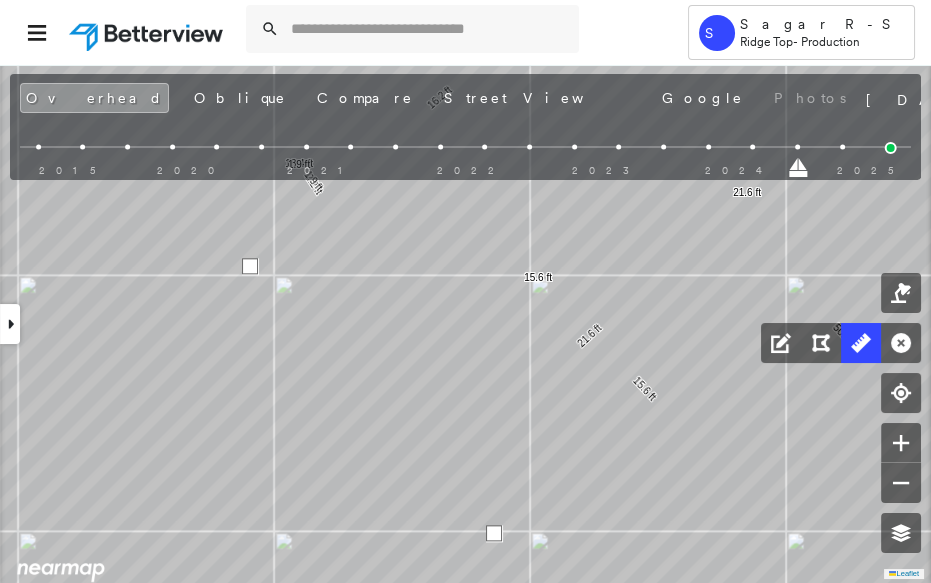 click at bounding box center (250, 266) 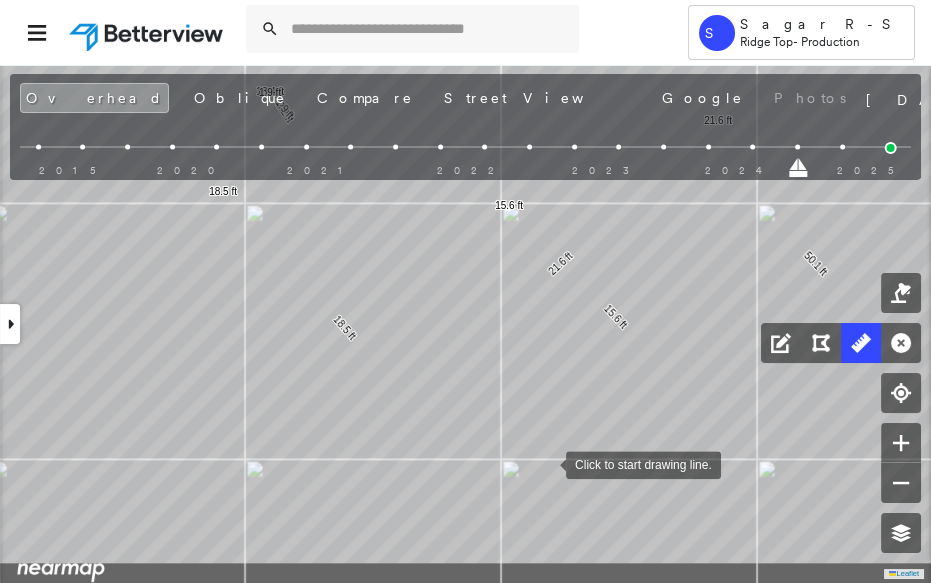 drag, startPoint x: 569, startPoint y: 530, endPoint x: 550, endPoint y: 461, distance: 71.568146 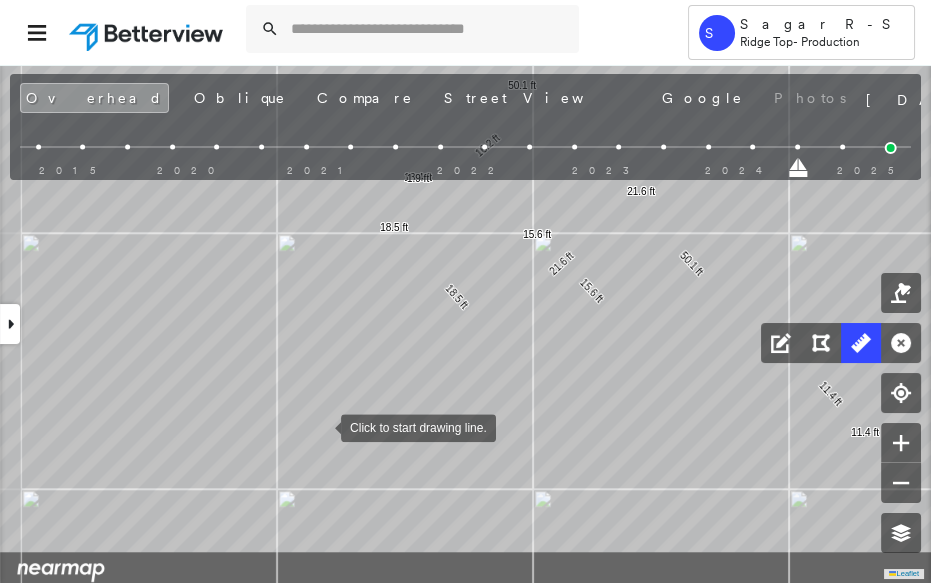 drag, startPoint x: 319, startPoint y: 480, endPoint x: 320, endPoint y: 421, distance: 59.008472 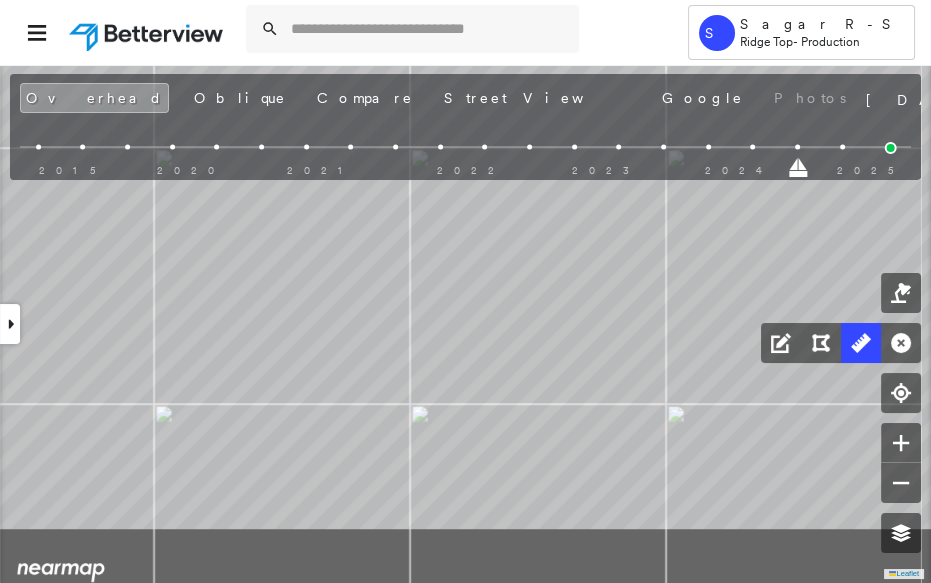 drag, startPoint x: 552, startPoint y: 549, endPoint x: 455, endPoint y: 394, distance: 182.84967 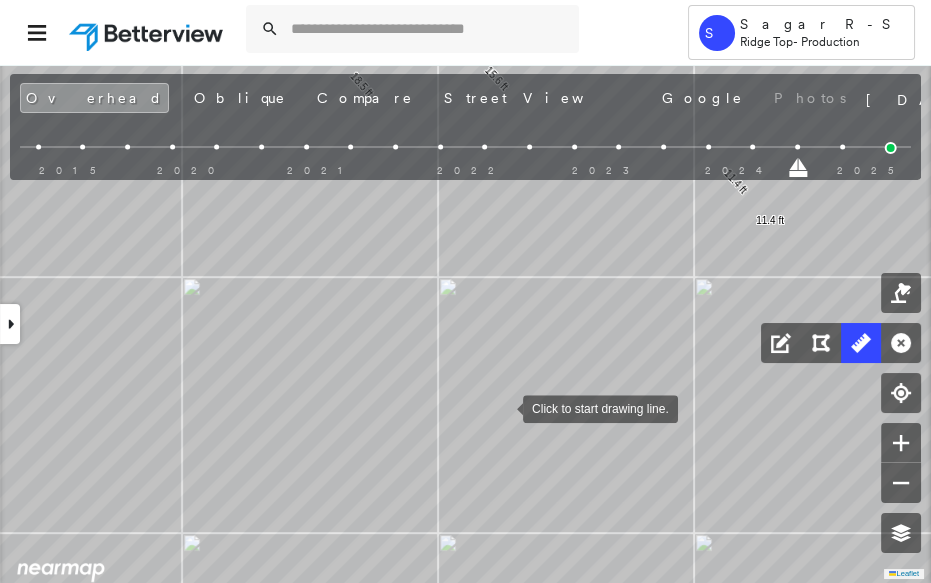 drag, startPoint x: 512, startPoint y: 422, endPoint x: 479, endPoint y: 370, distance: 61.587337 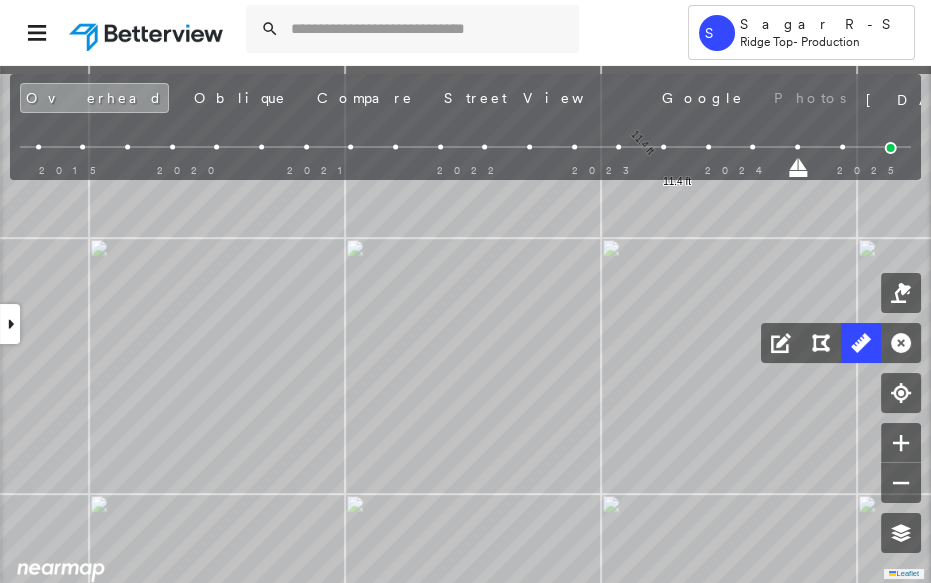 drag, startPoint x: 367, startPoint y: 400, endPoint x: 603, endPoint y: 586, distance: 300.48627 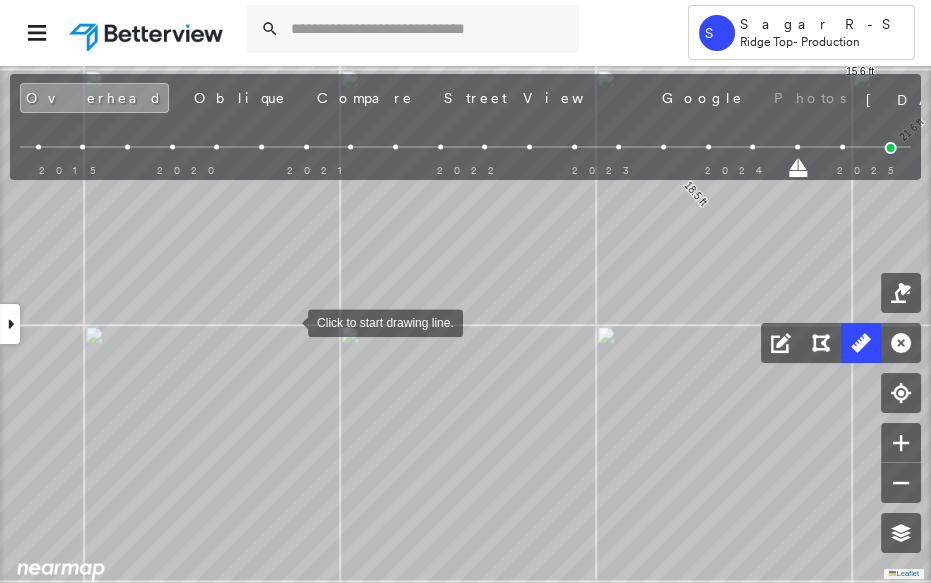 click at bounding box center [288, 321] 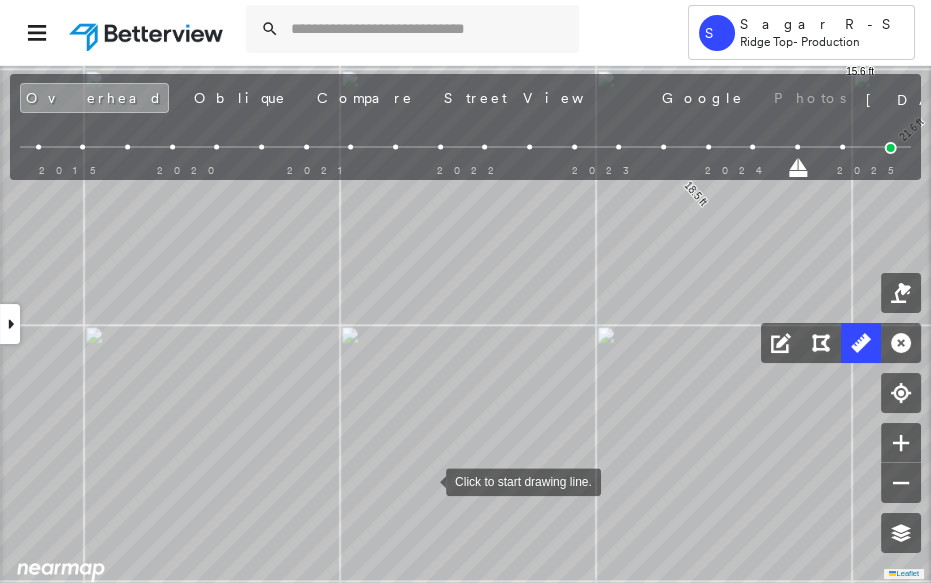 click at bounding box center (426, 480) 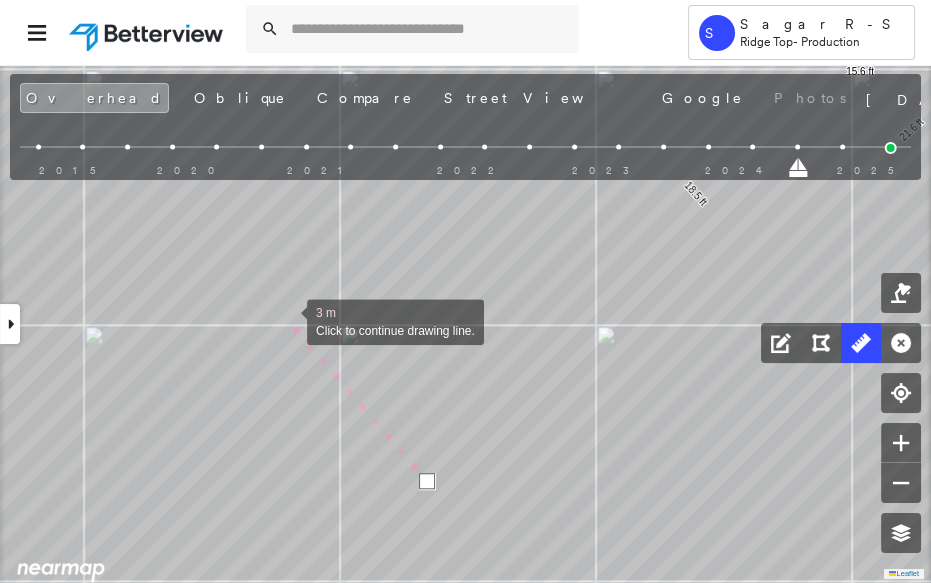 click at bounding box center (287, 320) 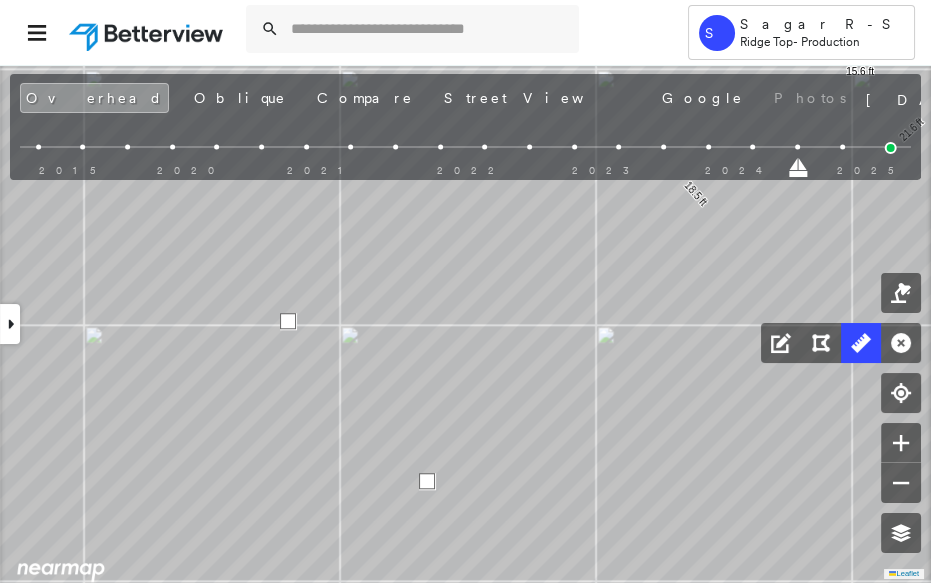 click at bounding box center [288, 321] 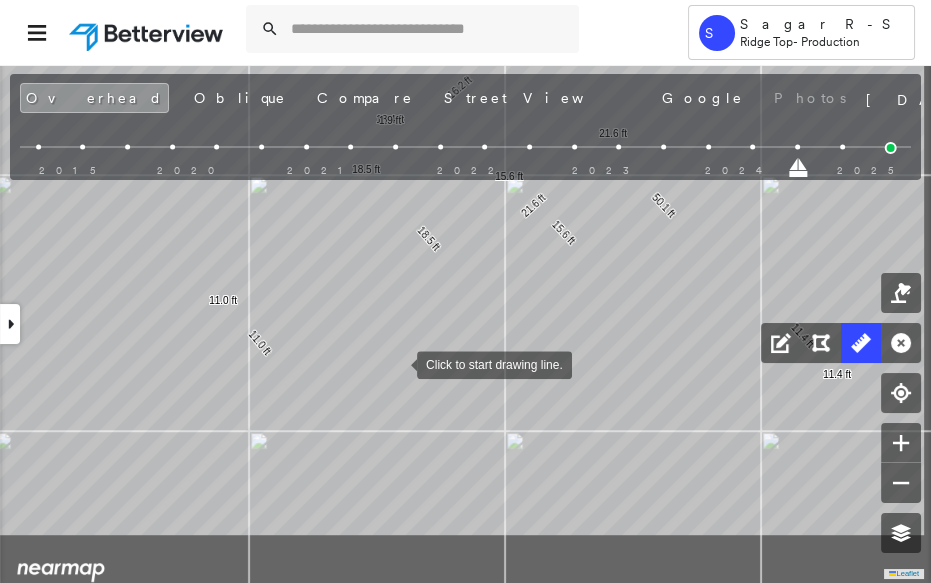 drag, startPoint x: 498, startPoint y: 464, endPoint x: 397, endPoint y: 364, distance: 142.13022 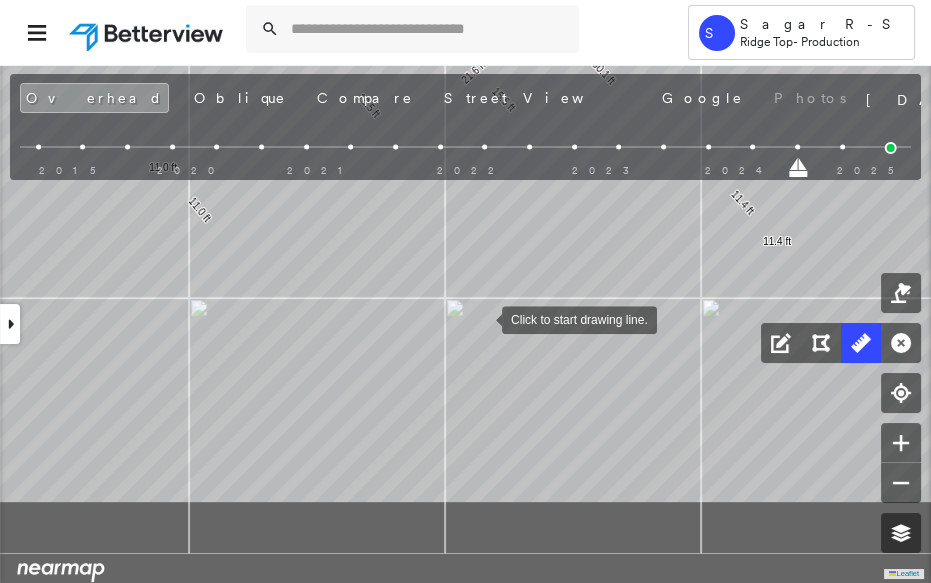 drag, startPoint x: 518, startPoint y: 417, endPoint x: 479, endPoint y: 303, distance: 120.48651 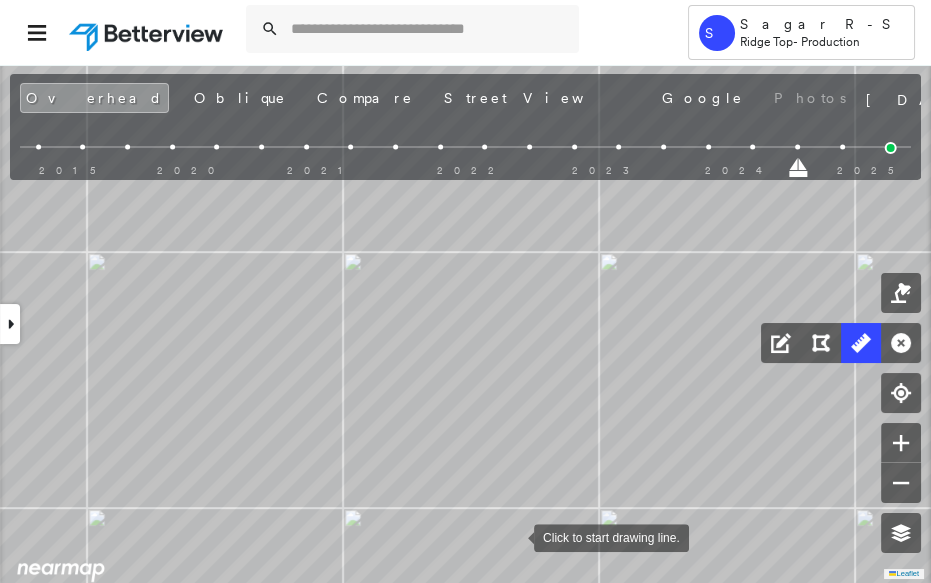 click at bounding box center (514, 536) 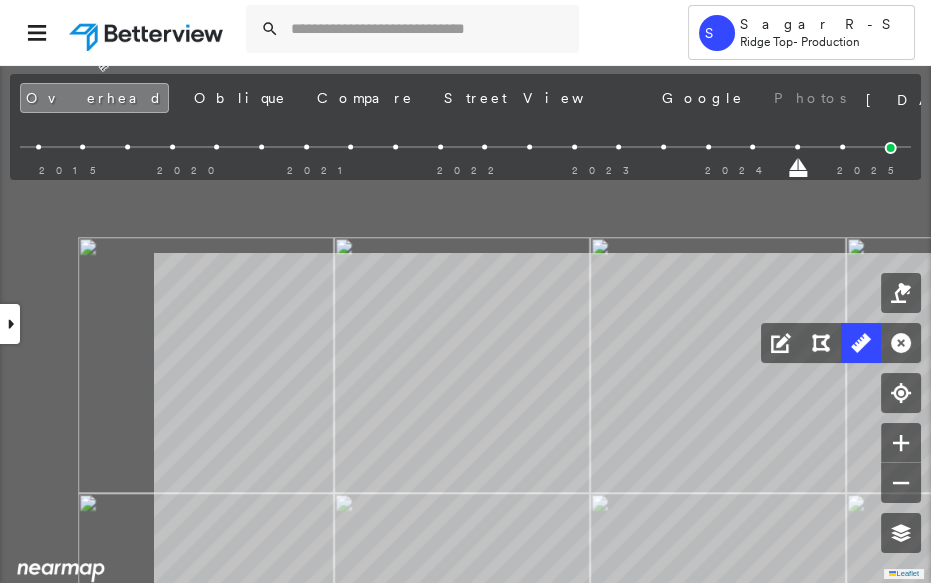 drag, startPoint x: 283, startPoint y: 320, endPoint x: 551, endPoint y: 589, distance: 379.717 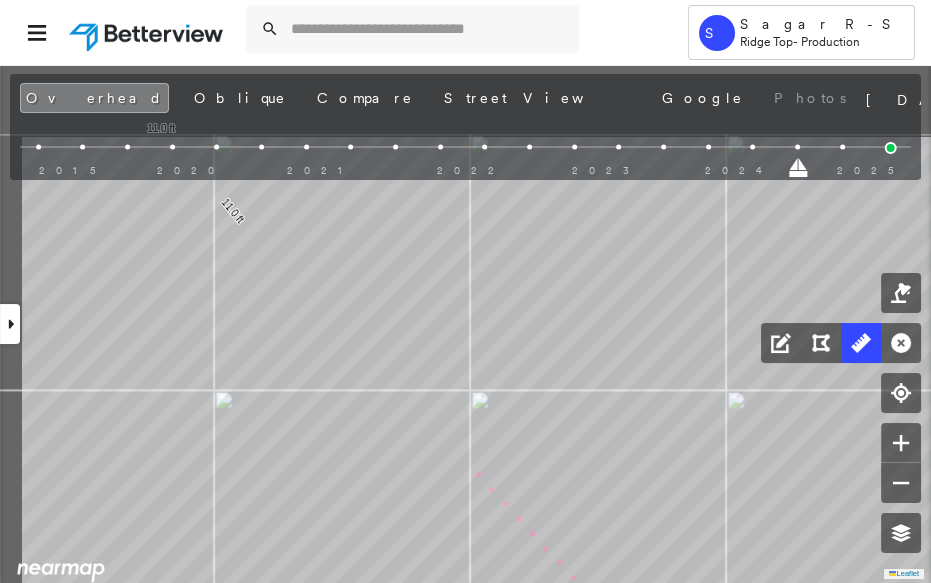 drag, startPoint x: 323, startPoint y: 305, endPoint x: 555, endPoint y: 562, distance: 346.2268 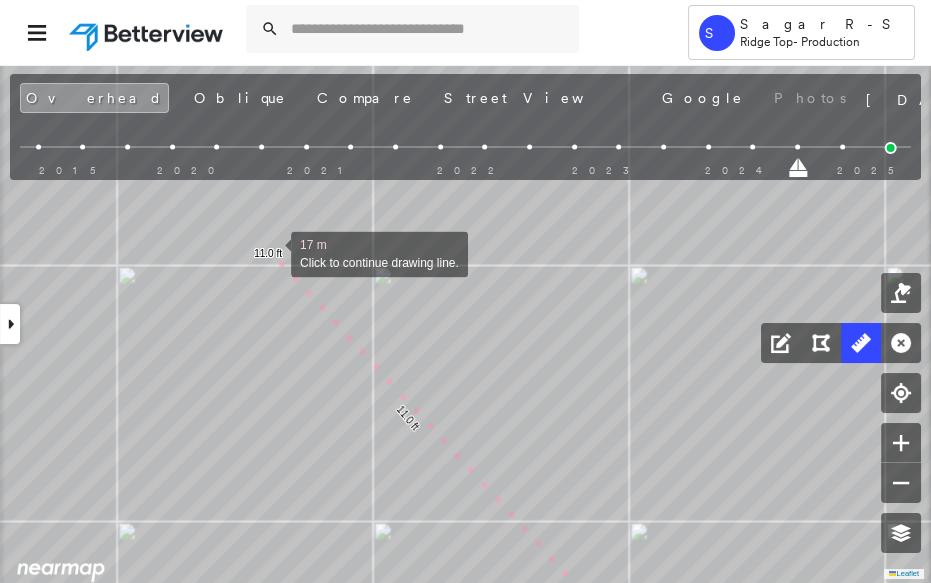 click at bounding box center [271, 252] 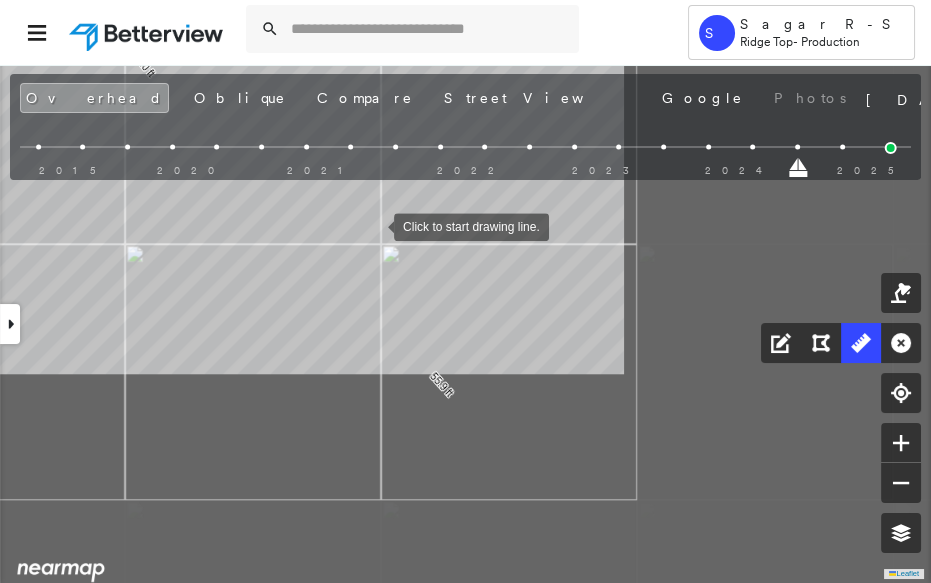 drag, startPoint x: 724, startPoint y: 448, endPoint x: 384, endPoint y: 231, distance: 403.34726 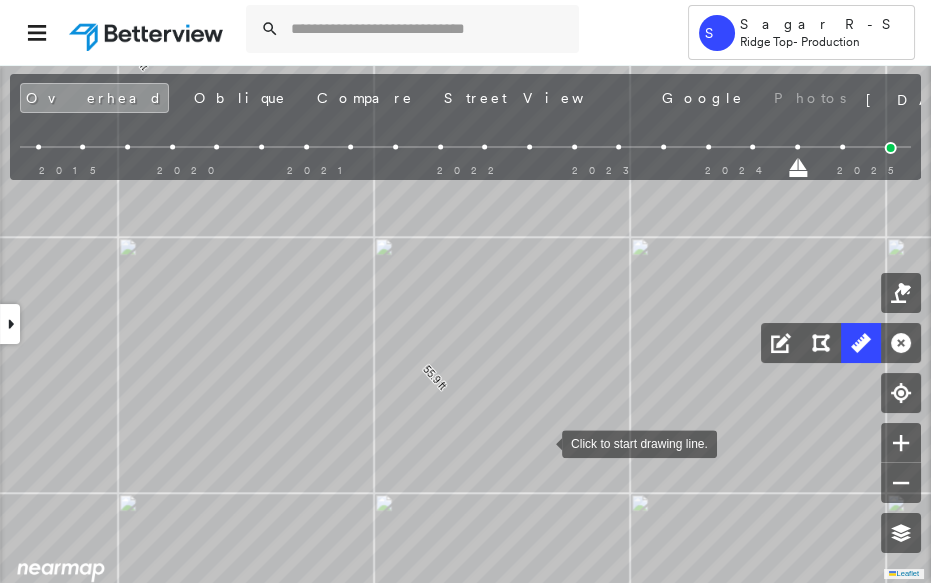 drag, startPoint x: 550, startPoint y: 449, endPoint x: 352, endPoint y: 211, distance: 309.5933 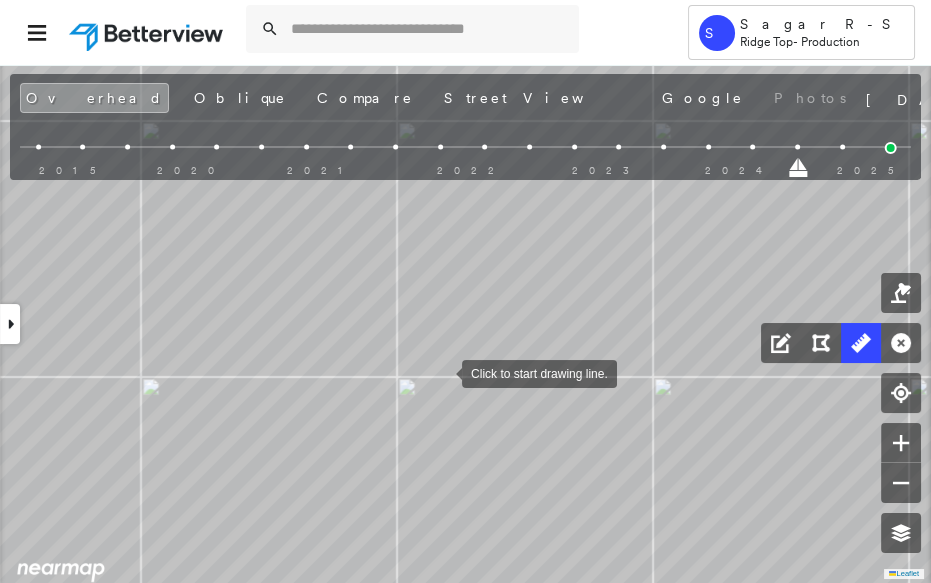 click at bounding box center (442, 372) 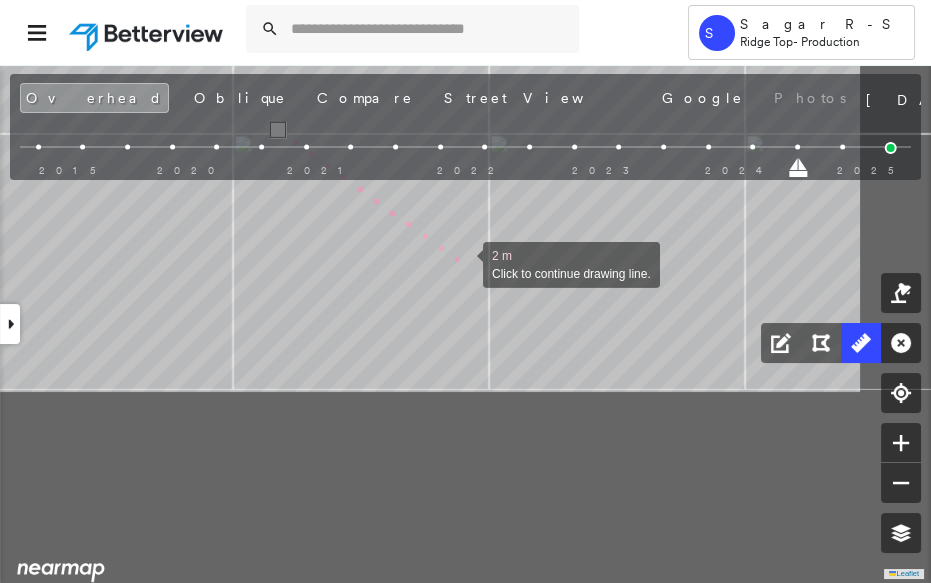 drag, startPoint x: 630, startPoint y: 510, endPoint x: 477, endPoint y: 279, distance: 277.074 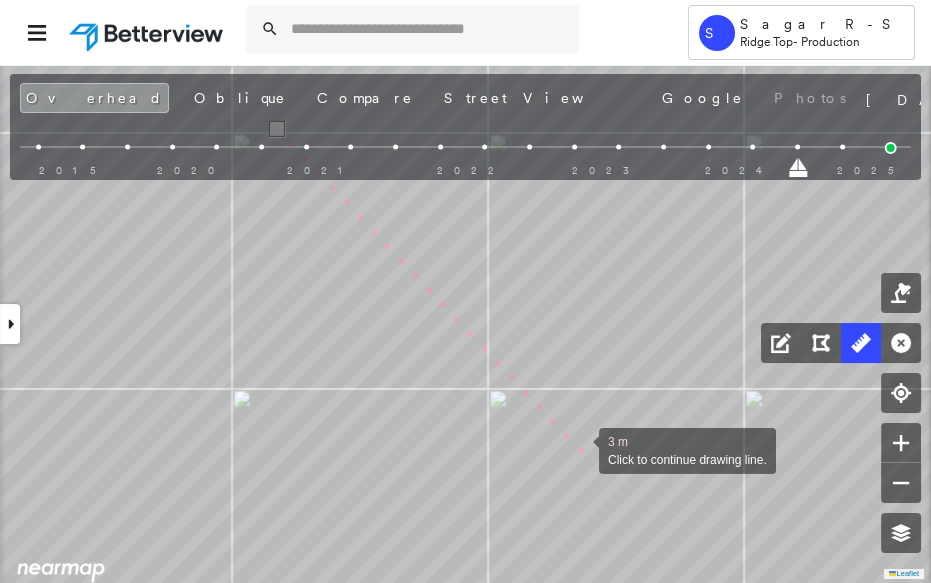 click at bounding box center [579, 449] 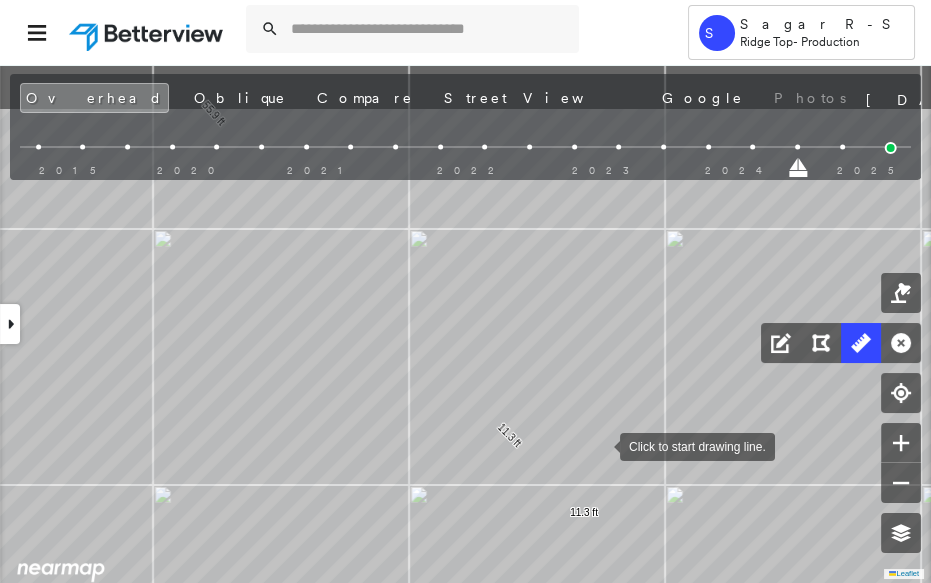 drag, startPoint x: 589, startPoint y: 288, endPoint x: 554, endPoint y: 582, distance: 296.076 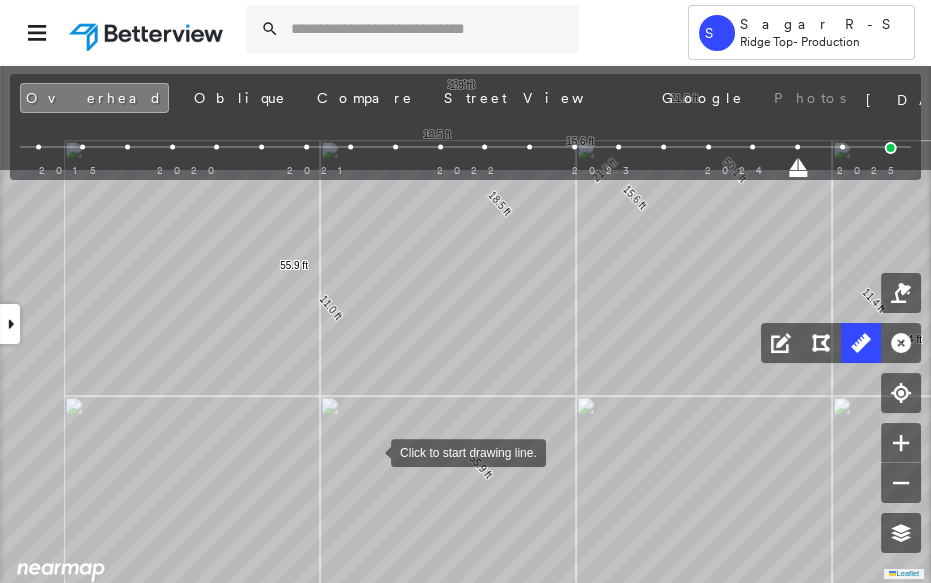 drag, startPoint x: 277, startPoint y: 282, endPoint x: 427, endPoint y: 495, distance: 260.51678 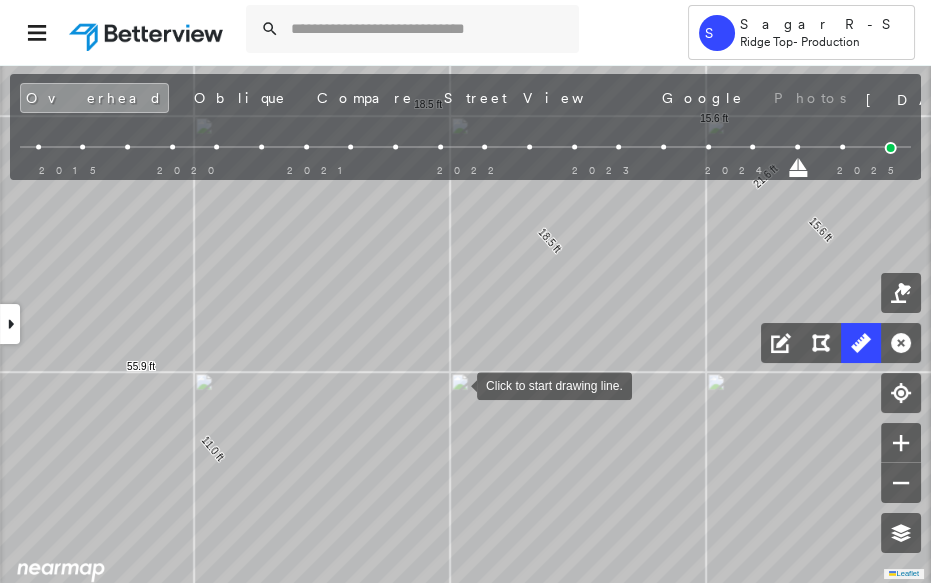 click at bounding box center (457, 384) 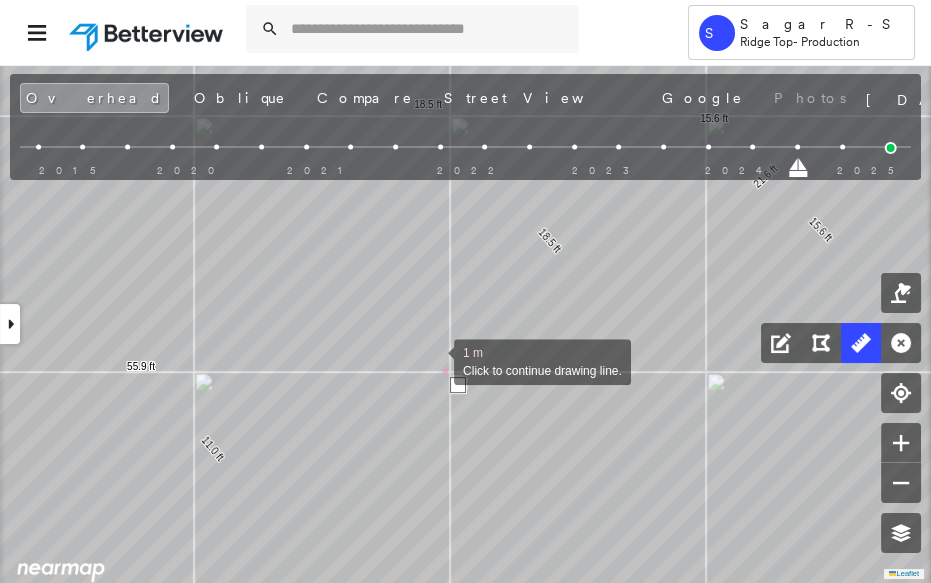 click at bounding box center (434, 360) 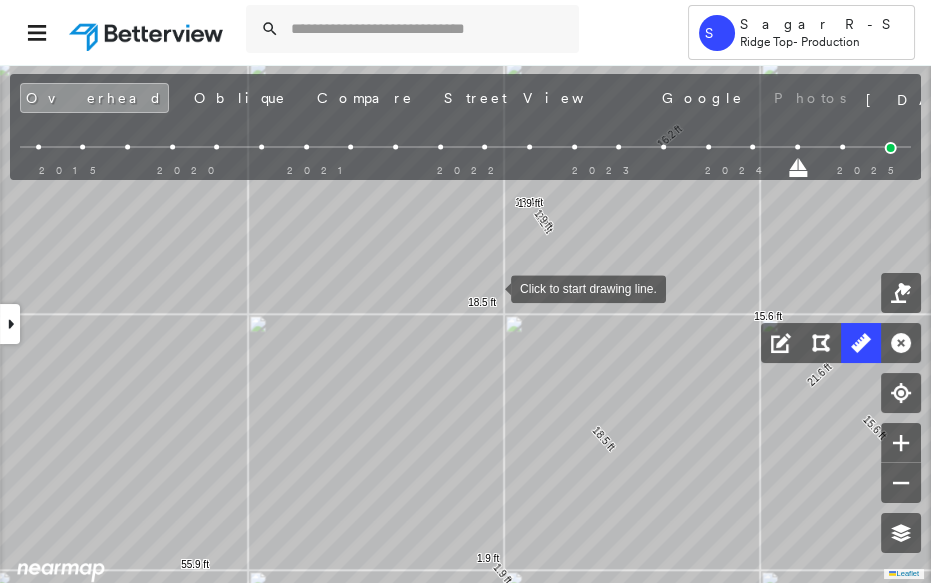 click at bounding box center [491, 287] 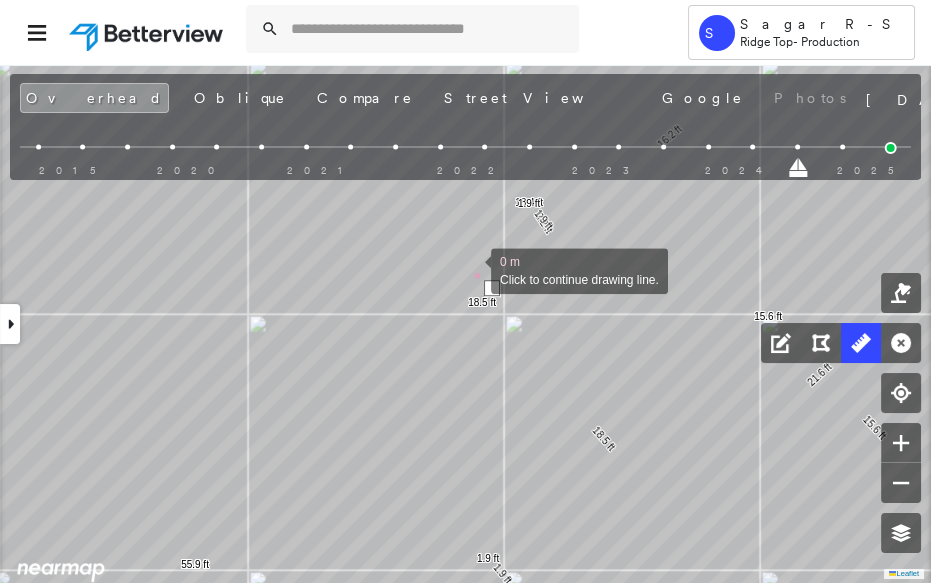 click at bounding box center (471, 269) 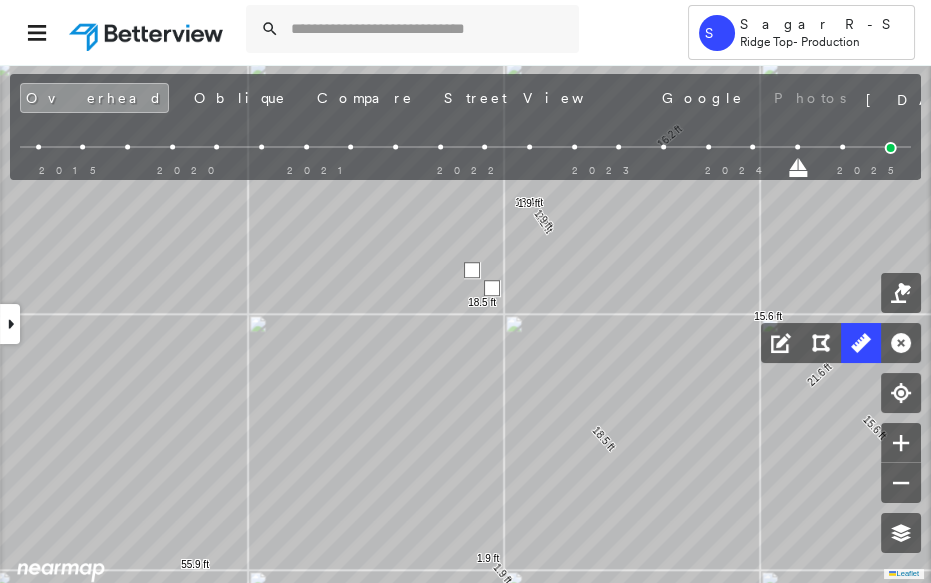 click at bounding box center [472, 270] 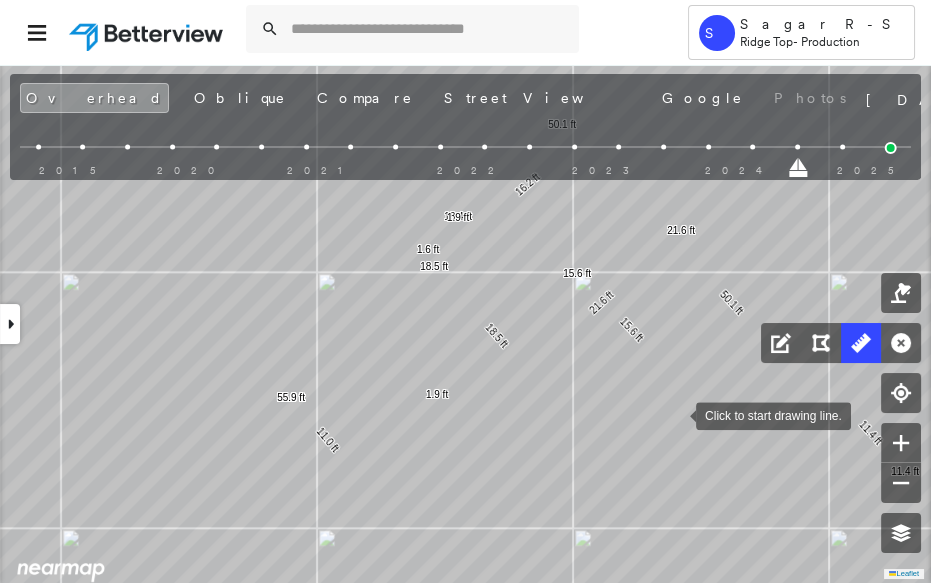 drag, startPoint x: 722, startPoint y: 436, endPoint x: 675, endPoint y: 408, distance: 54.708317 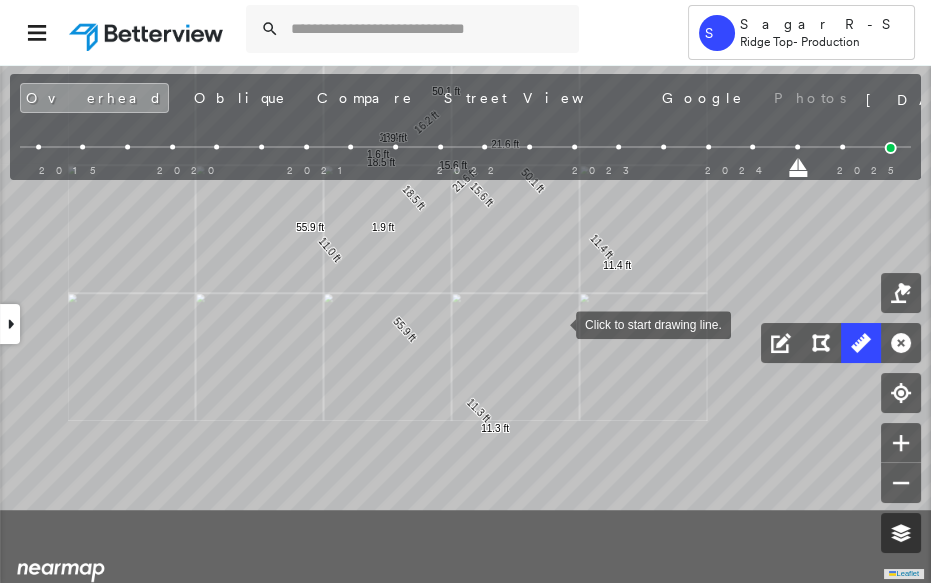 drag, startPoint x: 510, startPoint y: 320, endPoint x: 561, endPoint y: 330, distance: 51.971146 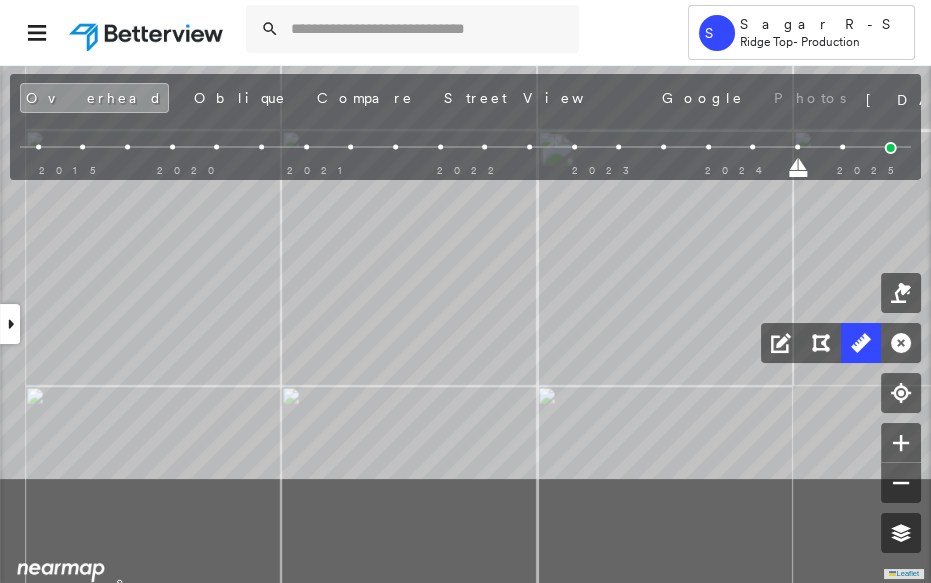 drag, startPoint x: 524, startPoint y: 368, endPoint x: 600, endPoint y: 239, distance: 149.72308 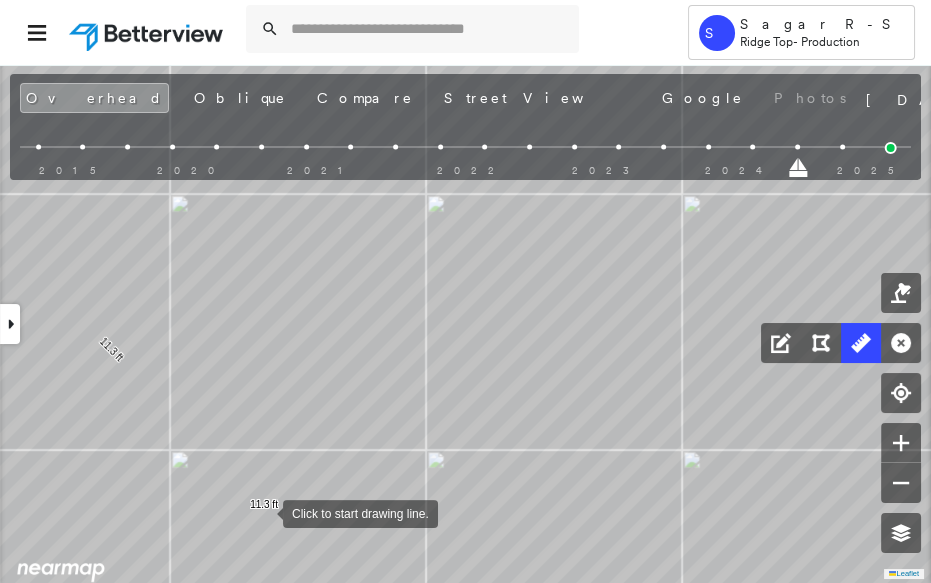click at bounding box center (263, 512) 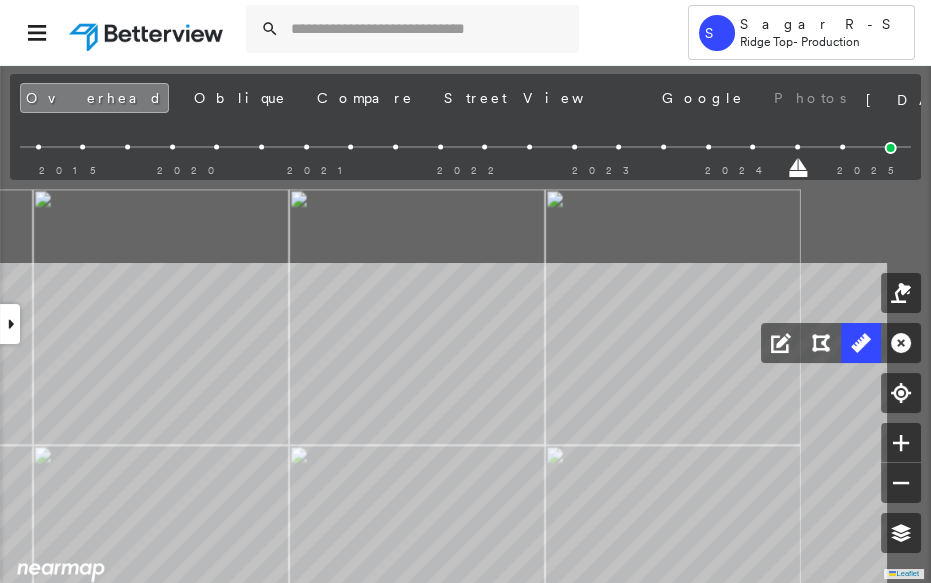 drag, startPoint x: 512, startPoint y: 368, endPoint x: 379, endPoint y: 613, distance: 278.7723 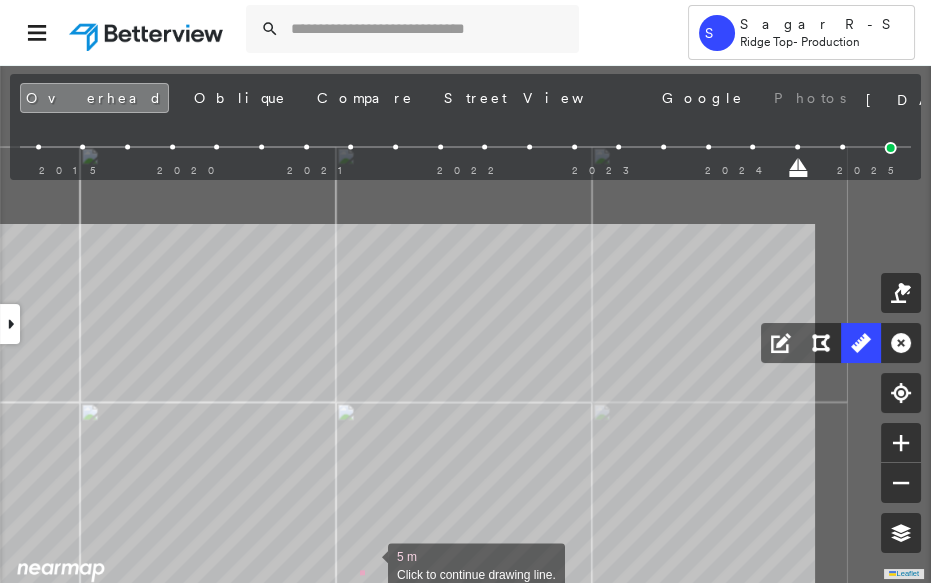 drag, startPoint x: 579, startPoint y: 350, endPoint x: 370, endPoint y: 562, distance: 297.69952 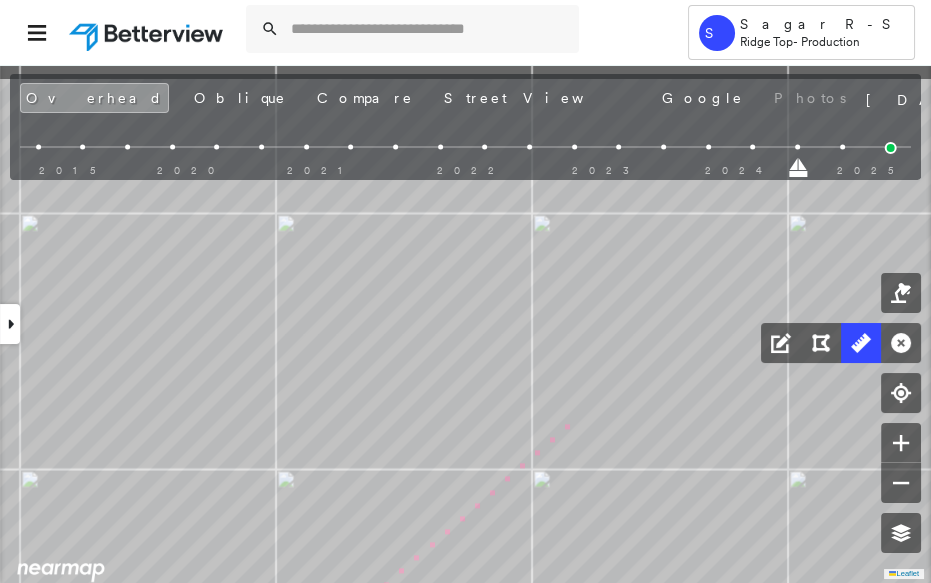 drag, startPoint x: 596, startPoint y: 390, endPoint x: 482, endPoint y: 557, distance: 202.2004 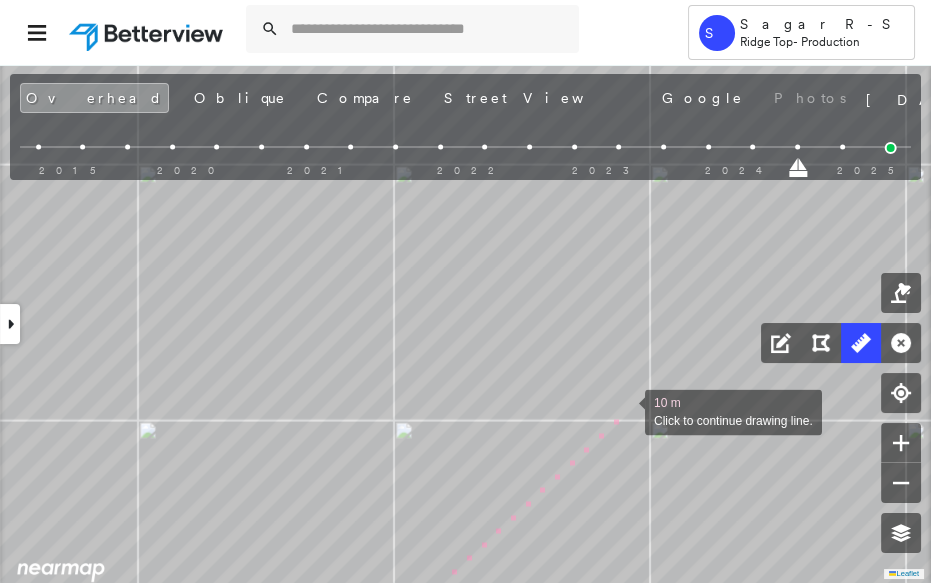 click at bounding box center (625, 410) 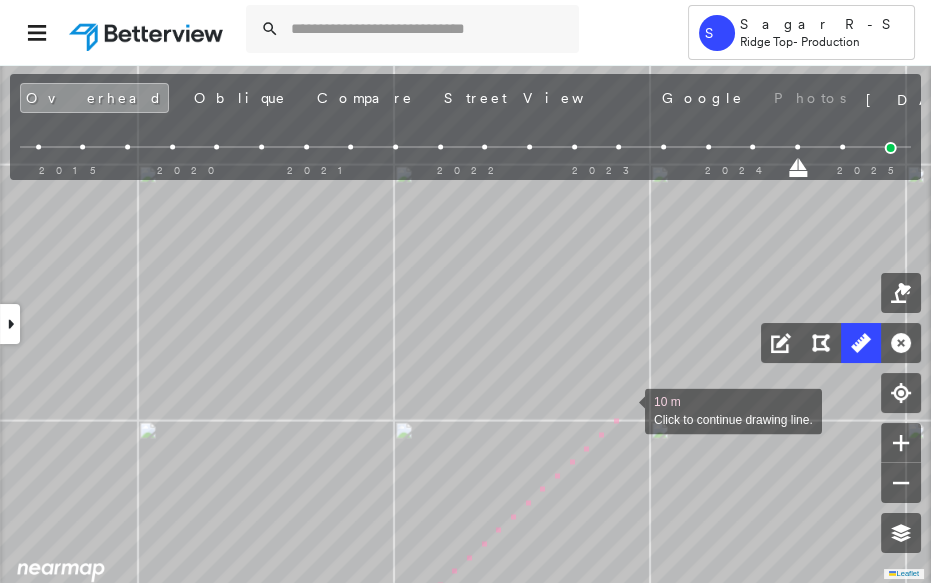 click at bounding box center [625, 409] 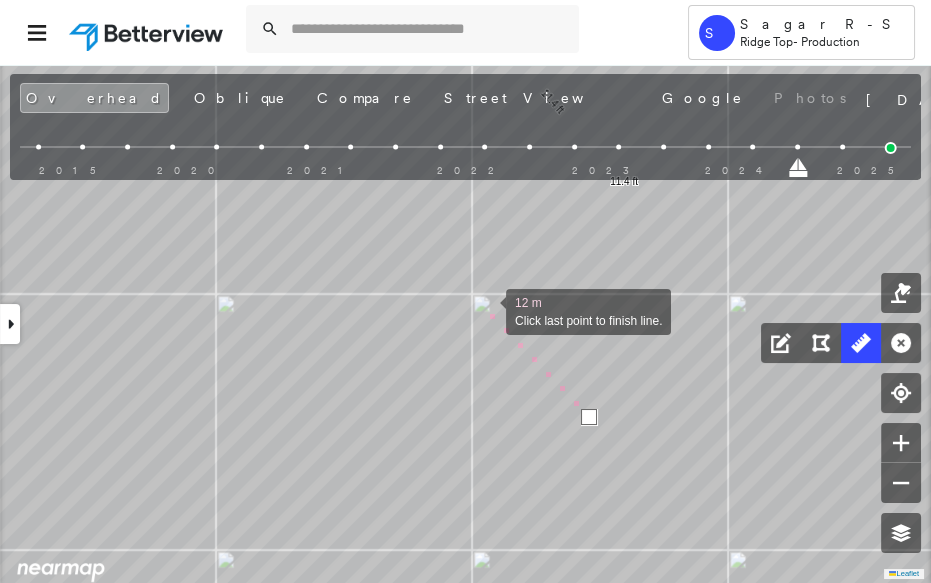 click at bounding box center [486, 310] 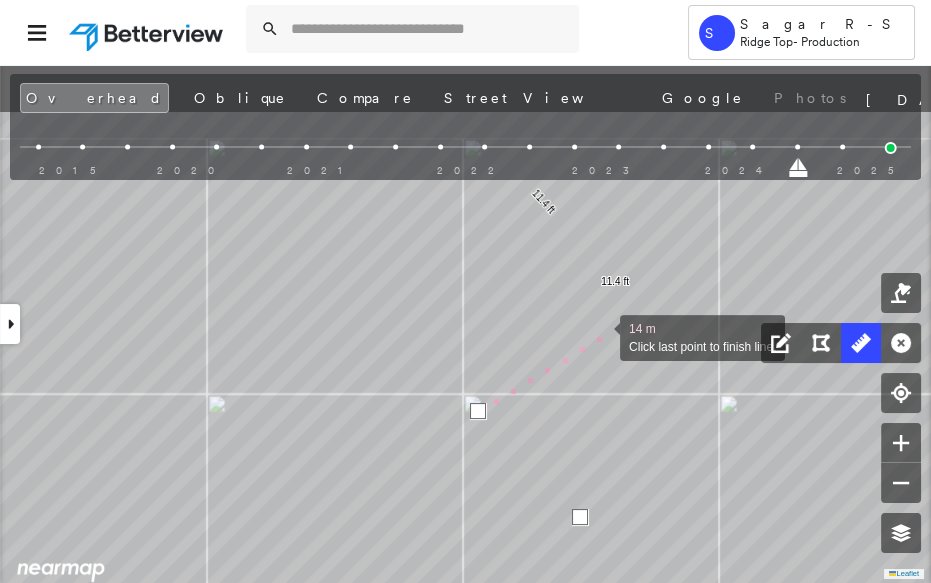 drag, startPoint x: 609, startPoint y: 217, endPoint x: 611, endPoint y: 336, distance: 119.01681 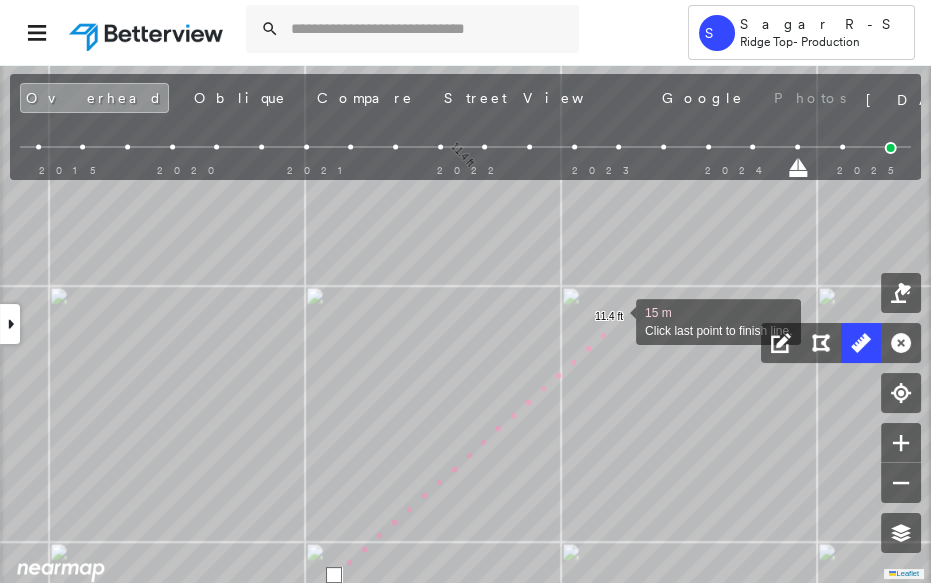 click at bounding box center (616, 320) 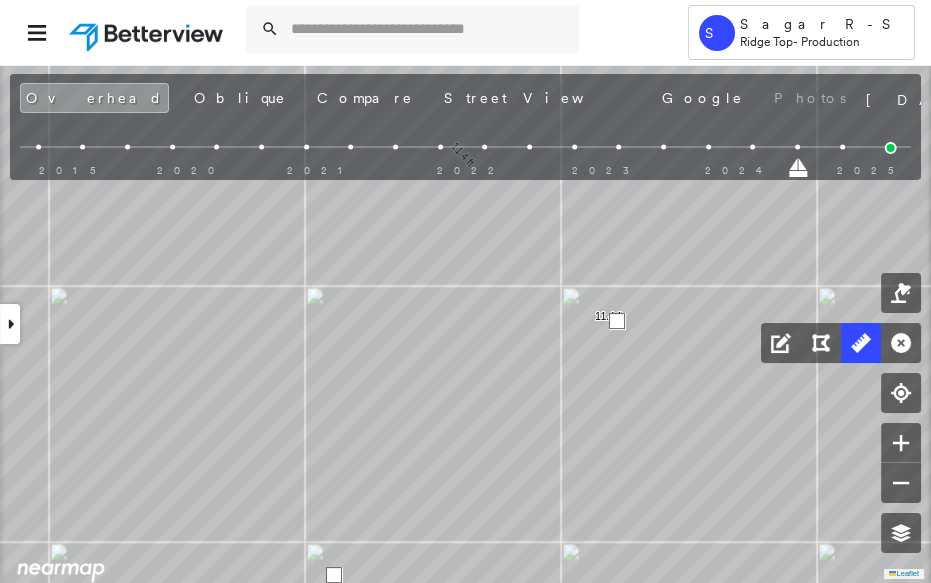 click at bounding box center (617, 321) 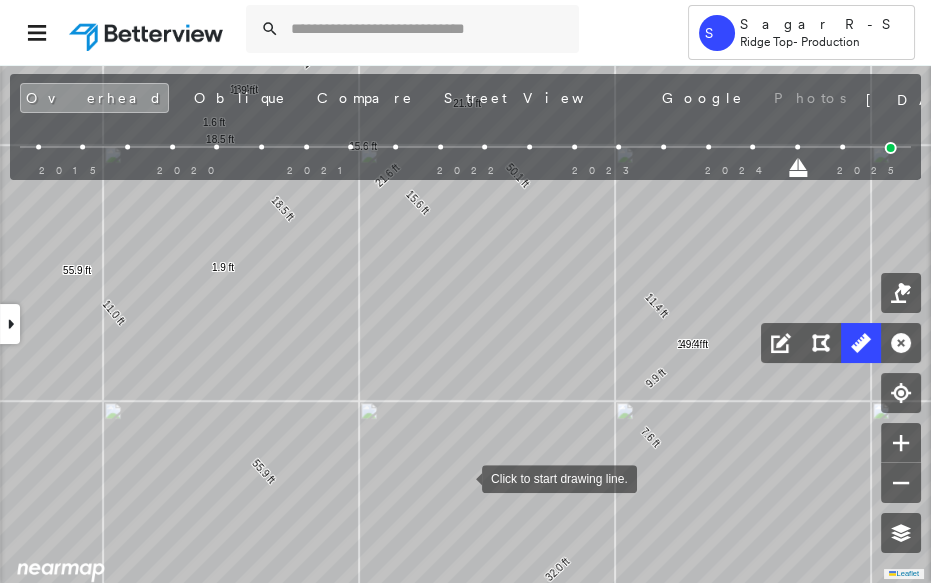 drag, startPoint x: 393, startPoint y: 417, endPoint x: 461, endPoint y: 477, distance: 90.68627 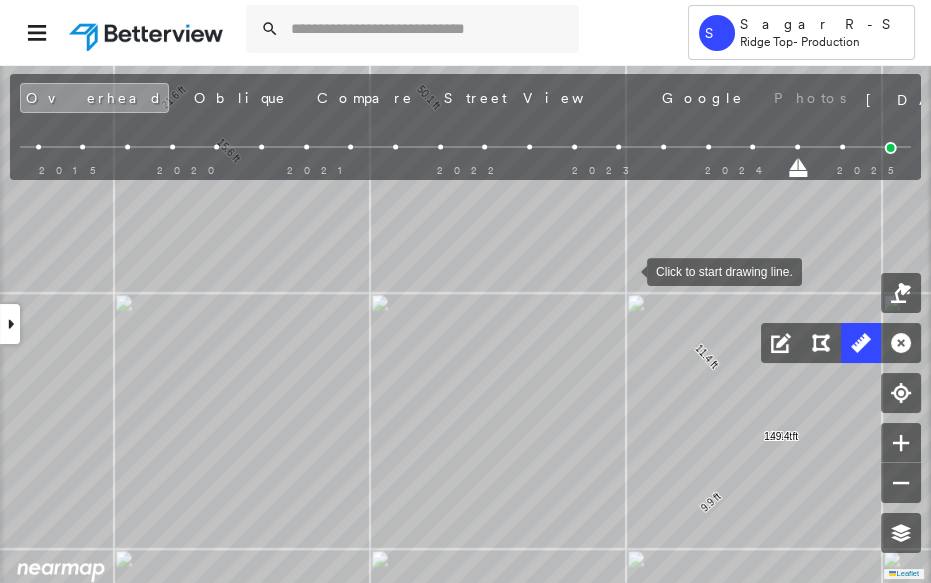 click at bounding box center (627, 270) 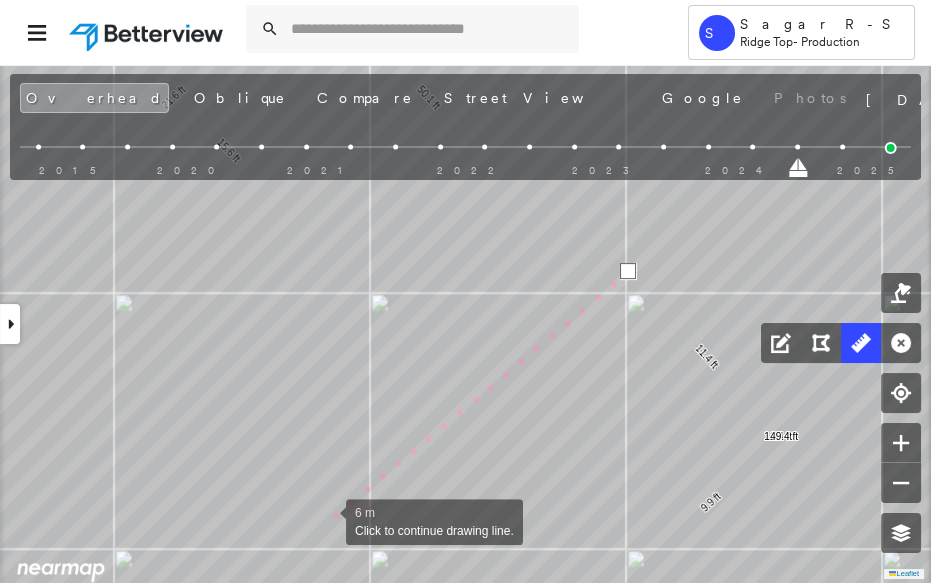 drag, startPoint x: 326, startPoint y: 520, endPoint x: 540, endPoint y: 290, distance: 314.1592 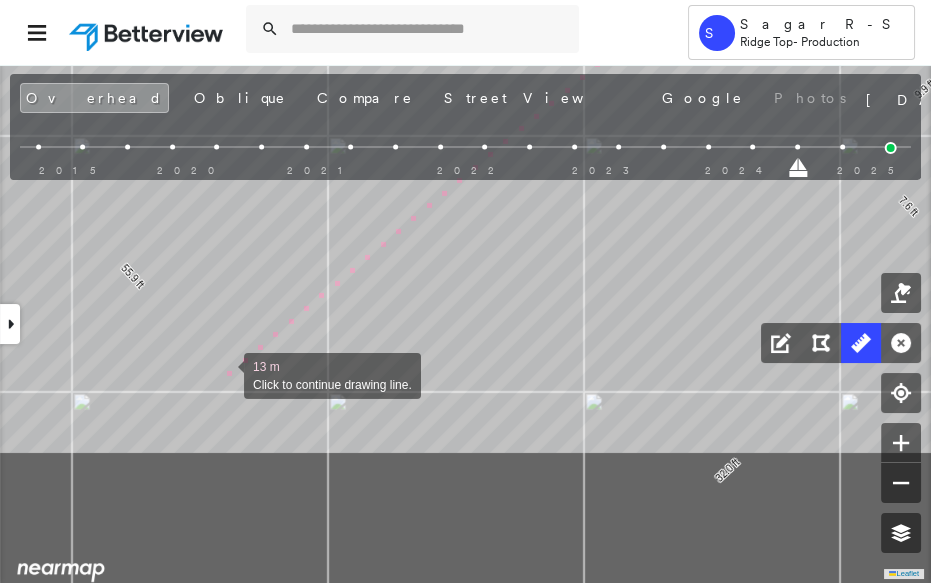 drag, startPoint x: 223, startPoint y: 549, endPoint x: 224, endPoint y: 377, distance: 172.00291 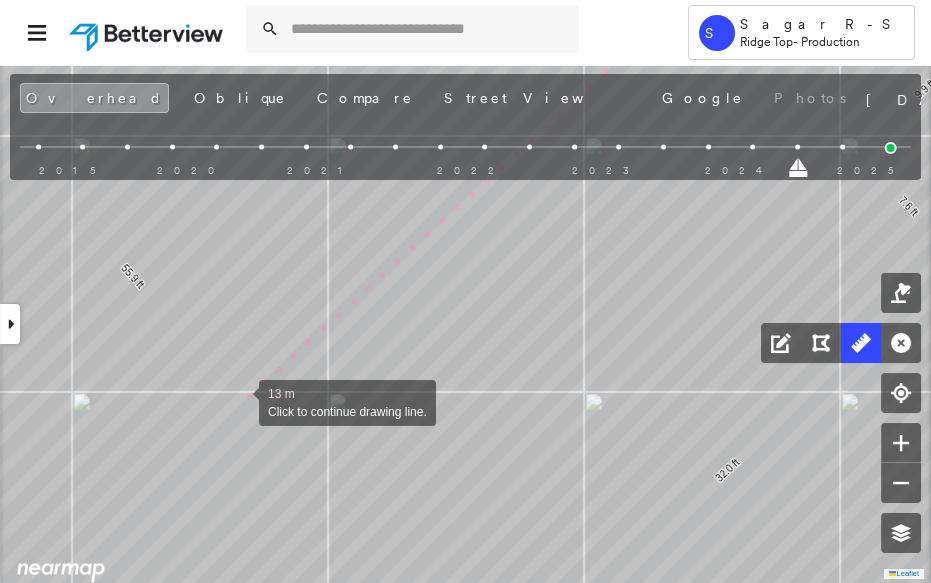 click at bounding box center [239, 401] 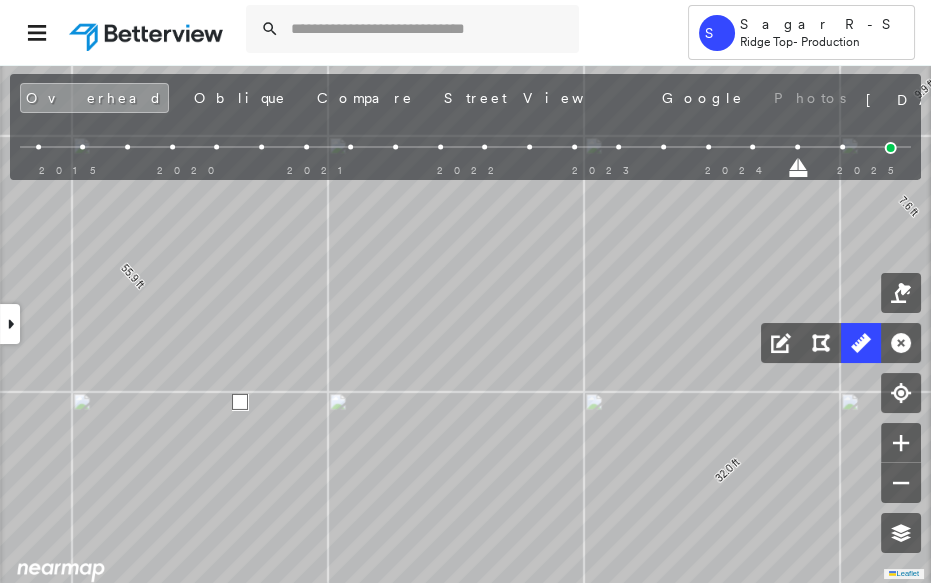 click at bounding box center (240, 402) 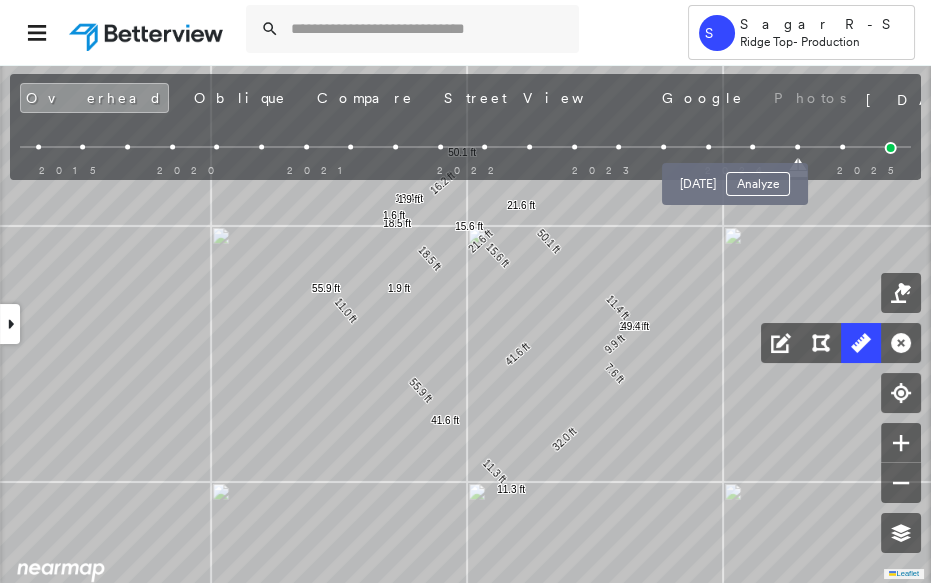 click at bounding box center (753, 147) 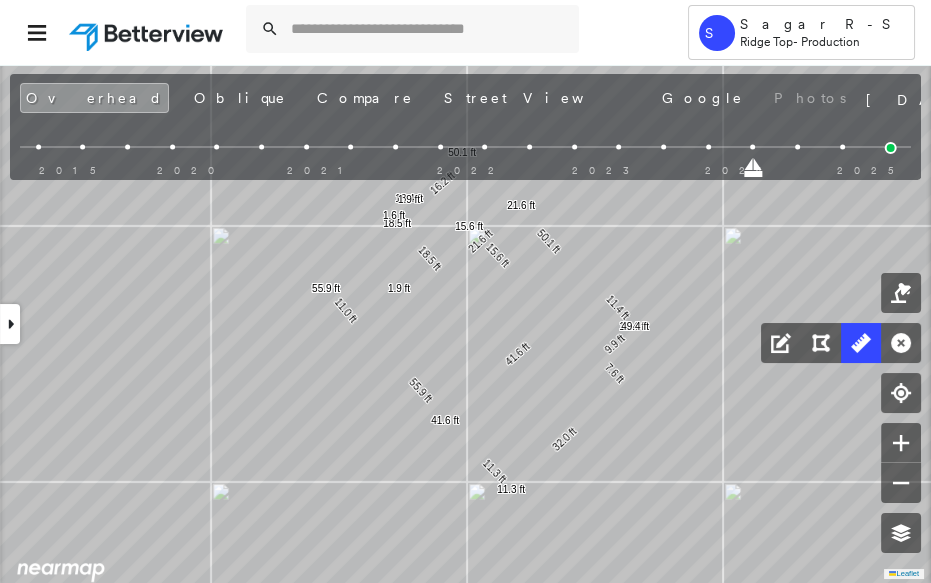 click at bounding box center [797, 147] 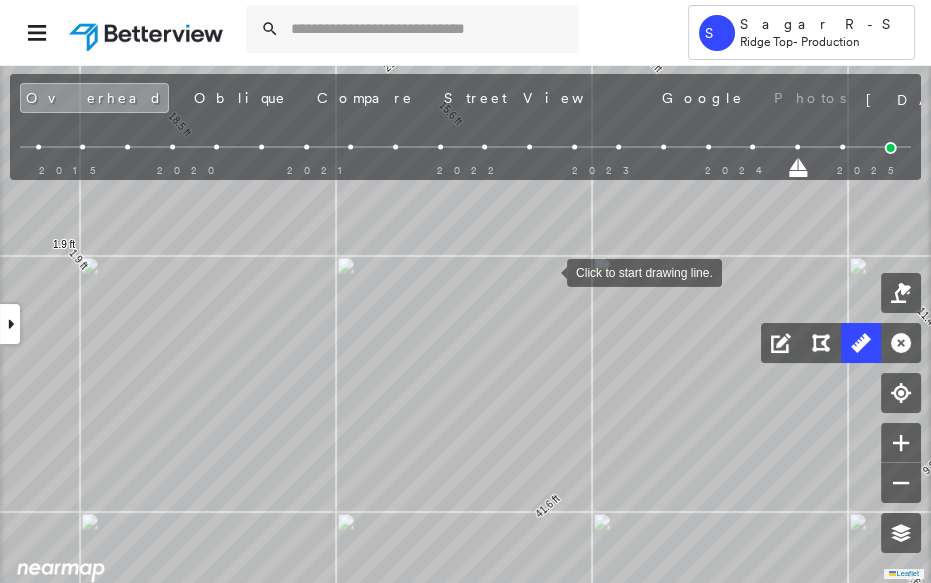 click at bounding box center [547, 271] 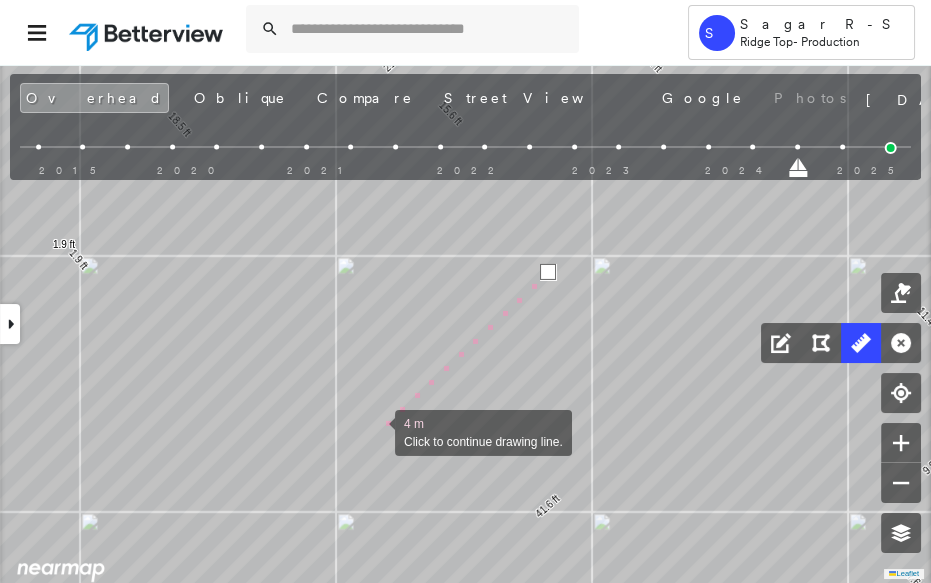 click at bounding box center [375, 431] 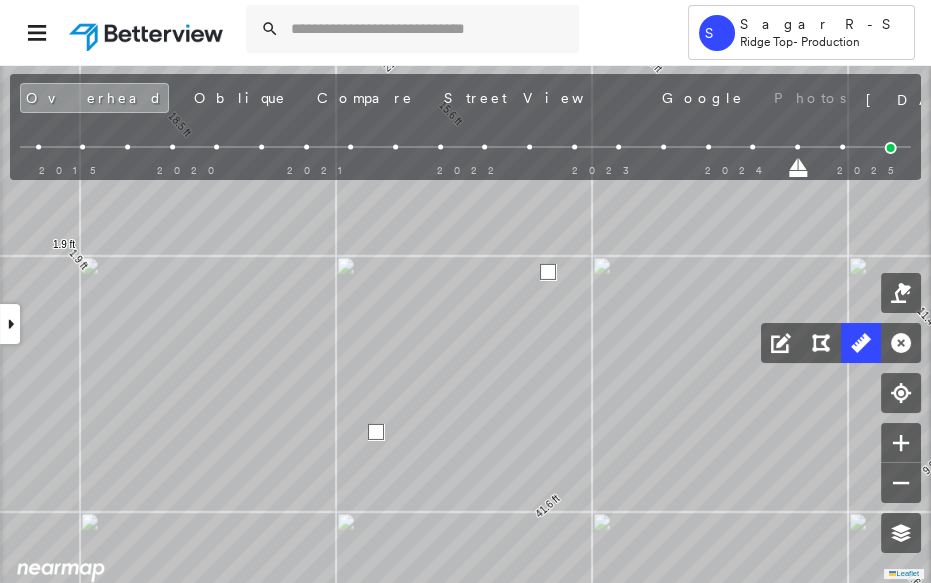 click at bounding box center [376, 432] 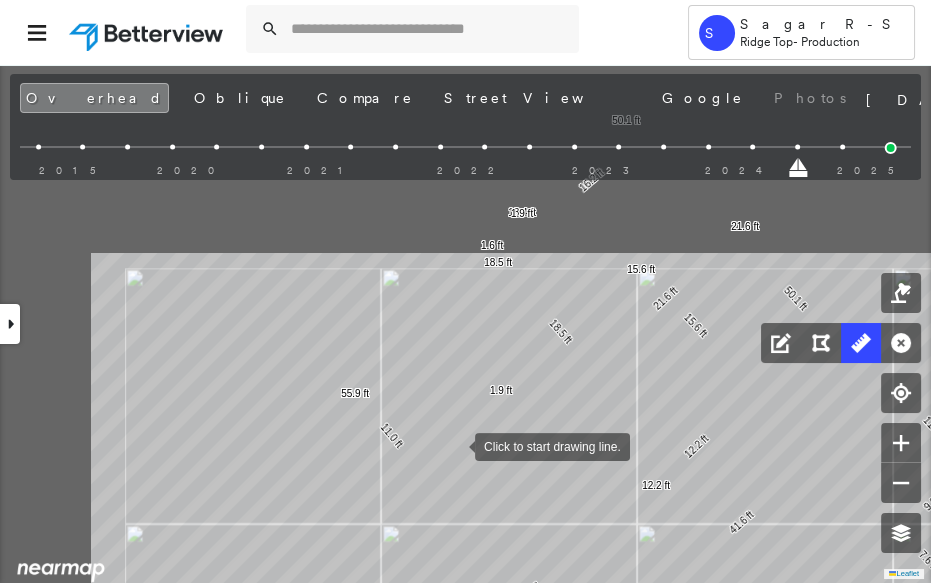 drag, startPoint x: 260, startPoint y: 190, endPoint x: 453, endPoint y: 441, distance: 316.6228 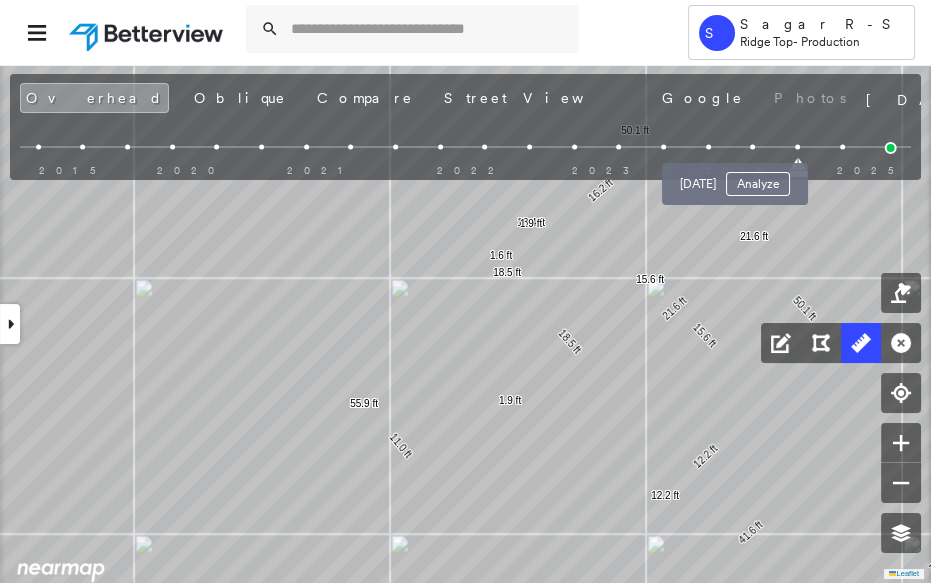 click at bounding box center [753, 147] 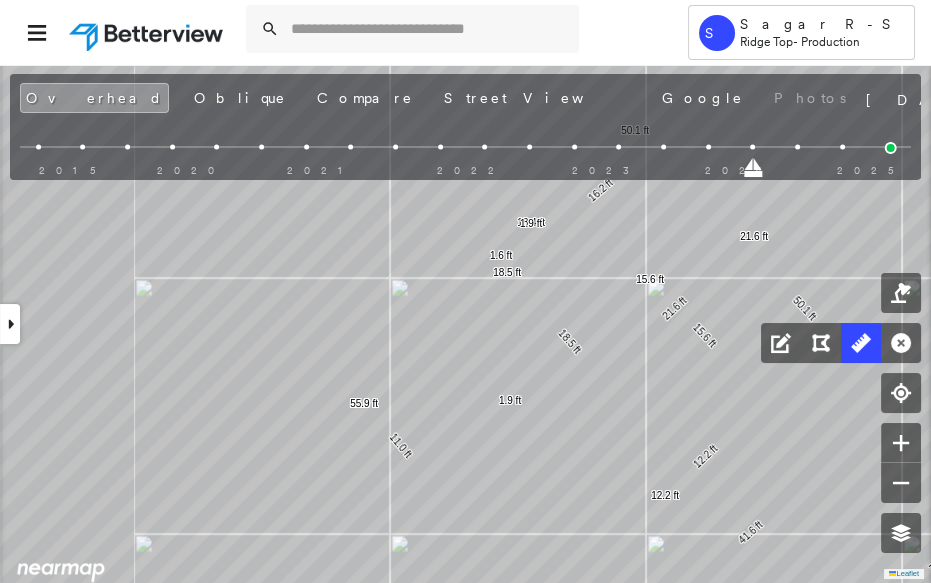 click on "2015 2020 2021 2022 2023 2024 2025" at bounding box center (465, 150) 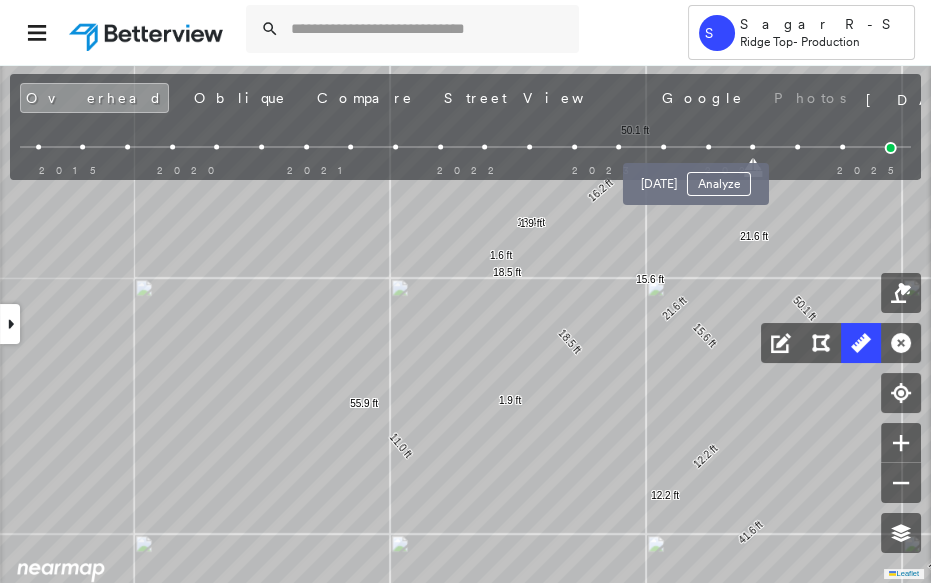 click at bounding box center (708, 147) 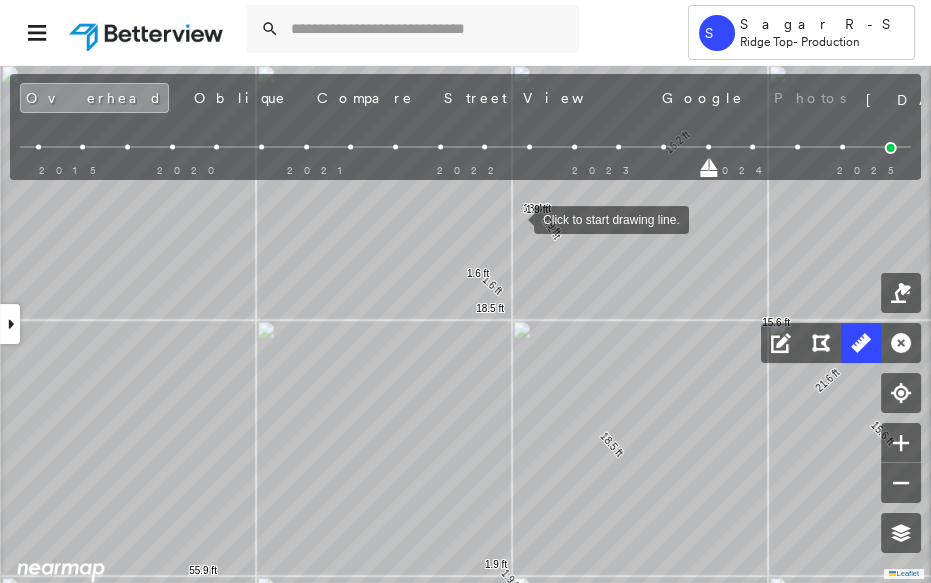 click at bounding box center [514, 218] 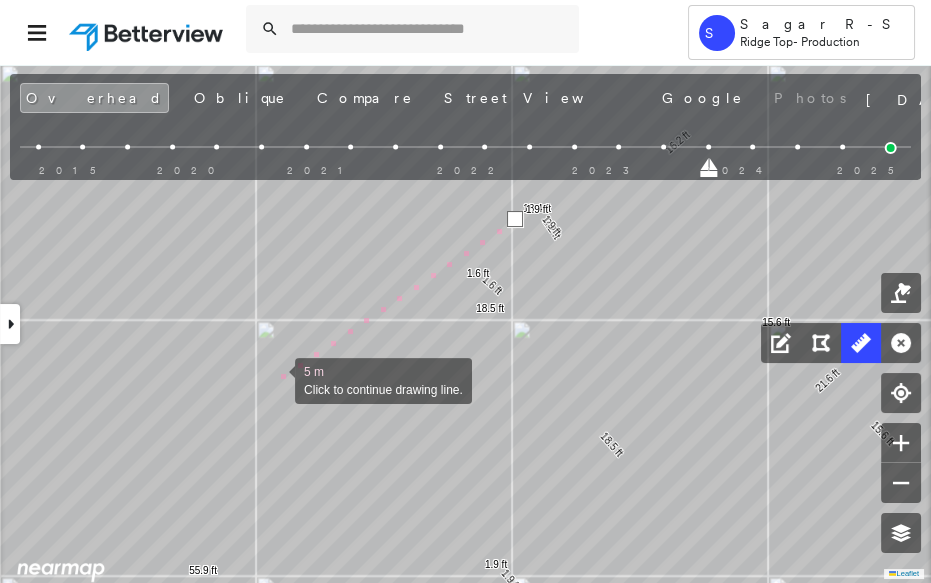 drag, startPoint x: 275, startPoint y: 379, endPoint x: 377, endPoint y: 243, distance: 170 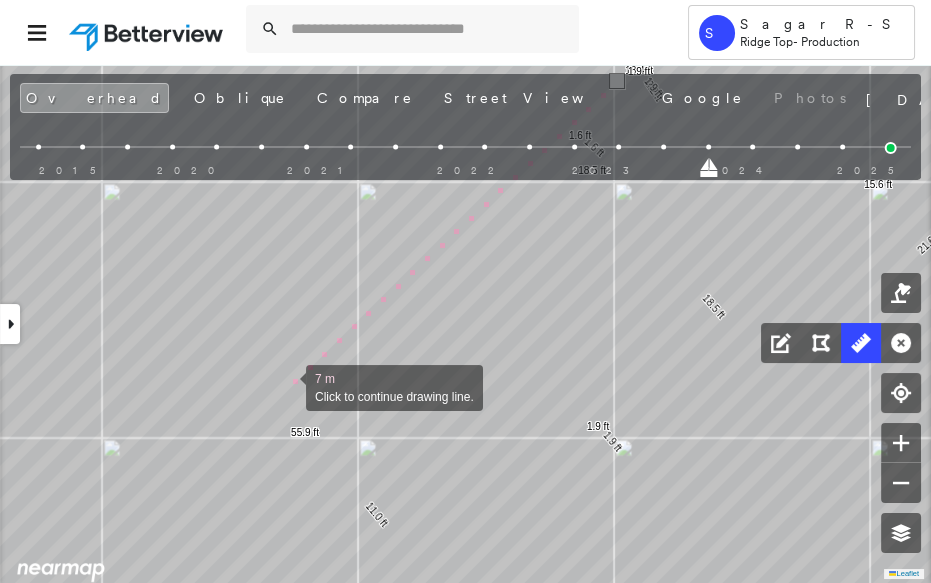 click at bounding box center [286, 386] 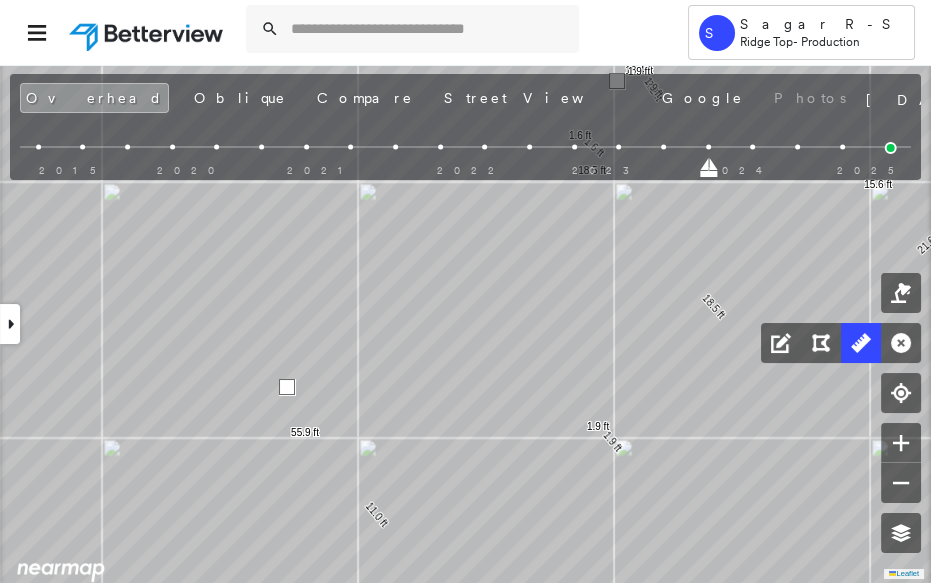 click at bounding box center (287, 387) 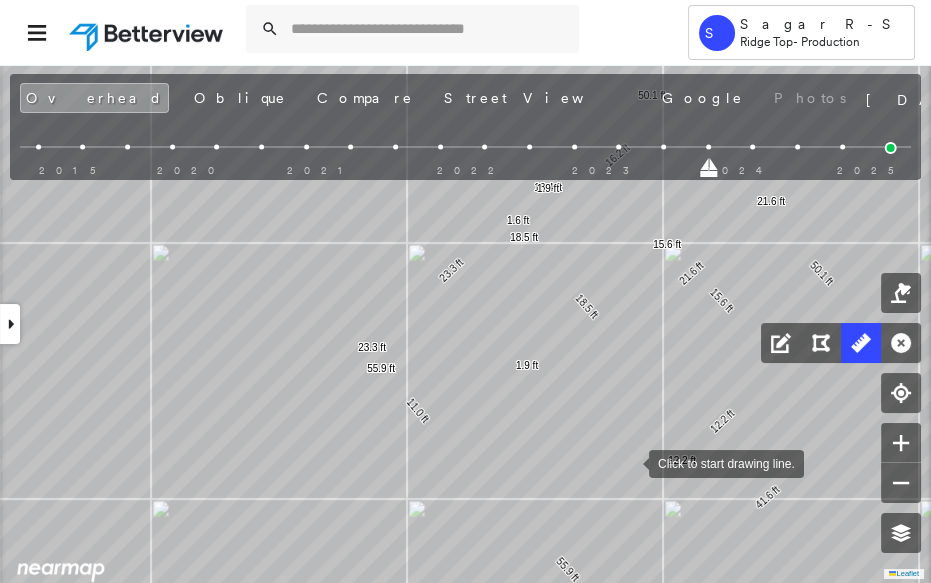 drag, startPoint x: 632, startPoint y: 462, endPoint x: 484, endPoint y: 332, distance: 196.9873 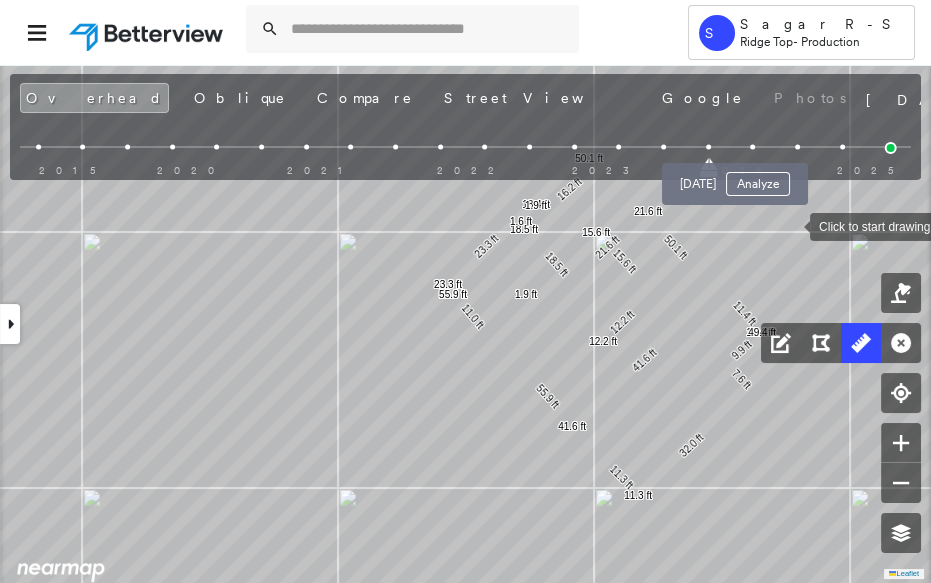 drag, startPoint x: 749, startPoint y: 146, endPoint x: 769, endPoint y: 145, distance: 20.024984 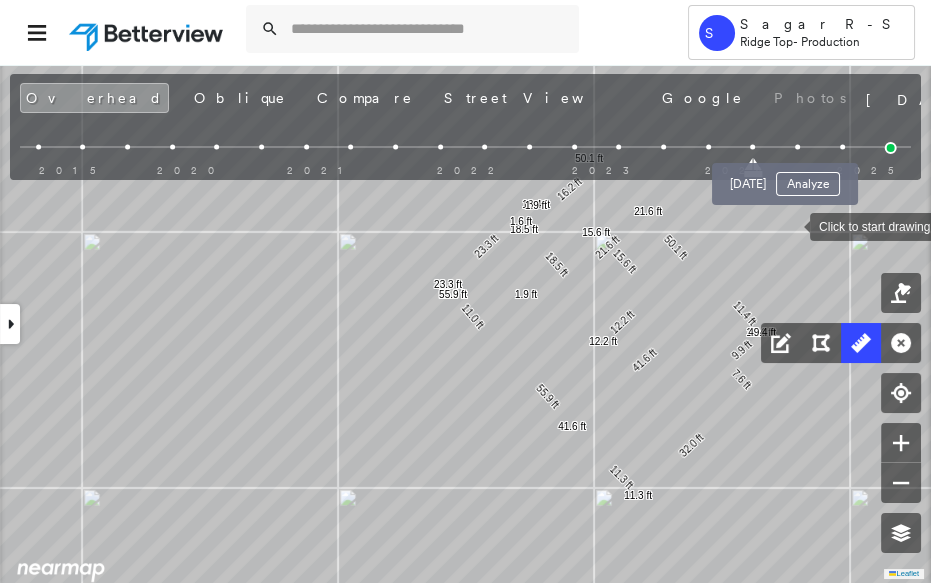 click at bounding box center [797, 147] 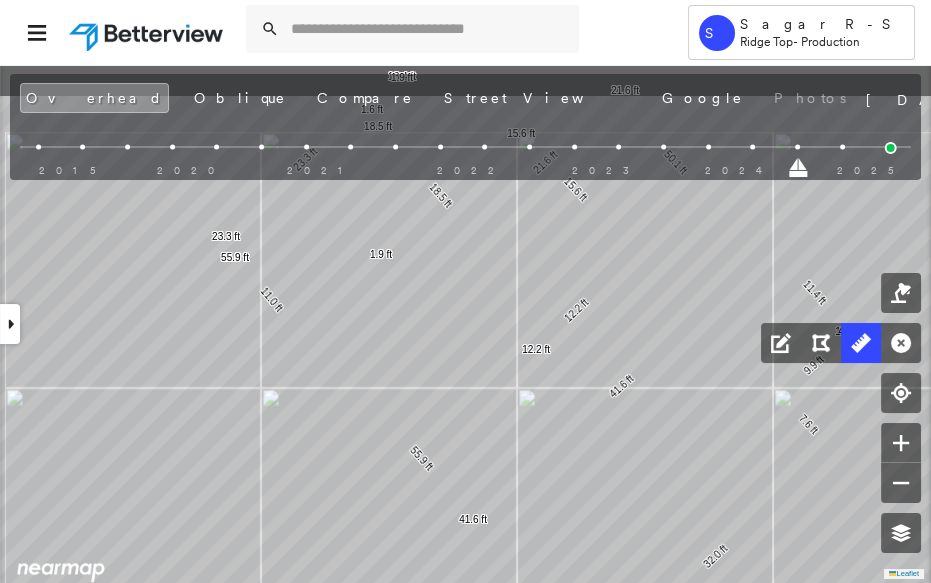 drag, startPoint x: 503, startPoint y: 373, endPoint x: 549, endPoint y: 481, distance: 117.388245 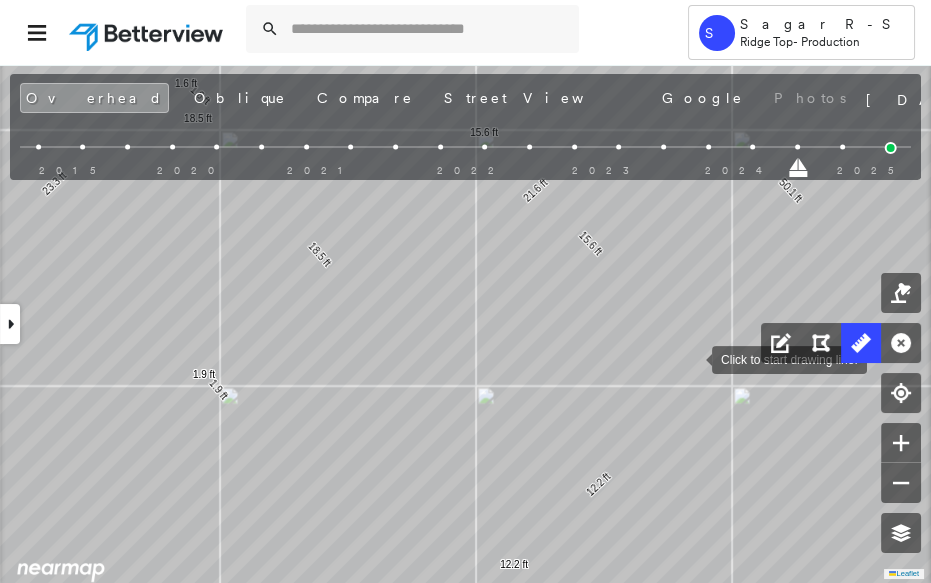 click at bounding box center (692, 358) 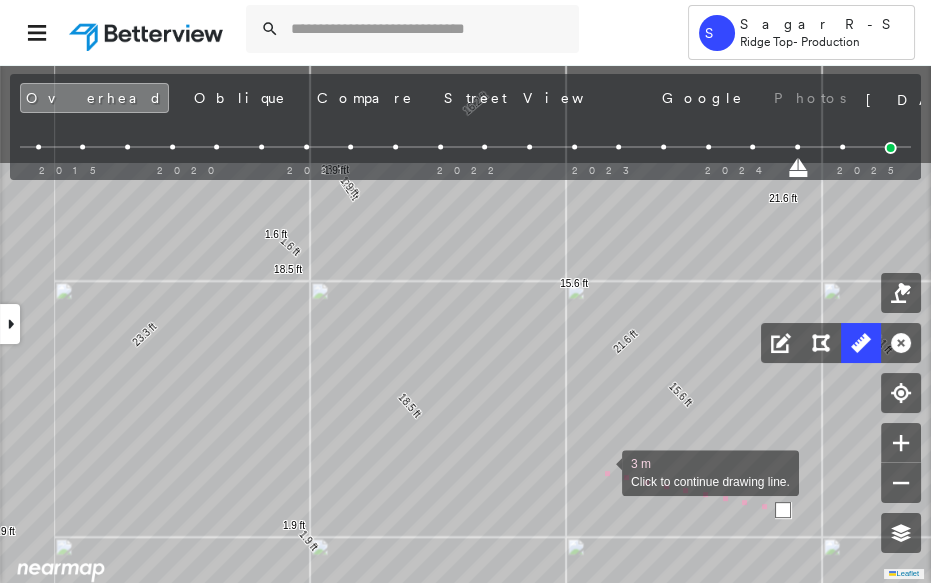 drag, startPoint x: 565, startPoint y: 403, endPoint x: 578, endPoint y: 388, distance: 19.849434 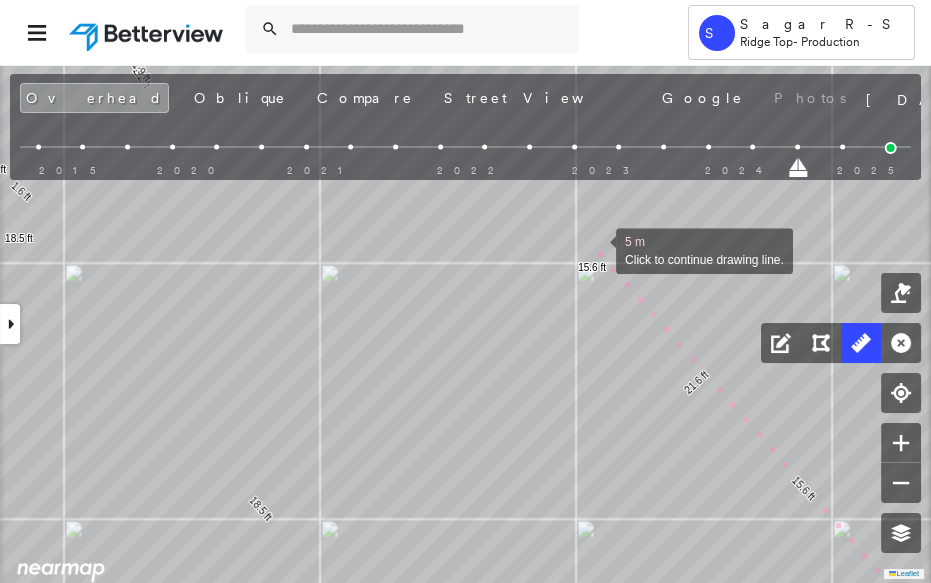 click at bounding box center [596, 249] 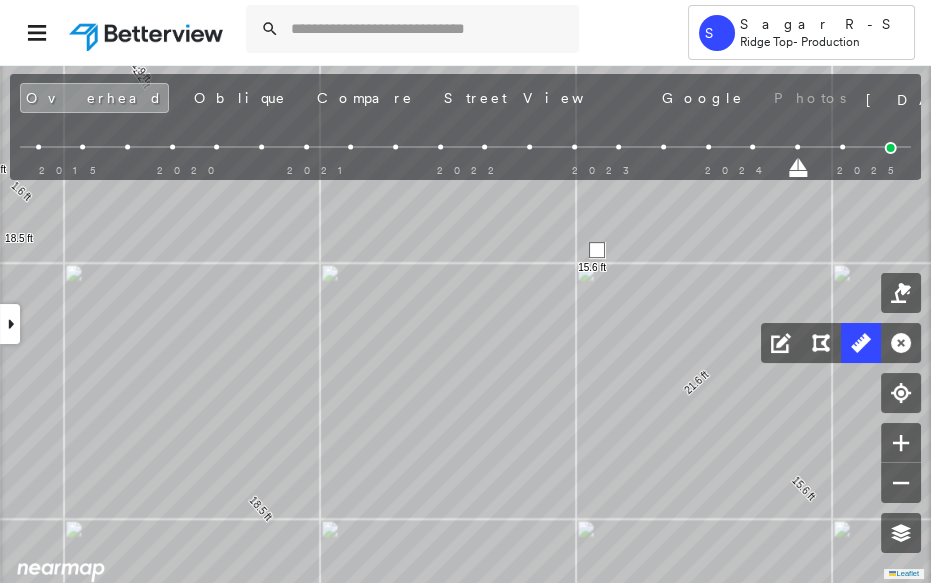 click at bounding box center [597, 250] 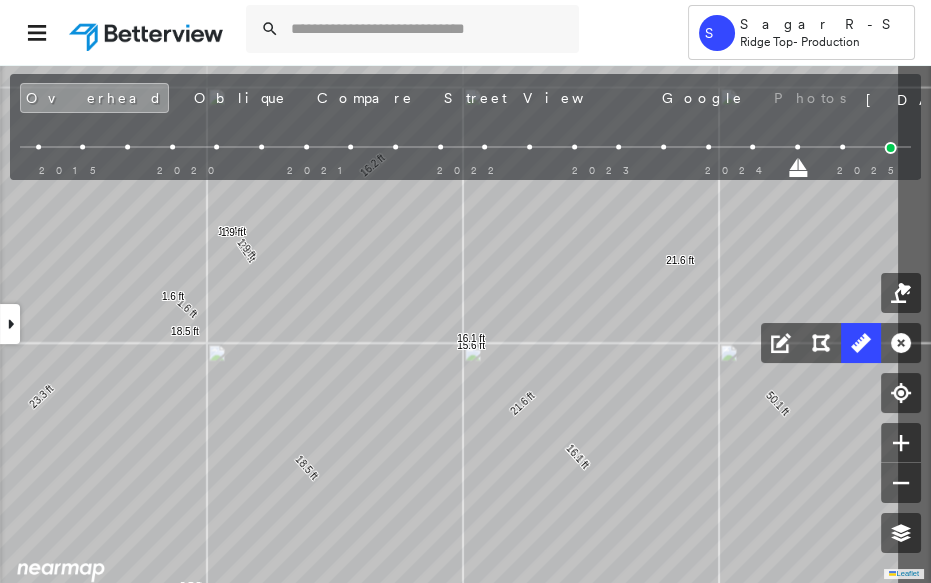 click on "11.4 ft 11.4 ft 50.1 ft 50.1 ft 21.6 ft 21.6 ft 15.6 ft 15.6 ft 16.2 ft 2.2 ft 18.4 ft 1.9 ft 1.9 ft 18.5 ft 18.5 ft 11.0 ft 11.0 ft 55.9 ft 55.9 ft 11.3 ft 11.3 ft 1.9 ft 1.9 ft 1.6 ft 1.6 ft 32.0 ft 7.6 ft 9.9 ft 49.4 ft 41.6 ft 41.6 ft 12.2 ft 12.2 ft 23.3 ft 23.3 ft 16.1 ft 16.1 ft Click to start drawing line." at bounding box center (987, 2045) 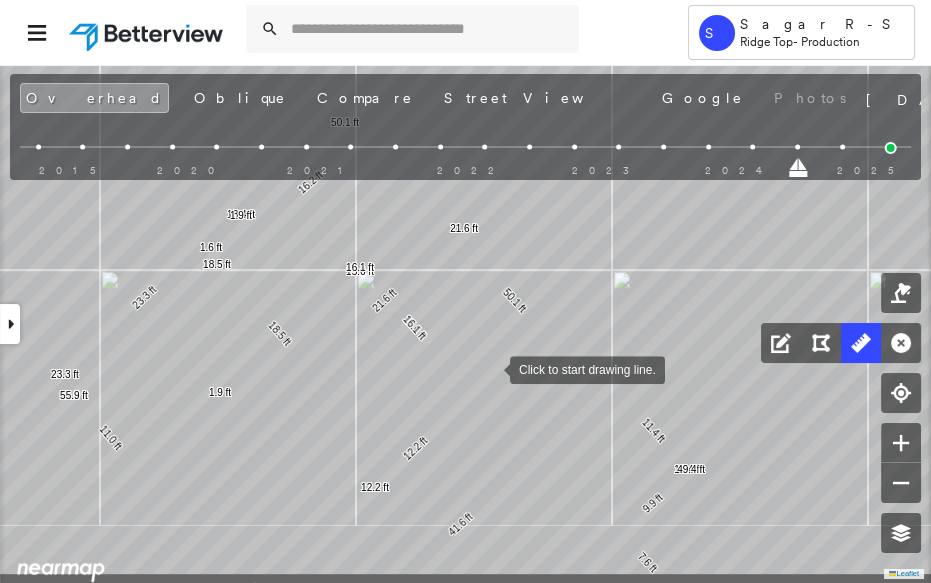 drag, startPoint x: 499, startPoint y: 440, endPoint x: 487, endPoint y: 362, distance: 78.91768 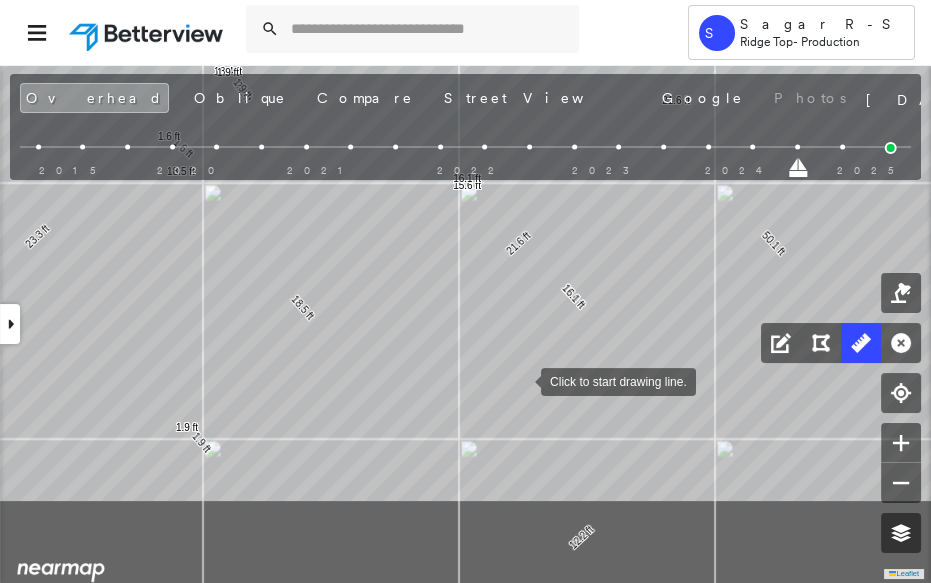 drag, startPoint x: 454, startPoint y: 531, endPoint x: 533, endPoint y: 372, distance: 177.54436 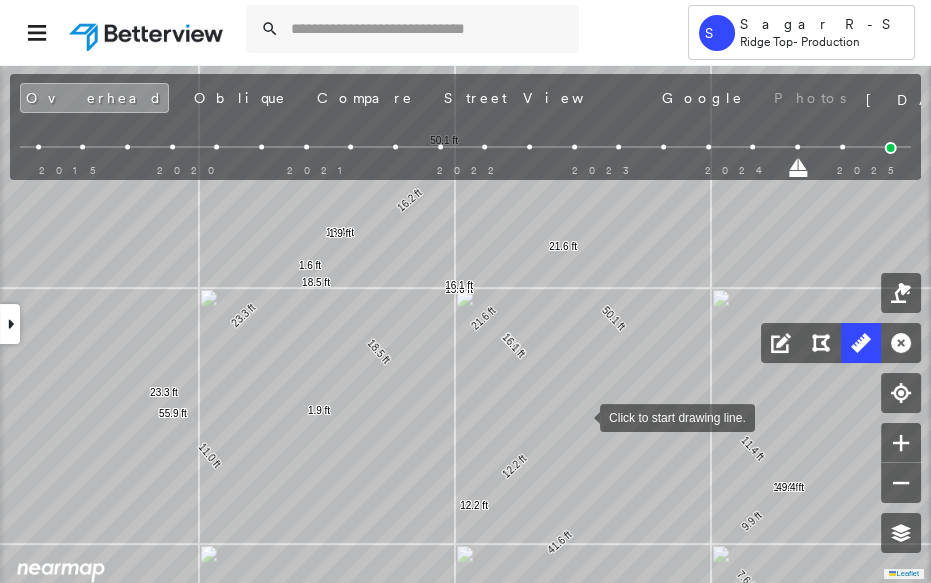 drag, startPoint x: 659, startPoint y: 382, endPoint x: 554, endPoint y: 423, distance: 112.720894 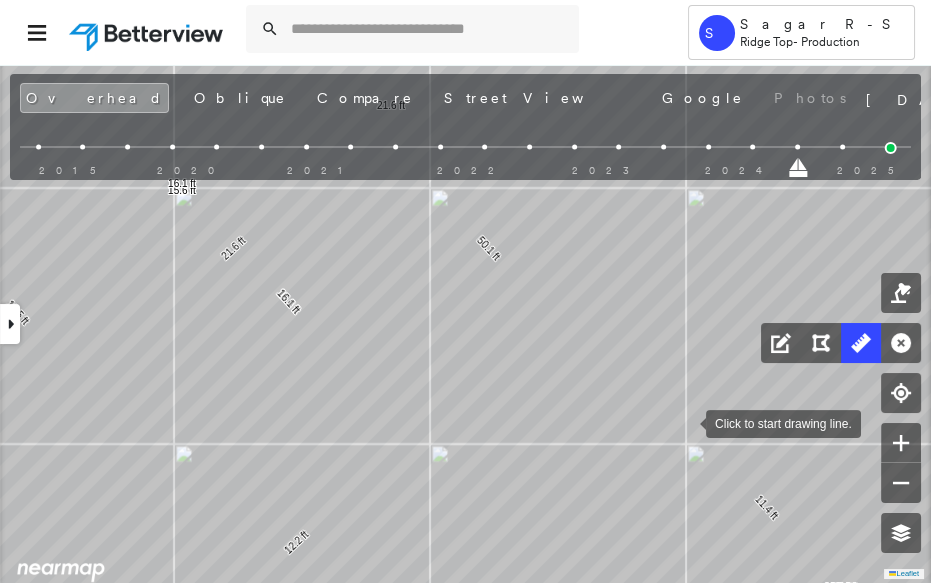 click at bounding box center (686, 422) 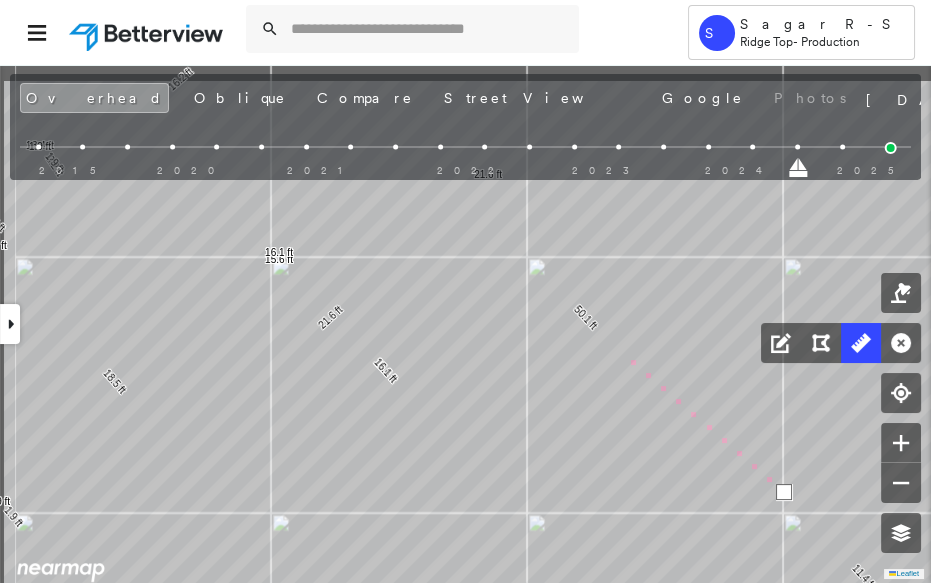 drag, startPoint x: 530, startPoint y: 284, endPoint x: 739, endPoint y: 505, distance: 304.1743 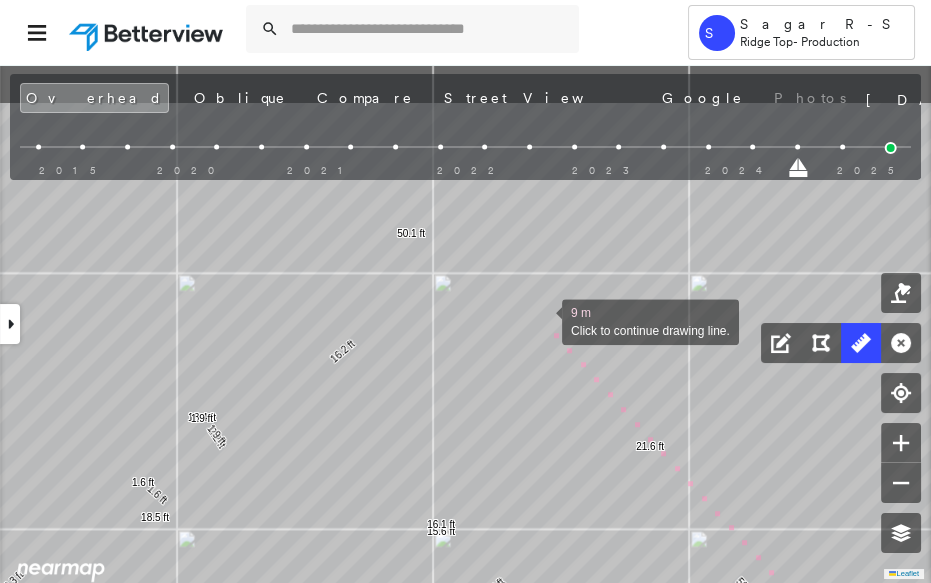 drag, startPoint x: 533, startPoint y: 252, endPoint x: 542, endPoint y: 319, distance: 67.601776 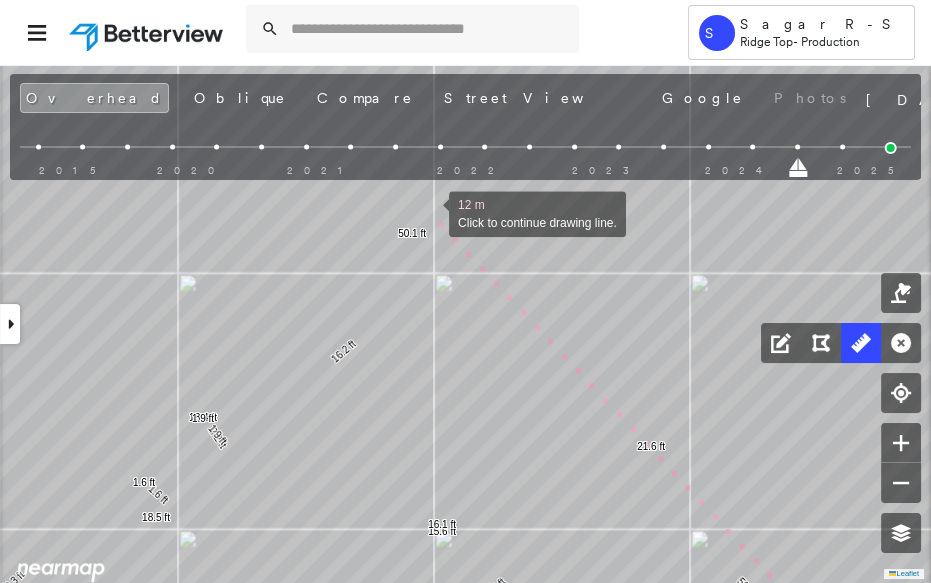 click at bounding box center [429, 212] 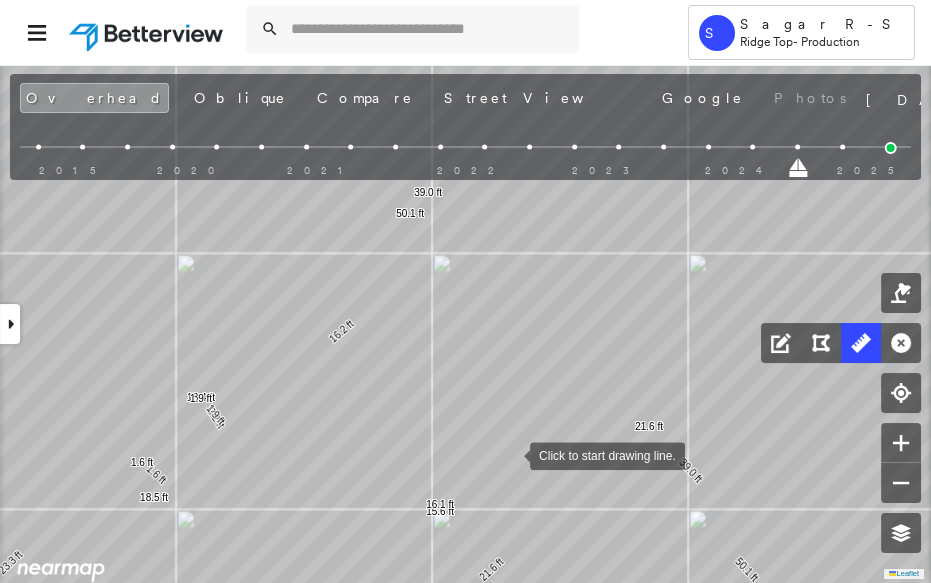 drag, startPoint x: 513, startPoint y: 484, endPoint x: 510, endPoint y: 340, distance: 144.03125 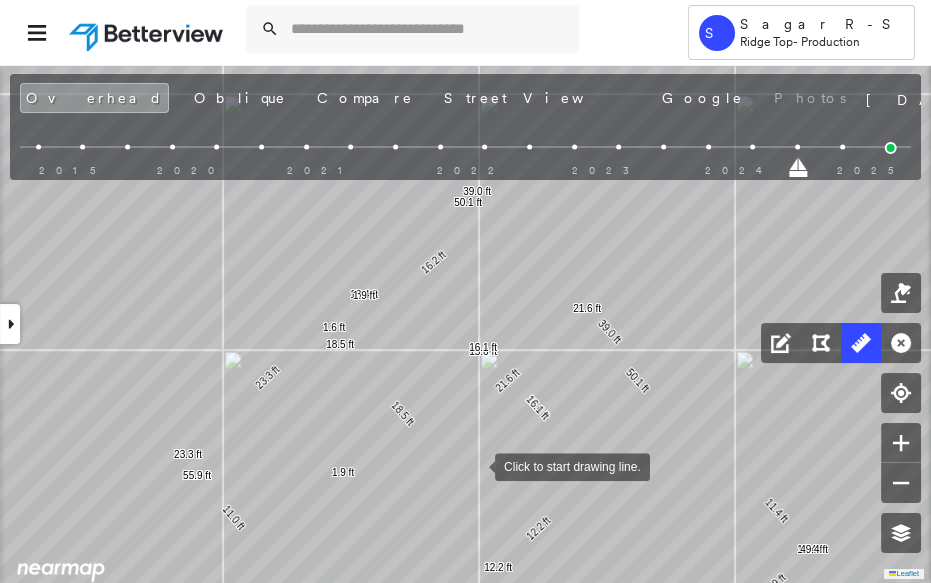 drag, startPoint x: 463, startPoint y: 501, endPoint x: 499, endPoint y: 311, distance: 193.38045 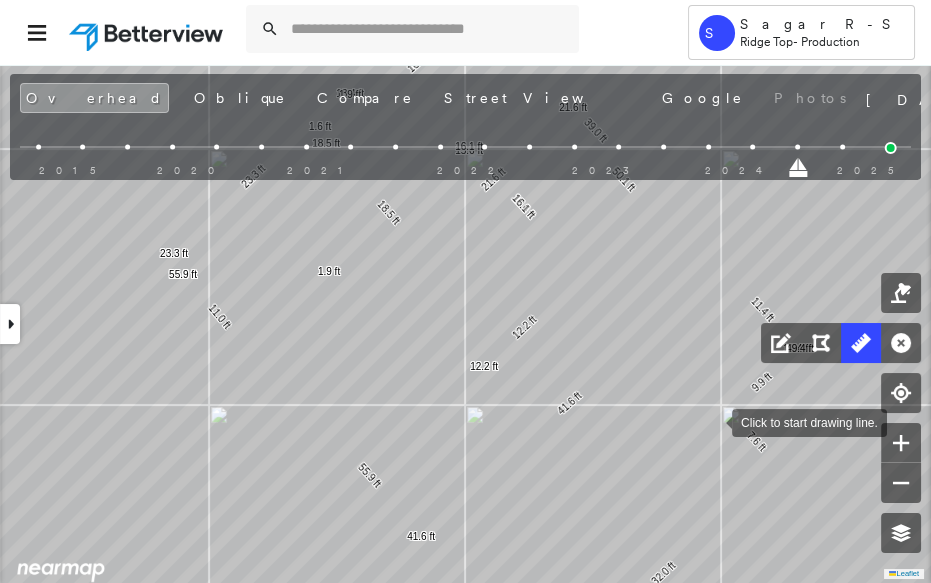 drag, startPoint x: 730, startPoint y: 434, endPoint x: 665, endPoint y: 371, distance: 90.52071 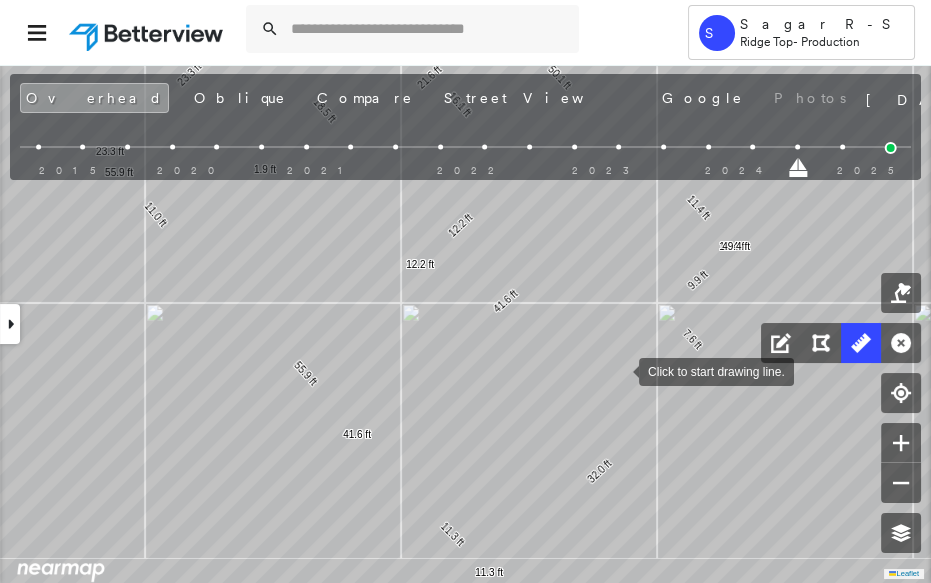 drag, startPoint x: 617, startPoint y: 387, endPoint x: 630, endPoint y: 345, distance: 43.965897 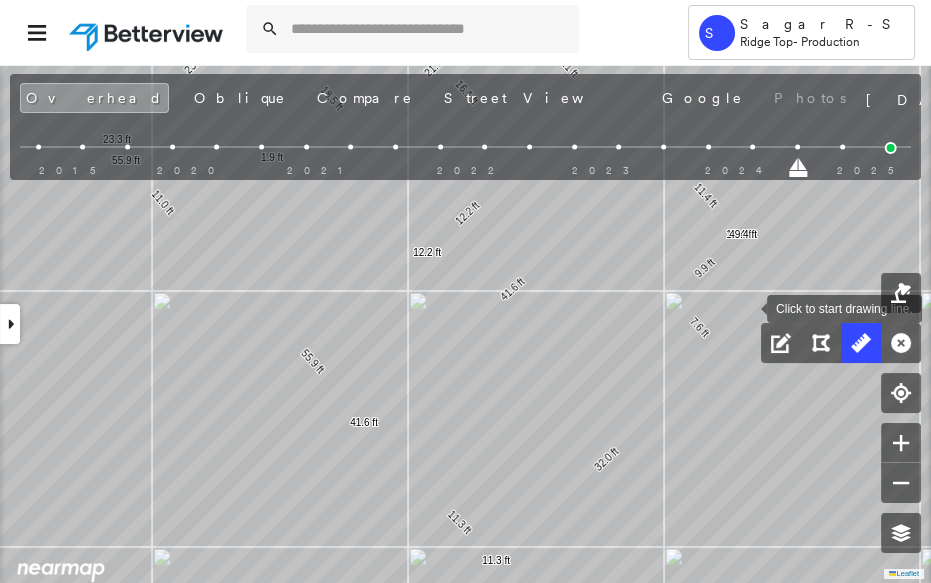 drag, startPoint x: 750, startPoint y: 295, endPoint x: 744, endPoint y: 320, distance: 25.70992 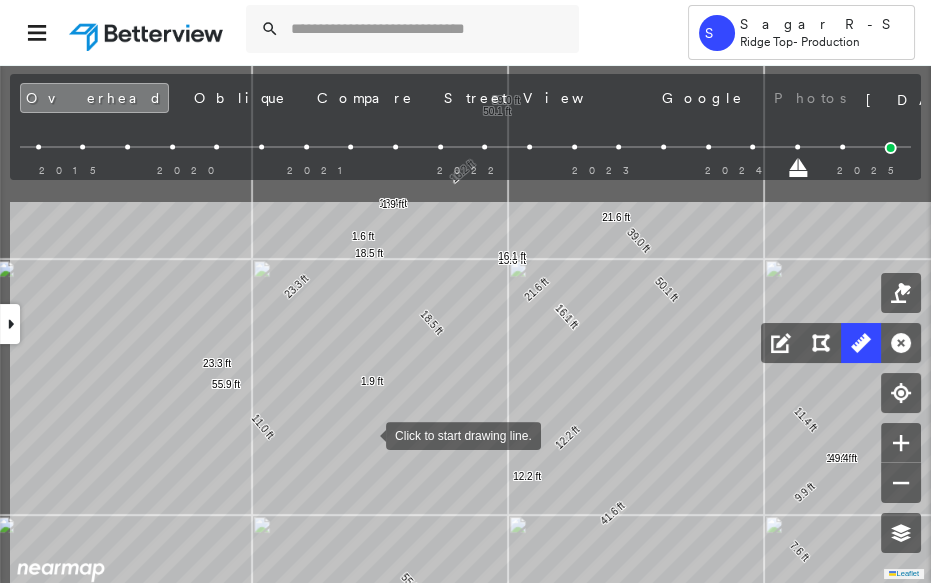 drag, startPoint x: 257, startPoint y: 232, endPoint x: 369, endPoint y: 438, distance: 234.47815 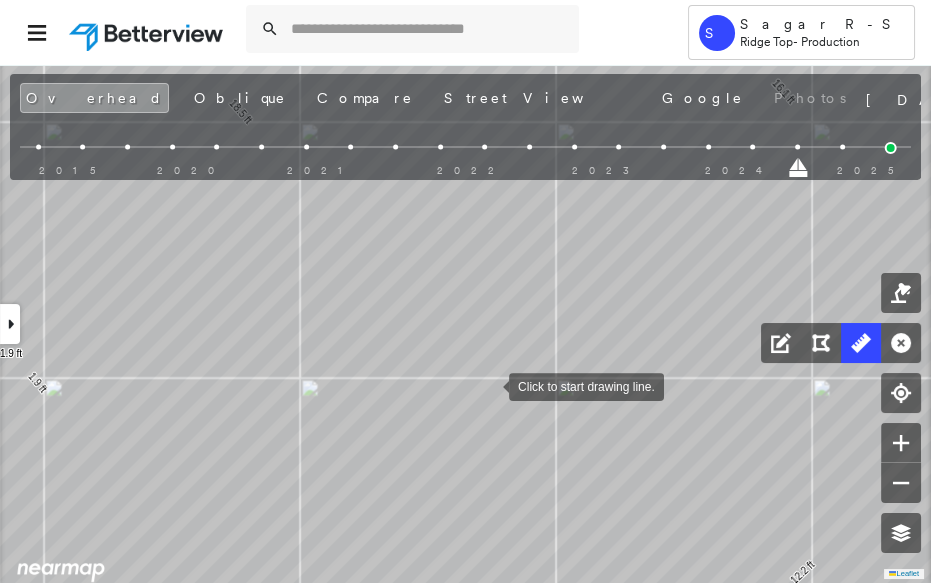 click at bounding box center [489, 385] 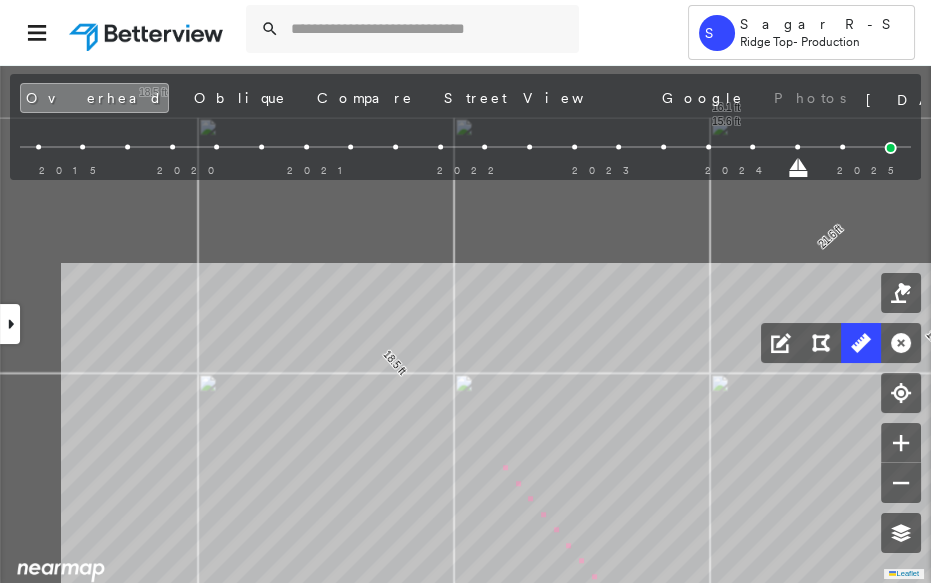 drag, startPoint x: 327, startPoint y: 180, endPoint x: 516, endPoint y: 489, distance: 362.21817 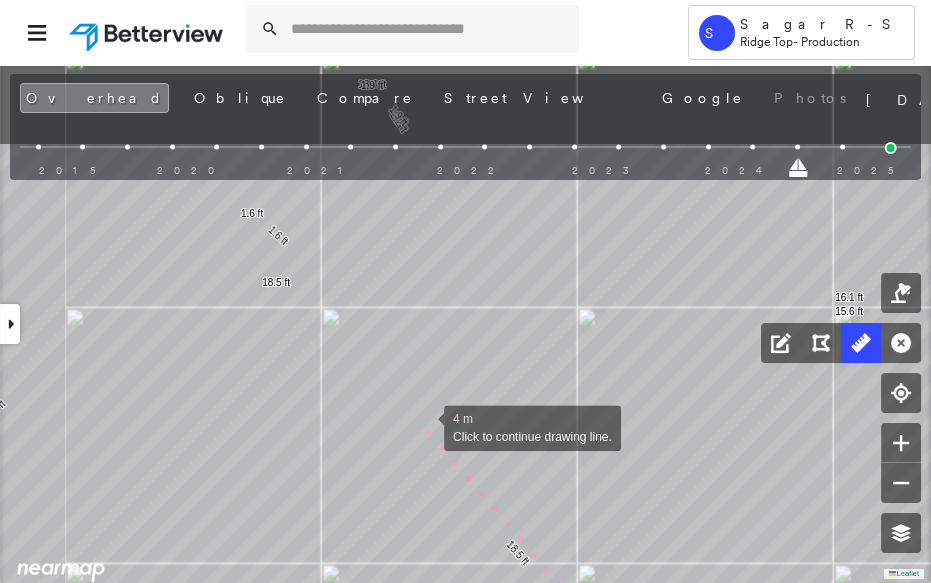 drag, startPoint x: 321, startPoint y: 275, endPoint x: 420, endPoint y: 423, distance: 178.05898 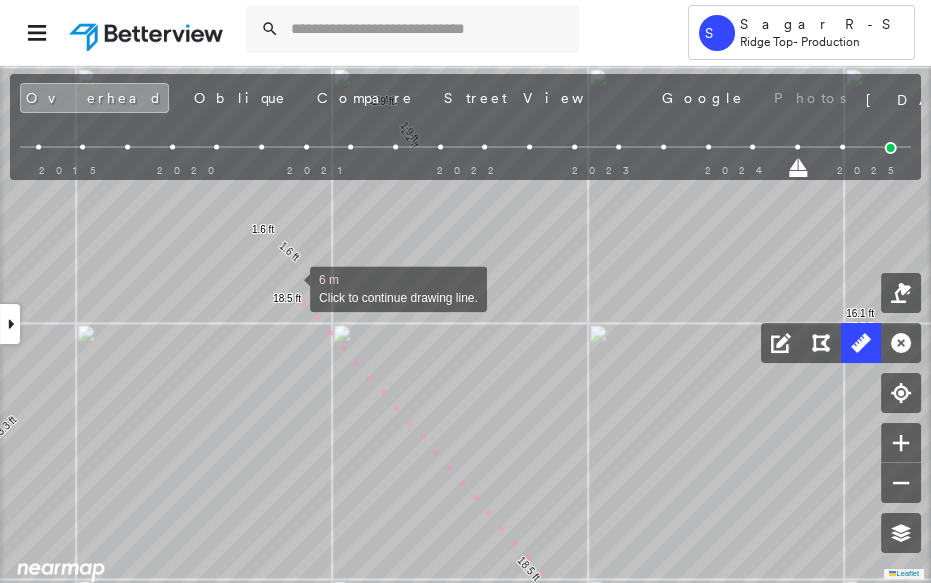 click at bounding box center (290, 287) 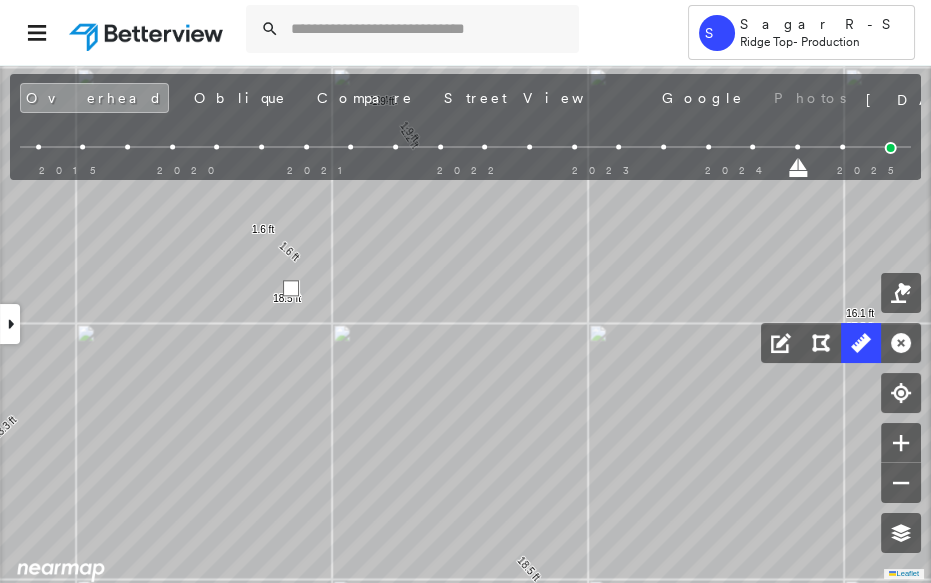 click at bounding box center [291, 288] 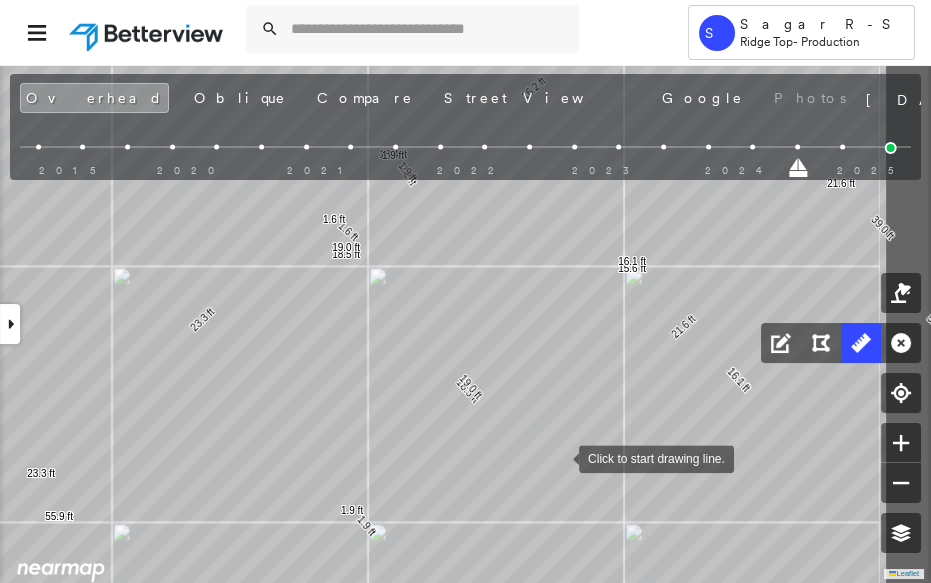 drag, startPoint x: 700, startPoint y: 506, endPoint x: 565, endPoint y: 459, distance: 142.94754 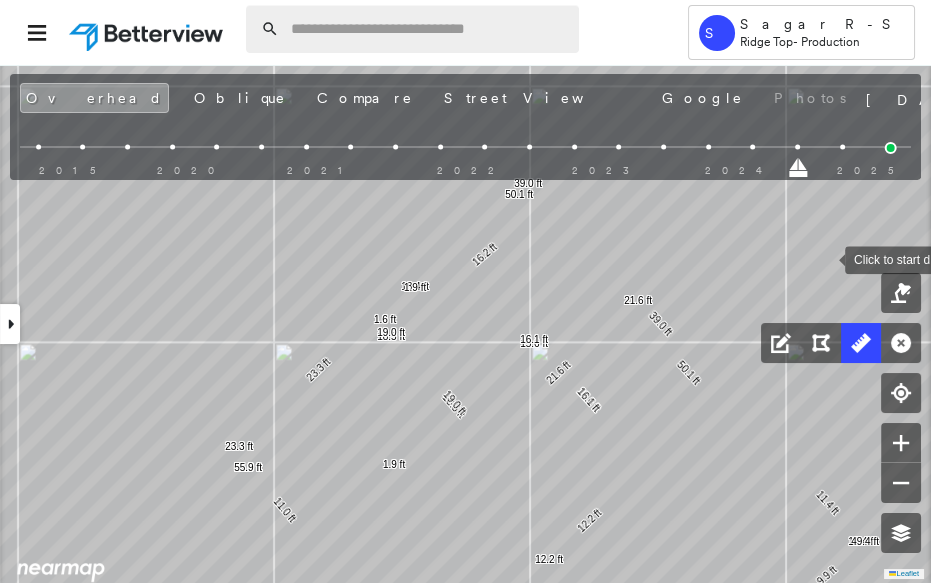 click at bounding box center (429, 29) 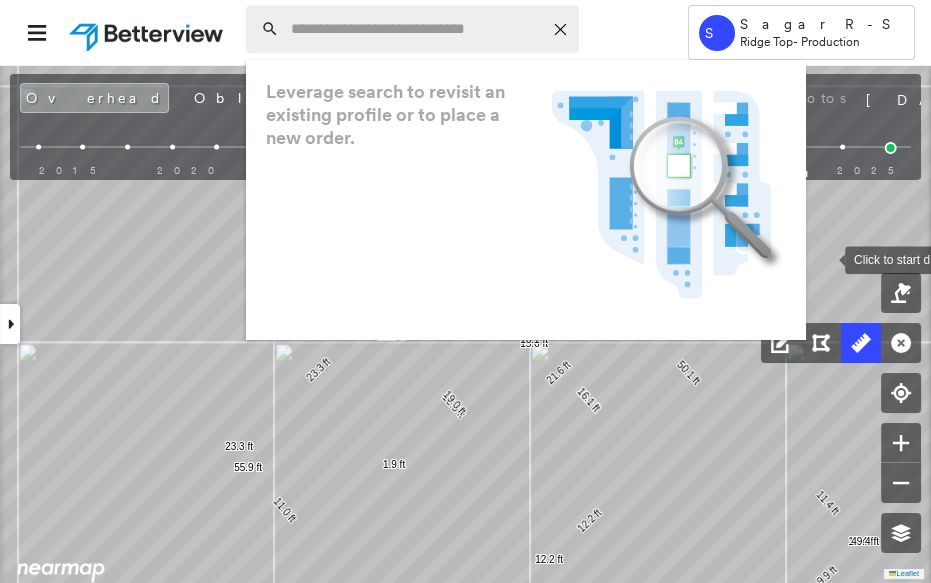 paste on "**********" 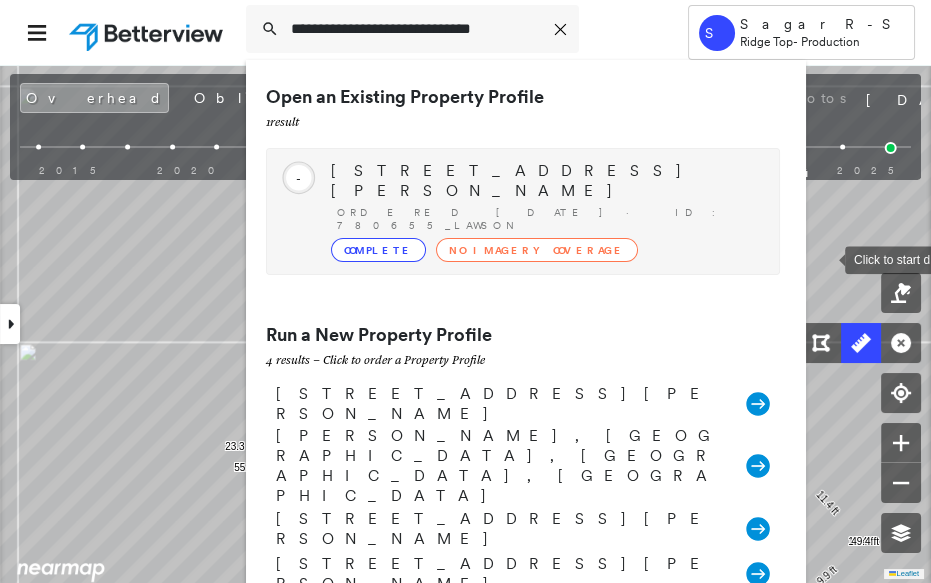 type on "**********" 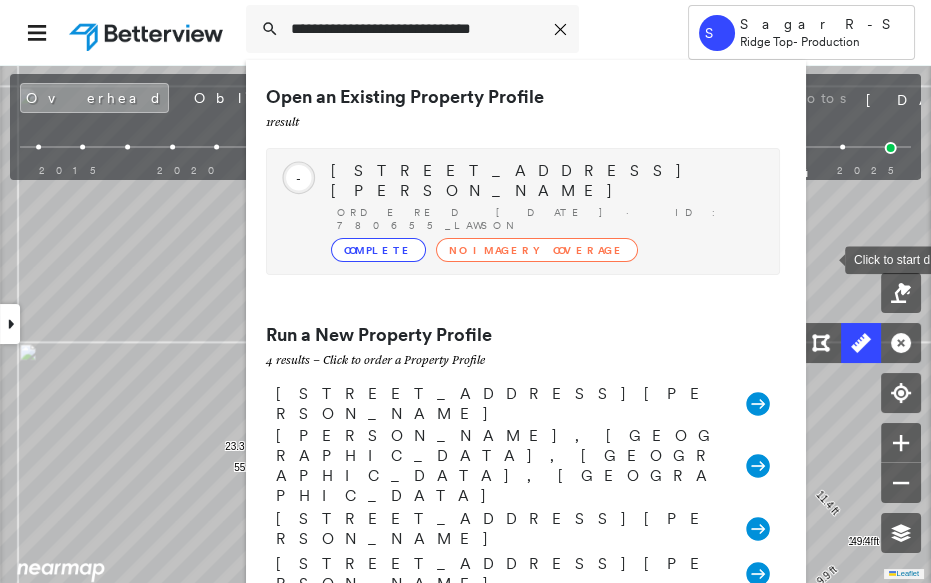 click on "[STREET_ADDRESS][PERSON_NAME]" at bounding box center (545, 181) 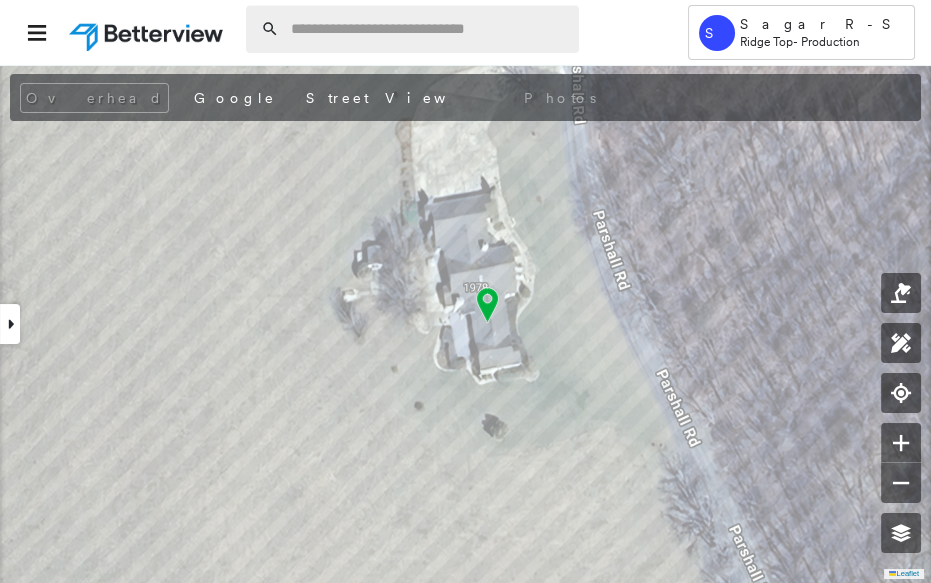 click at bounding box center [429, 29] 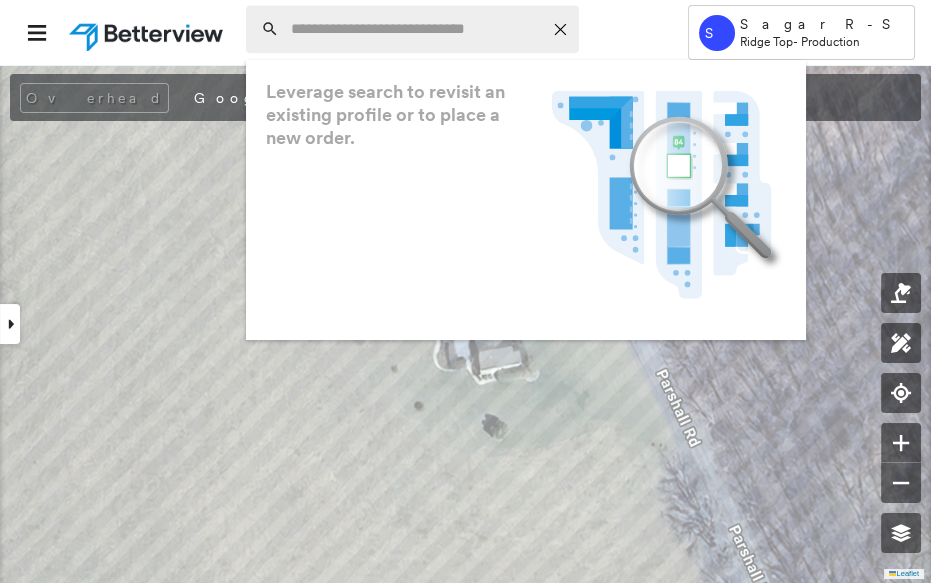paste on "**********" 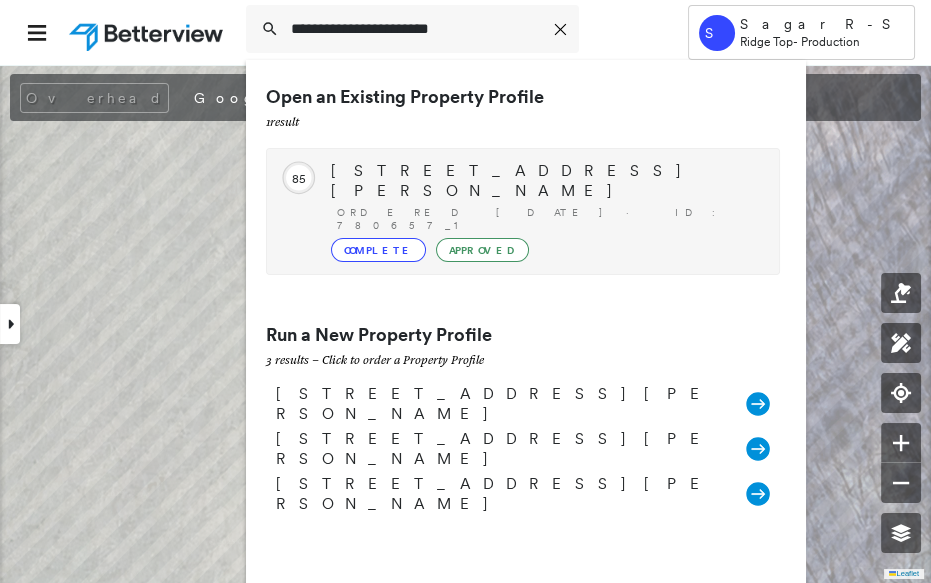 type on "**********" 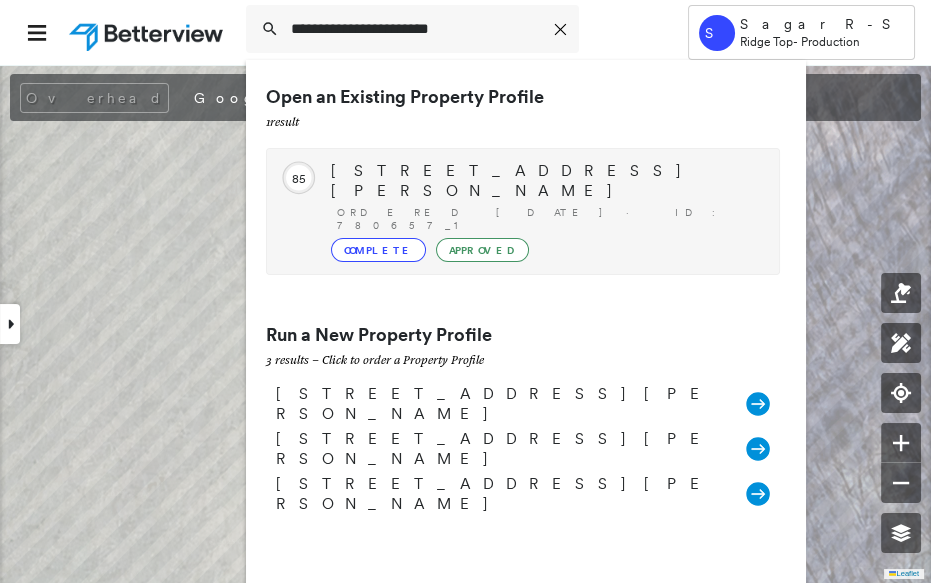 click on "[STREET_ADDRESS][PERSON_NAME]" at bounding box center (545, 181) 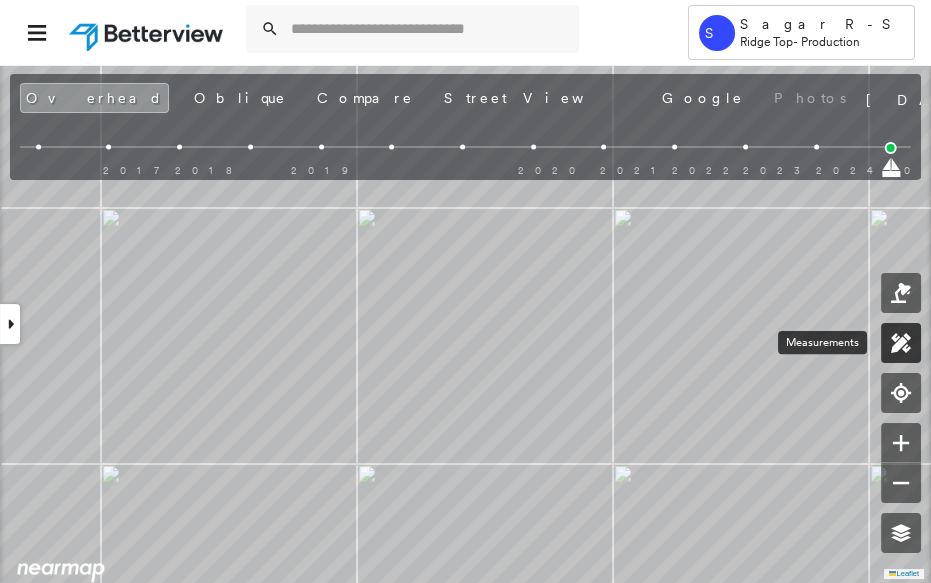 click 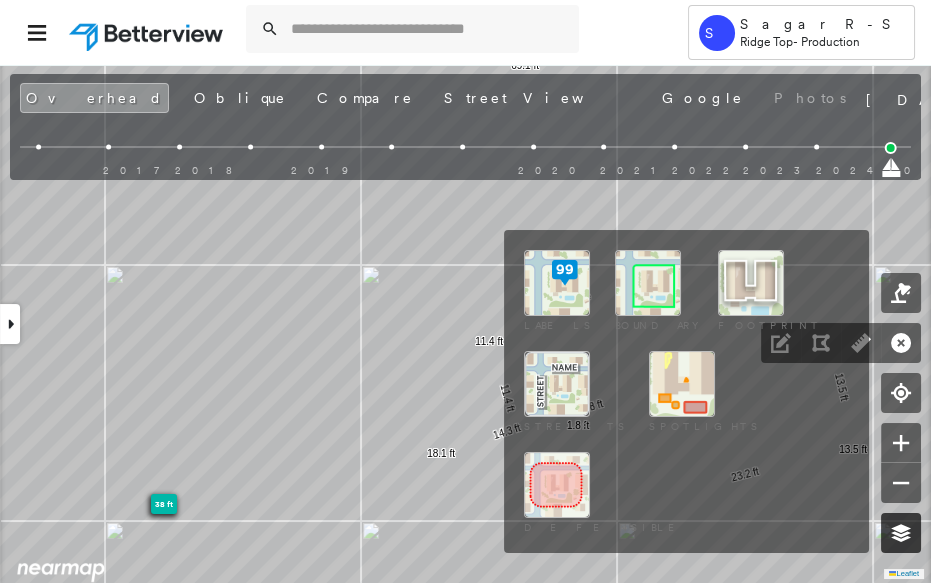 click at bounding box center (901, 533) 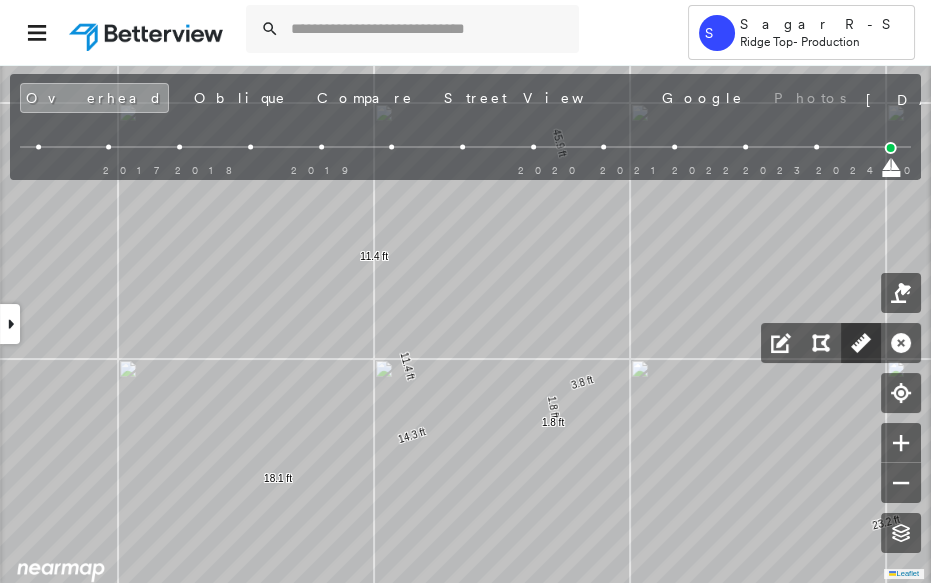click 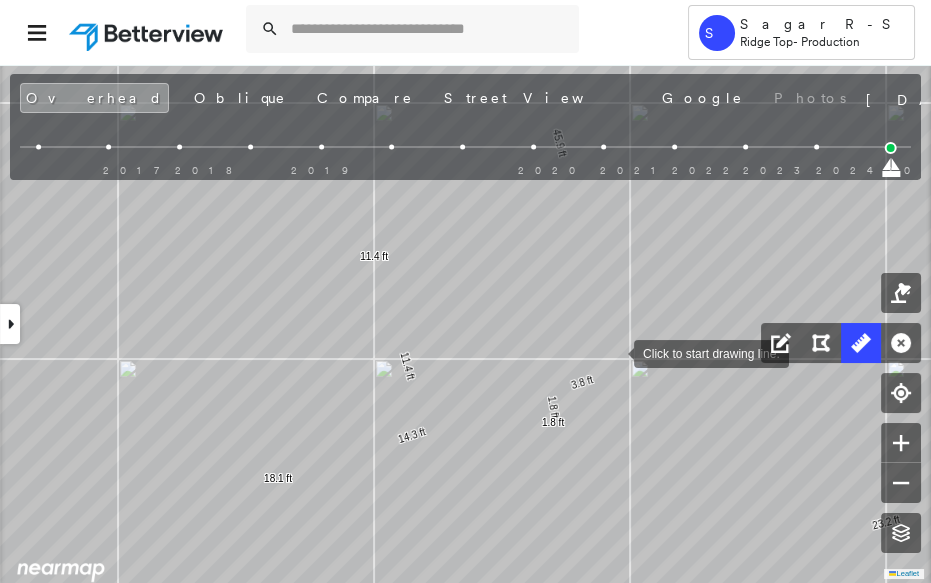 click at bounding box center (614, 352) 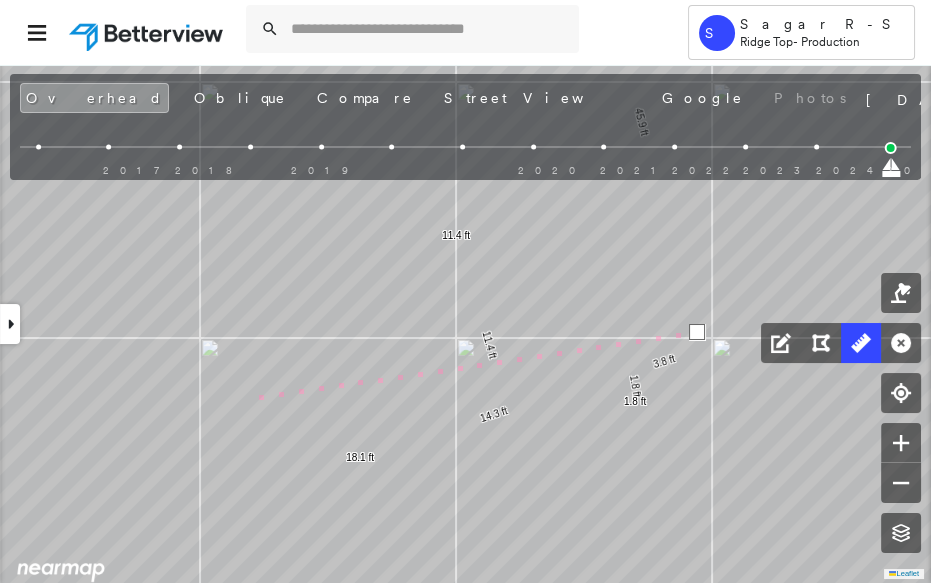 drag, startPoint x: 134, startPoint y: 429, endPoint x: 389, endPoint y: 368, distance: 262.19458 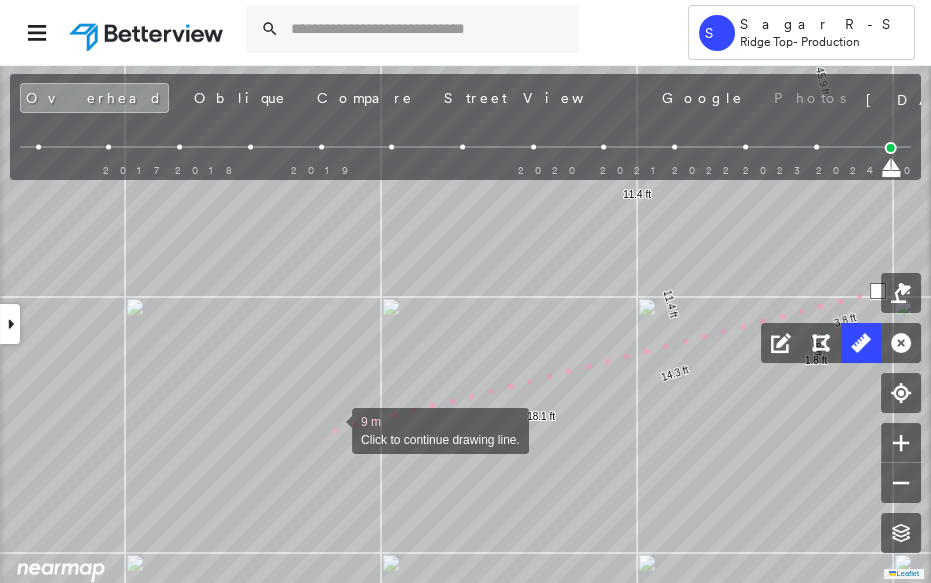 click at bounding box center (332, 429) 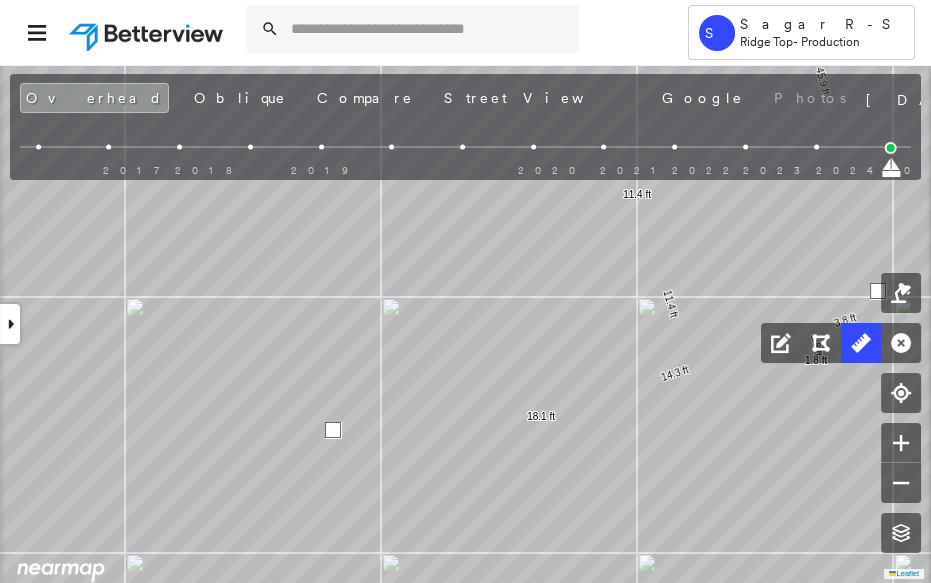 click at bounding box center [333, 430] 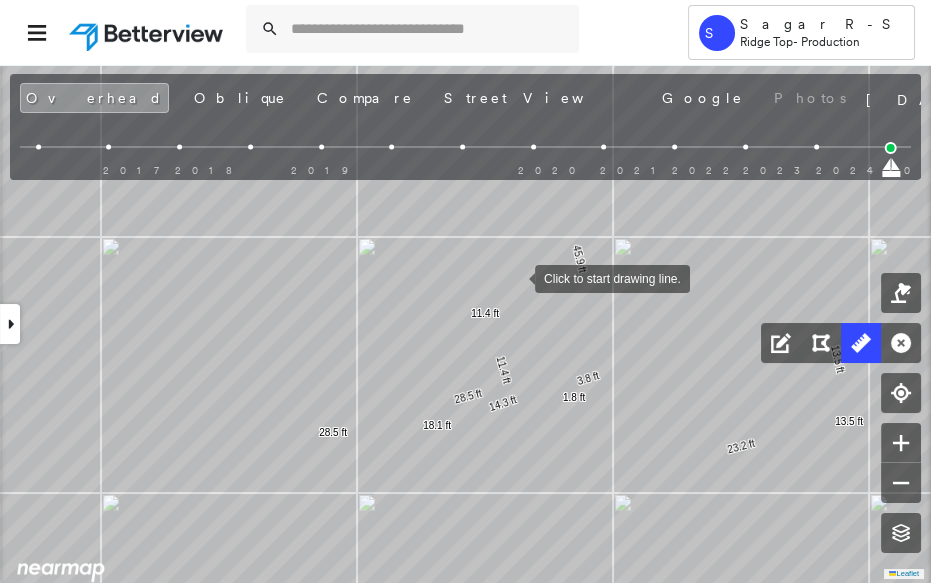 drag, startPoint x: 515, startPoint y: 272, endPoint x: 574, endPoint y: 451, distance: 188.47281 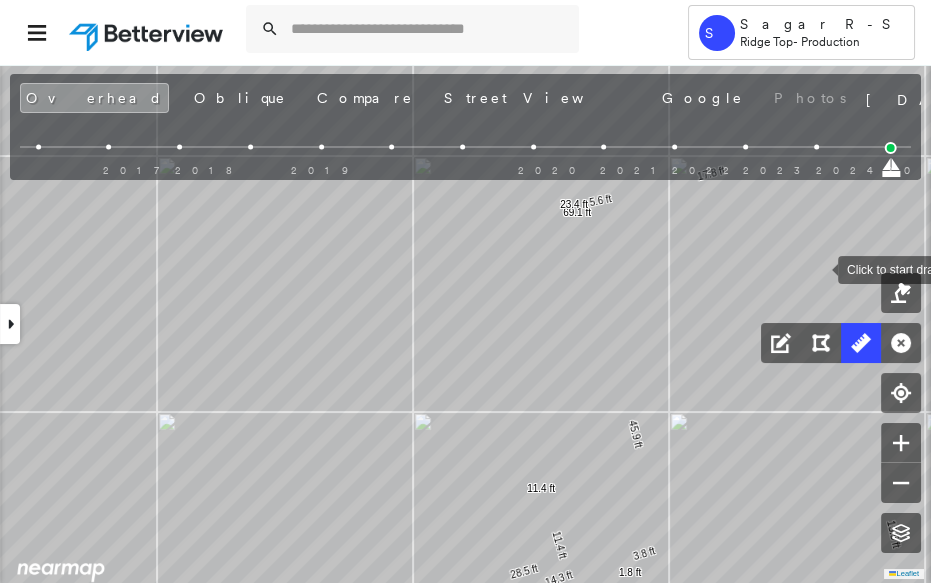 drag, startPoint x: 824, startPoint y: 276, endPoint x: 783, endPoint y: 226, distance: 64.66065 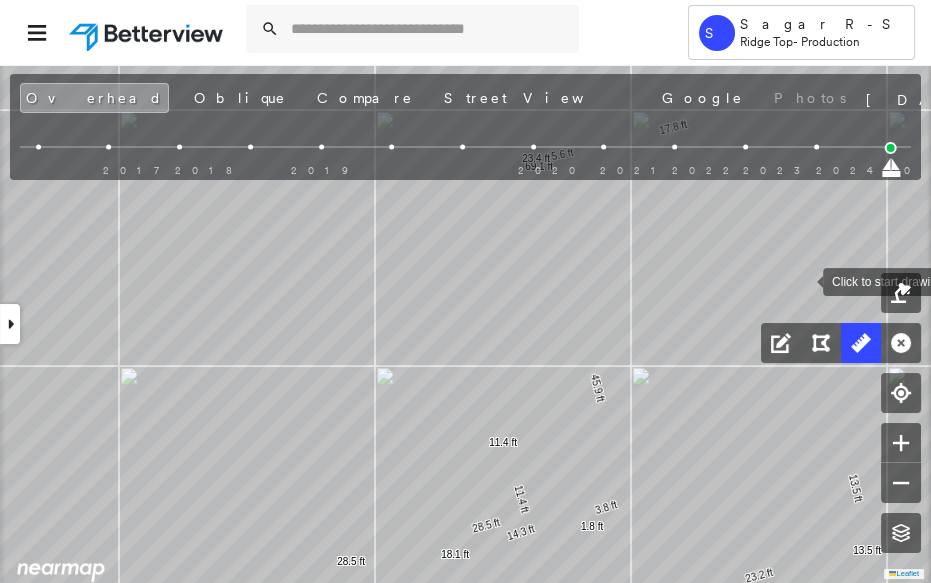 click at bounding box center (803, 280) 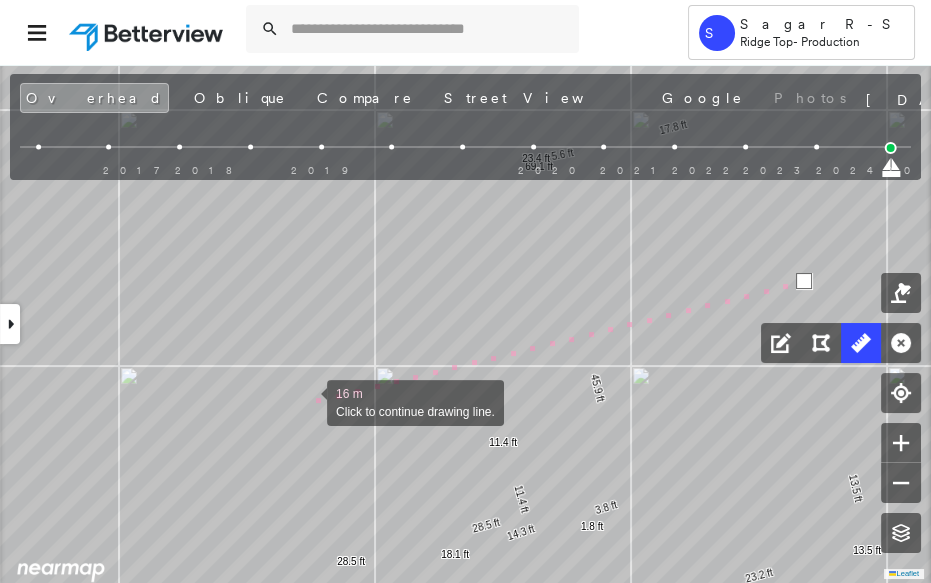 click at bounding box center (307, 401) 